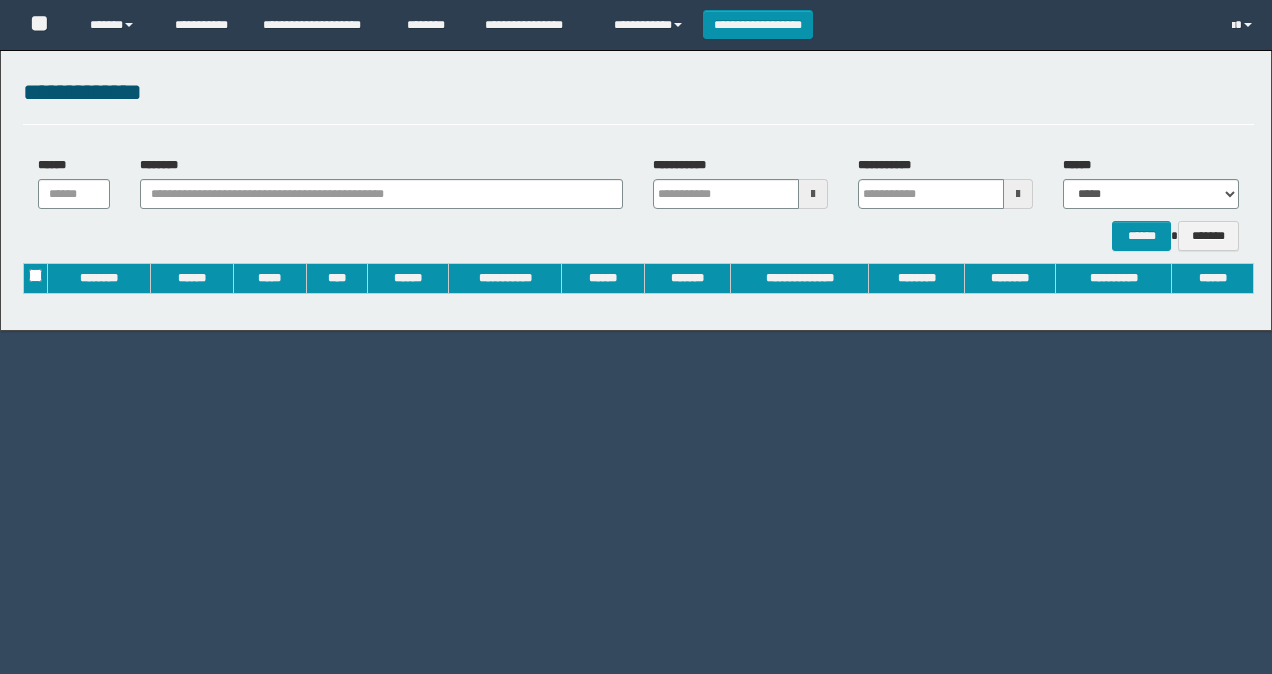 scroll, scrollTop: 0, scrollLeft: 0, axis: both 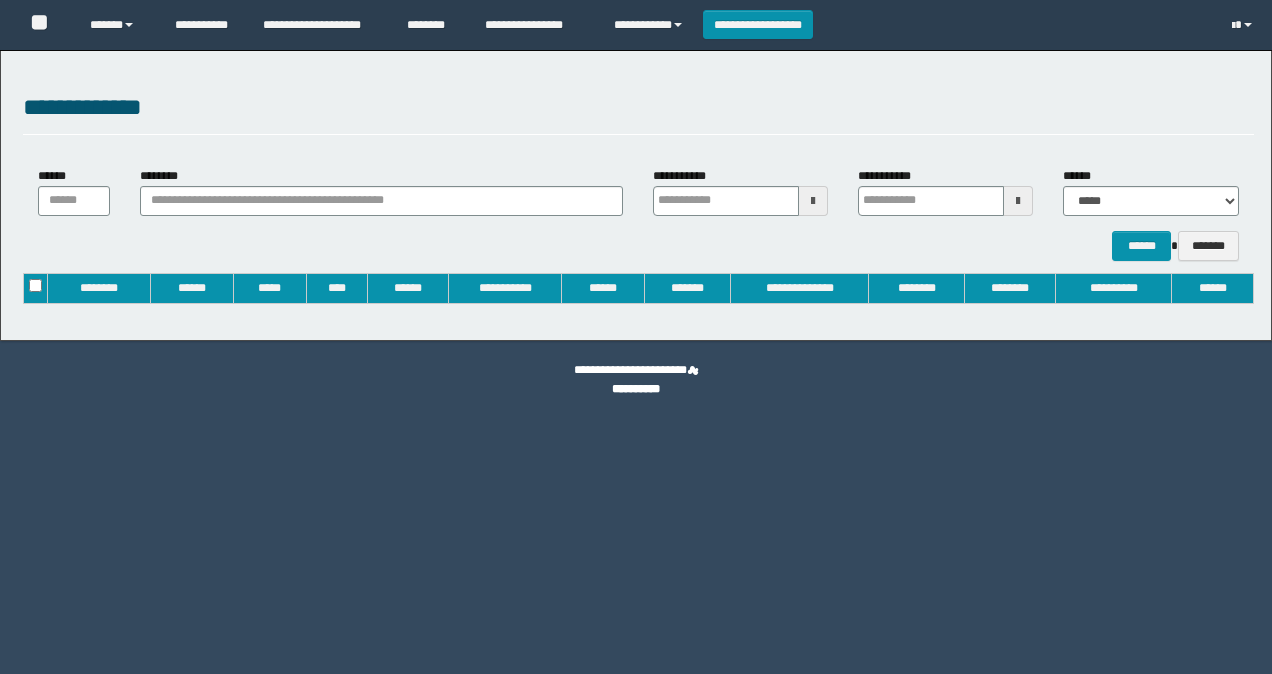 type on "**********" 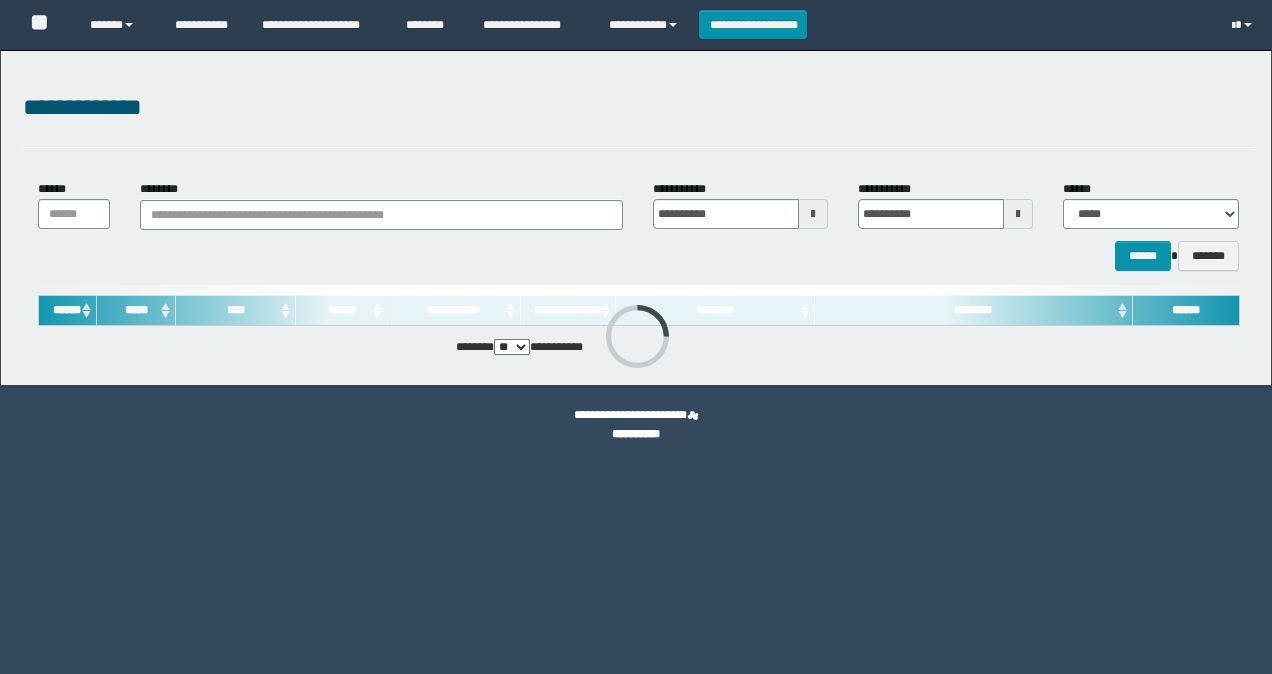 scroll, scrollTop: 0, scrollLeft: 0, axis: both 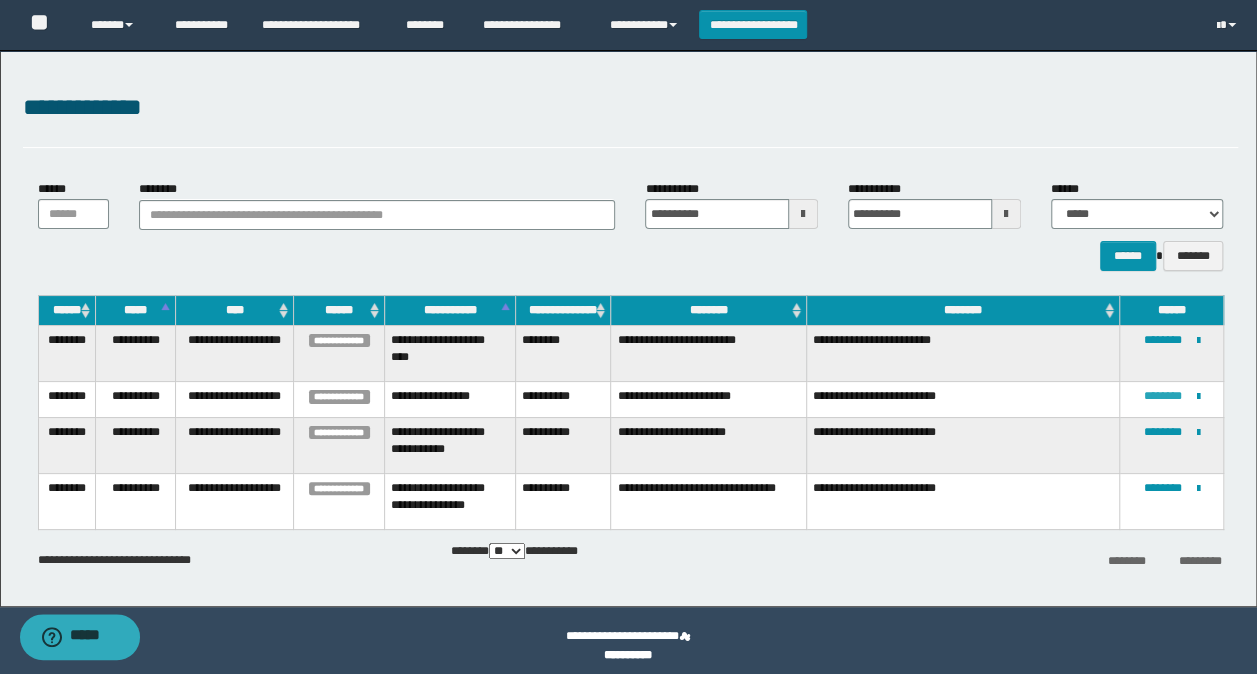 click on "********" at bounding box center [1163, 396] 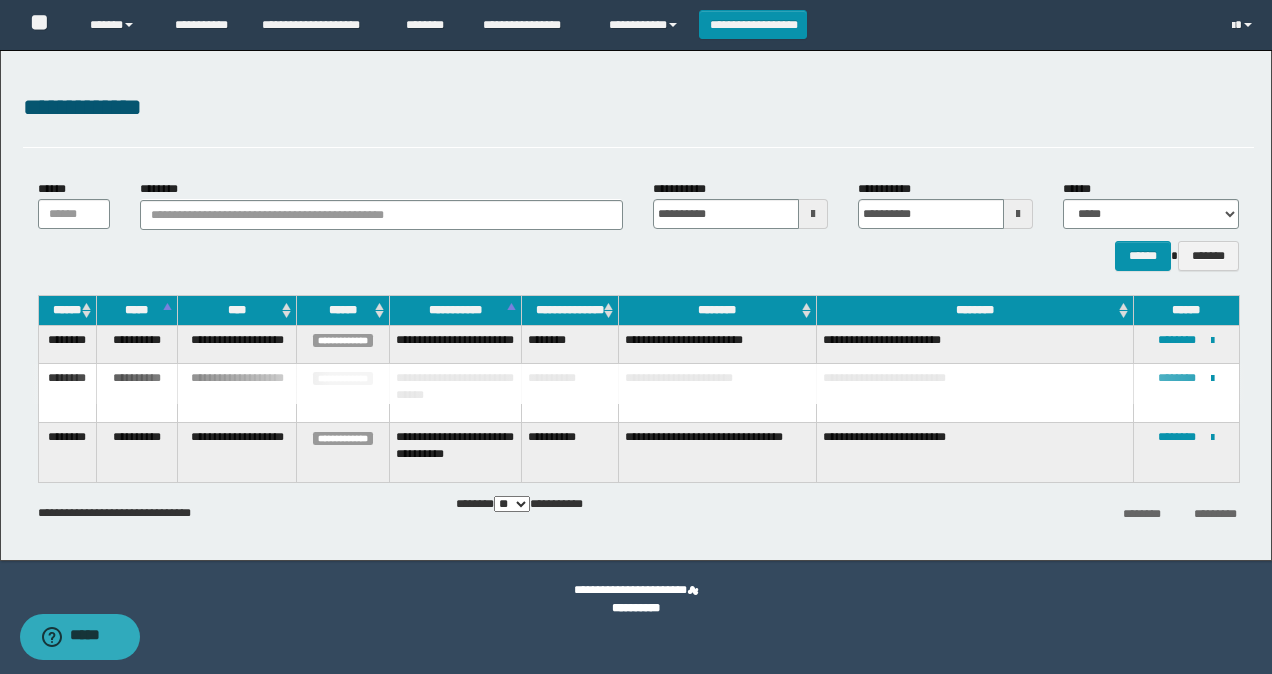 click on "**********" at bounding box center [638, 118] 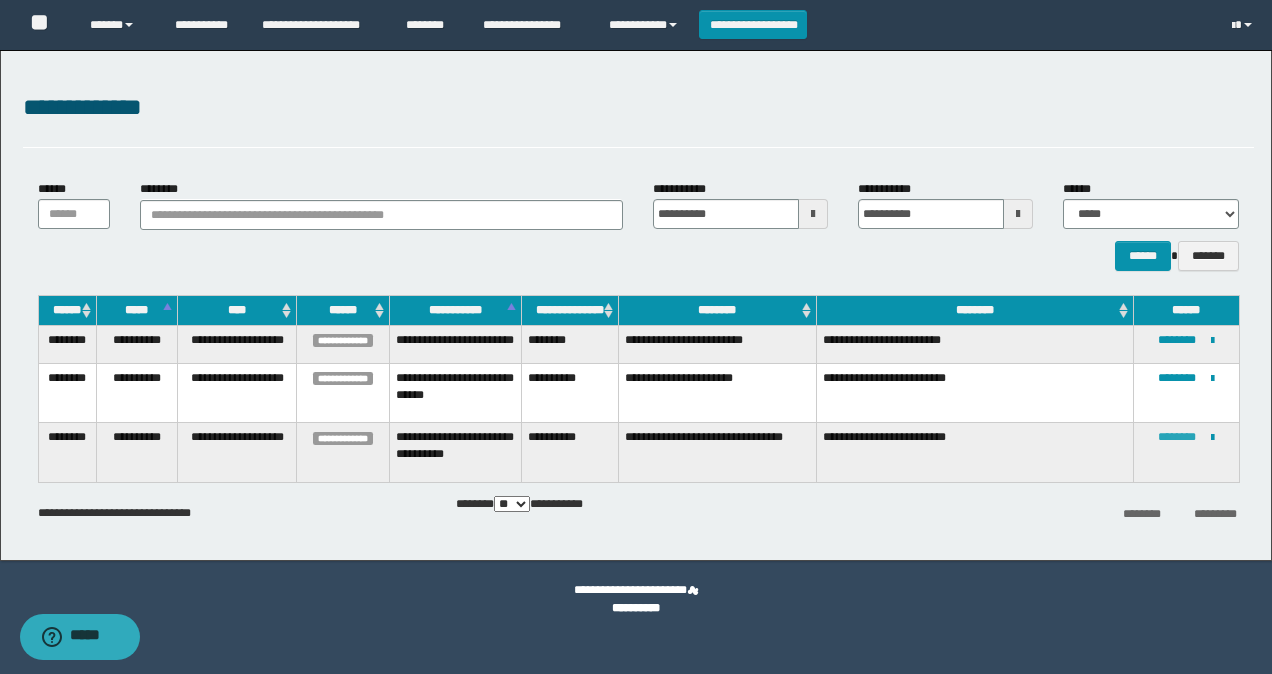 click on "********" at bounding box center [1177, 437] 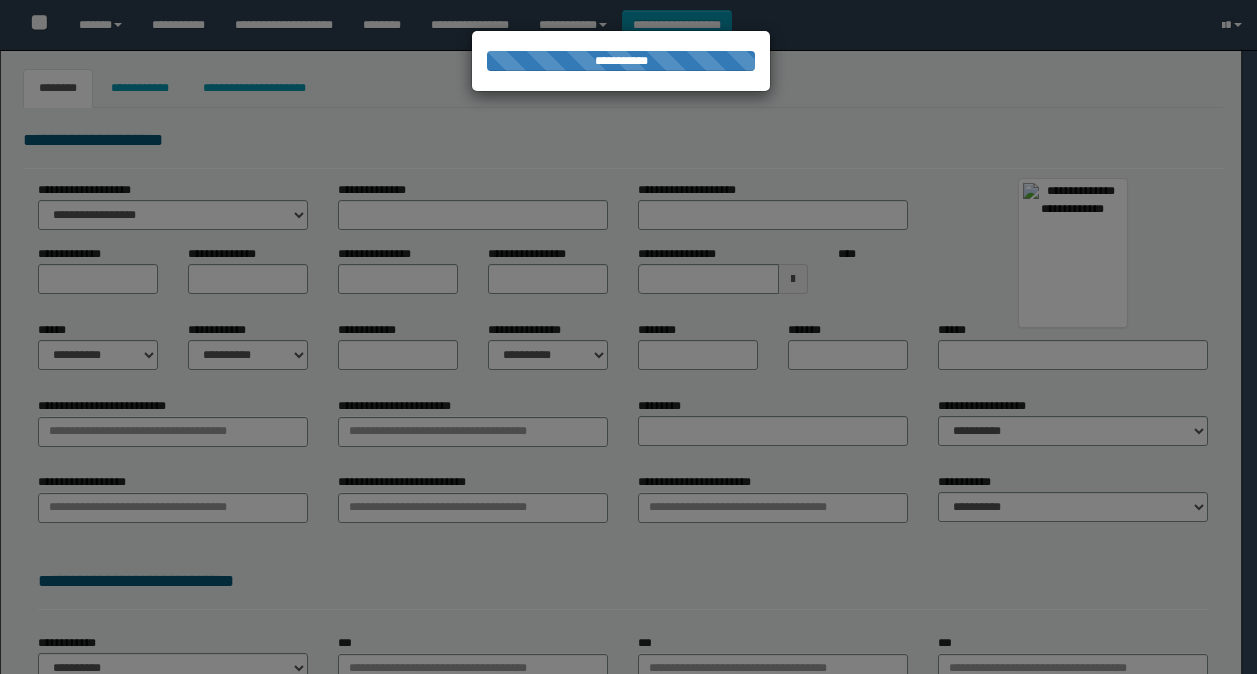 select on "***" 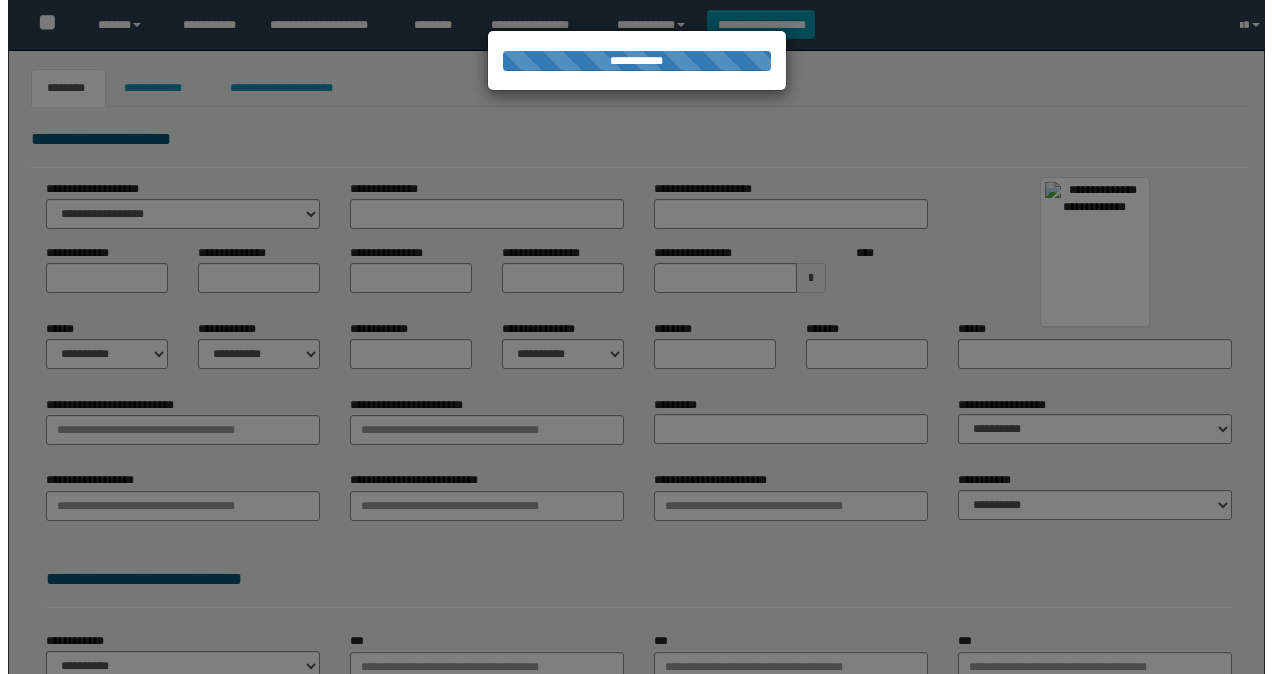 scroll, scrollTop: 0, scrollLeft: 0, axis: both 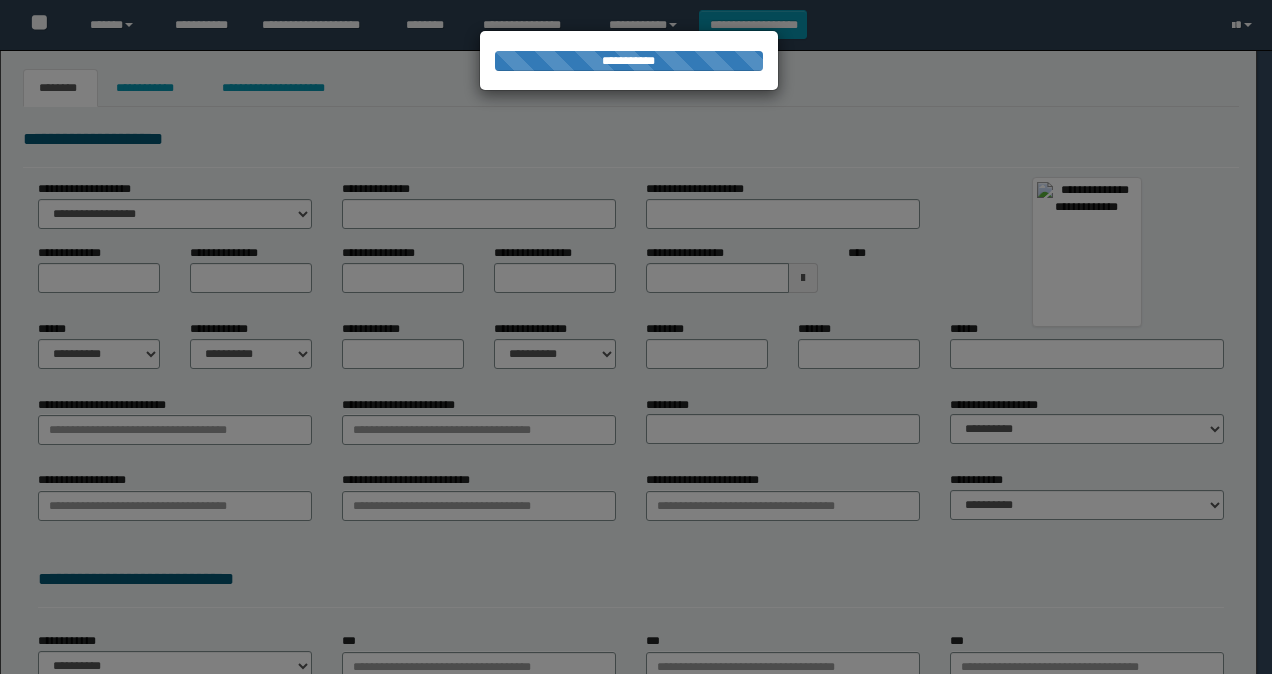 type on "*********" 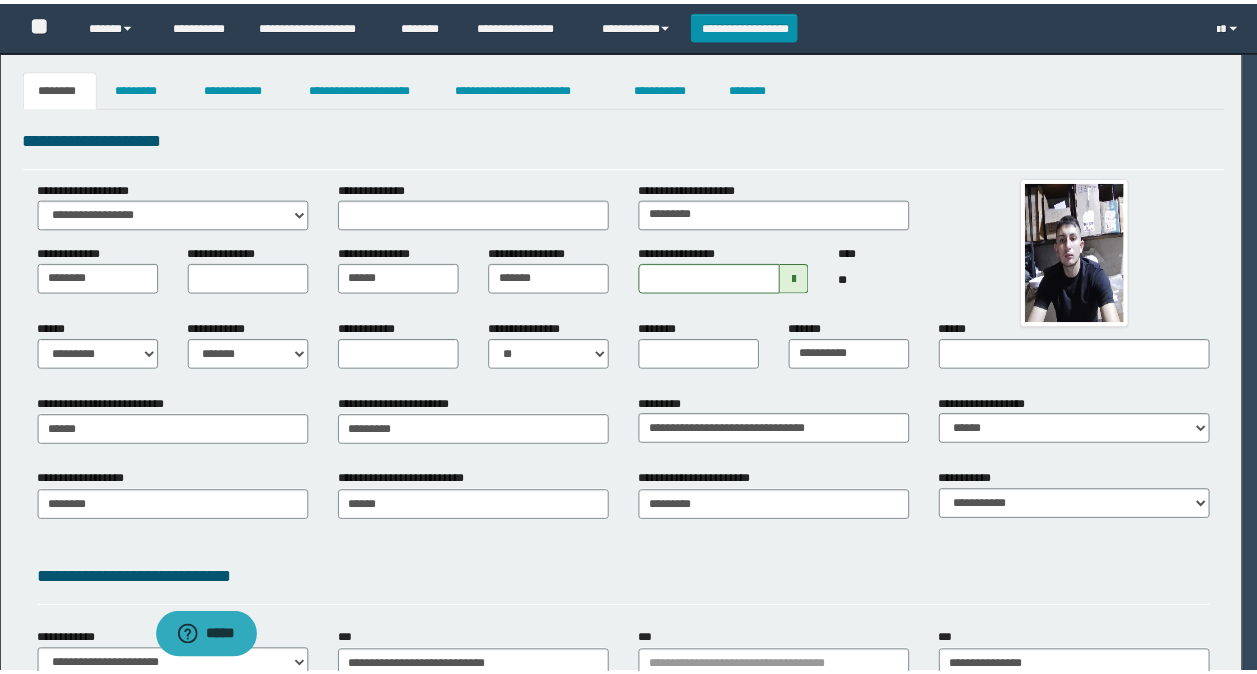 scroll, scrollTop: 0, scrollLeft: 0, axis: both 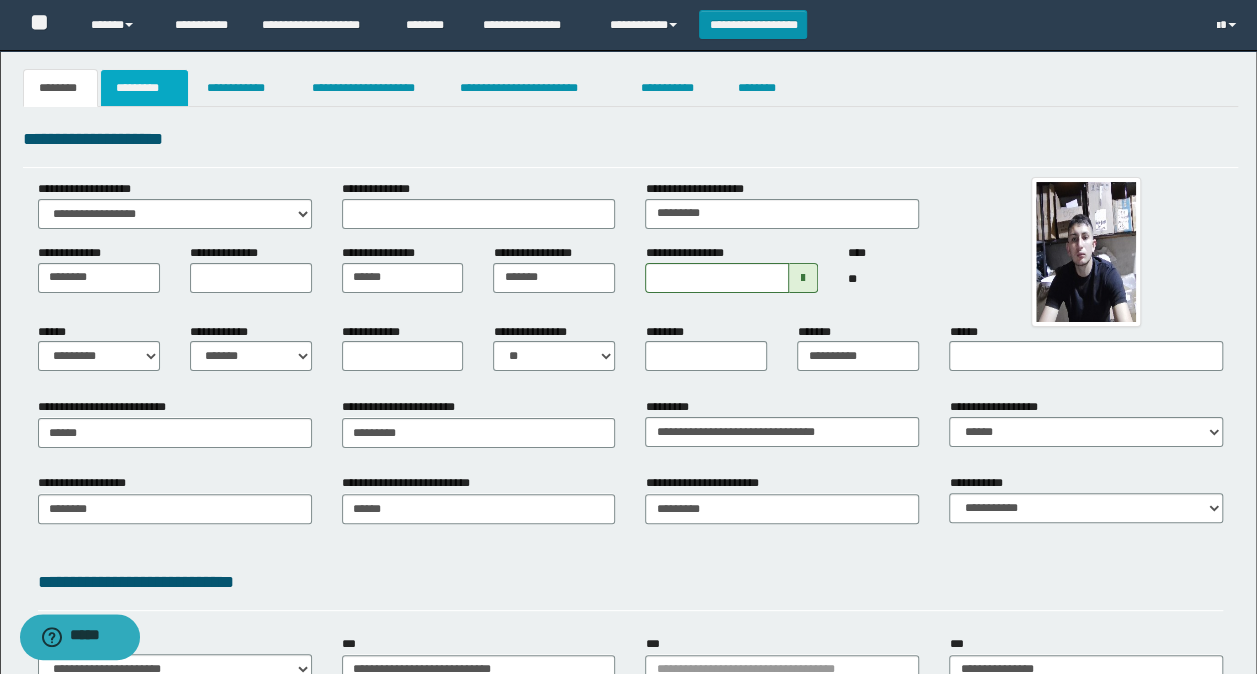 click on "*********" at bounding box center (144, 88) 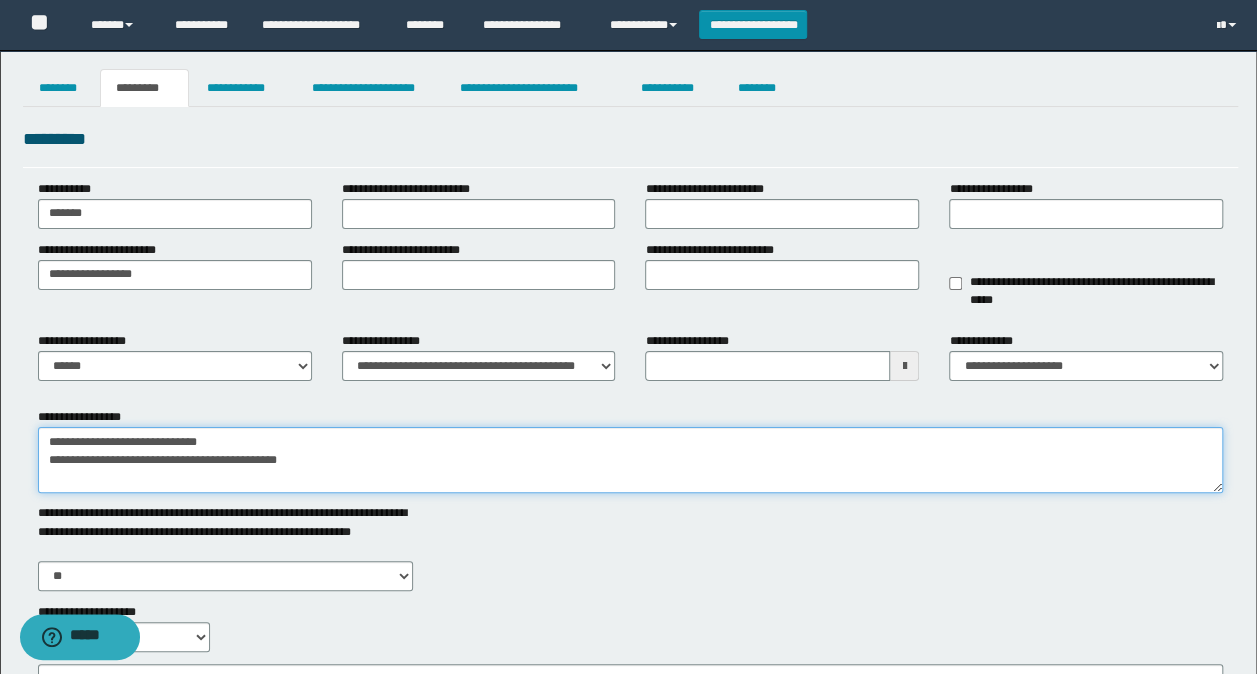 click on "**********" at bounding box center (631, 460) 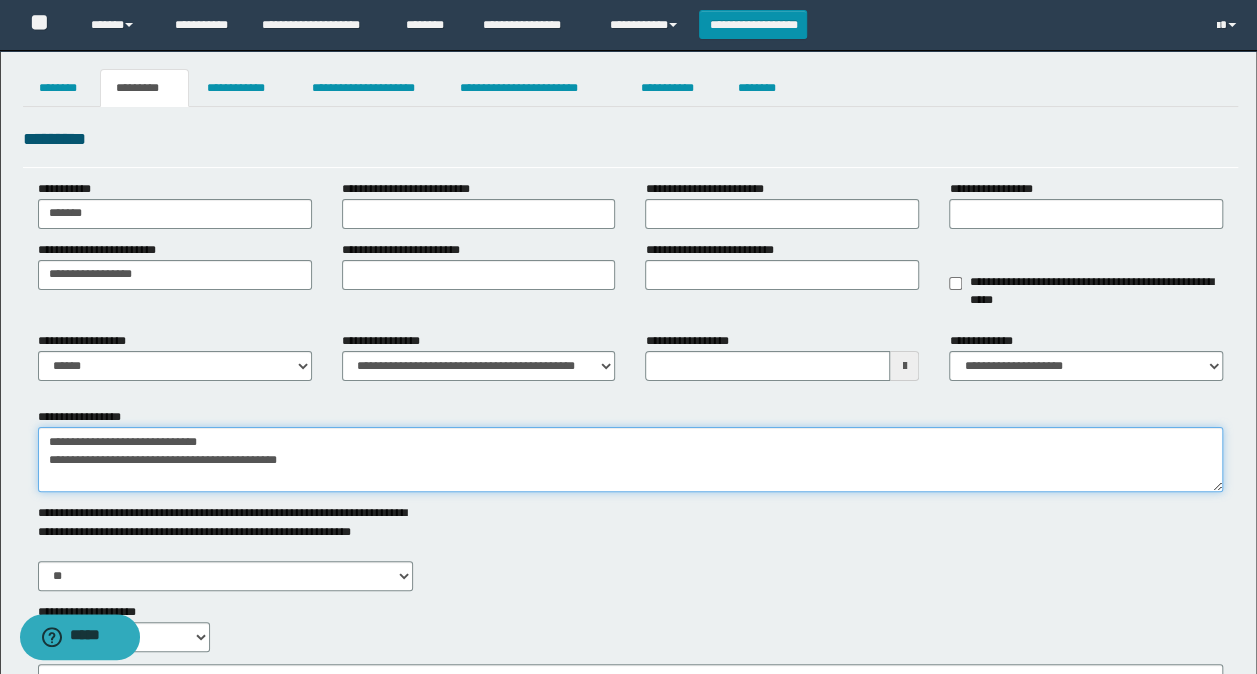 scroll, scrollTop: 18, scrollLeft: 0, axis: vertical 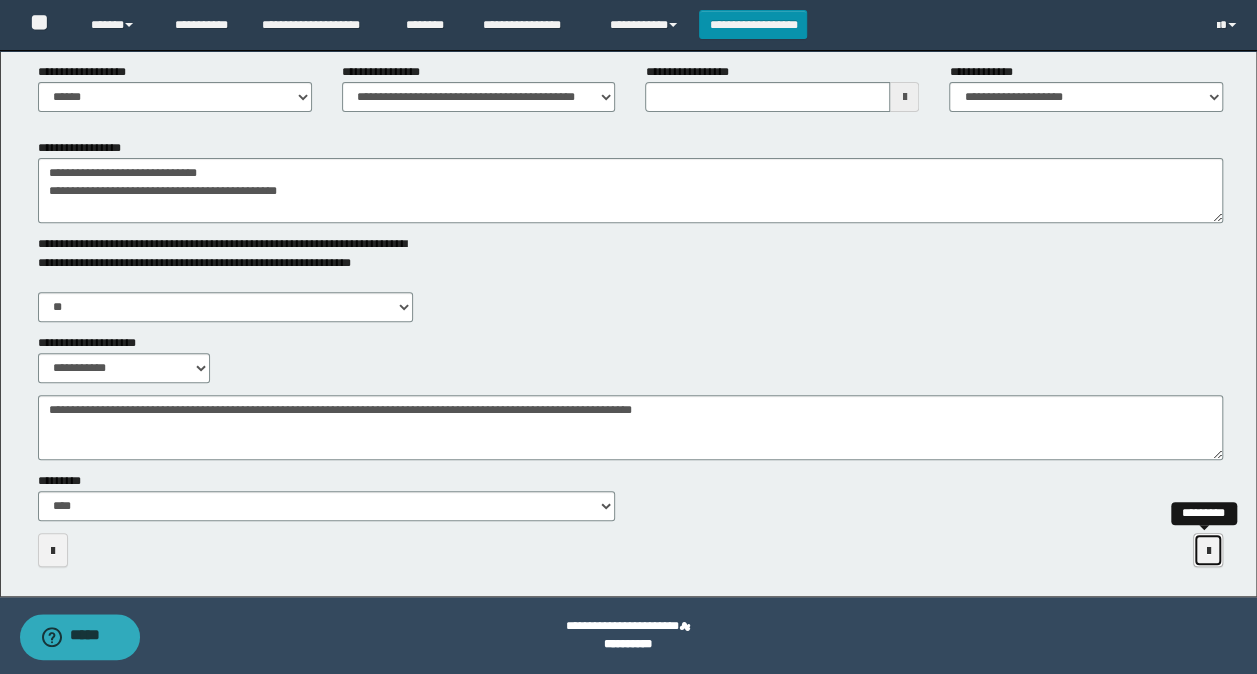click at bounding box center (1208, 550) 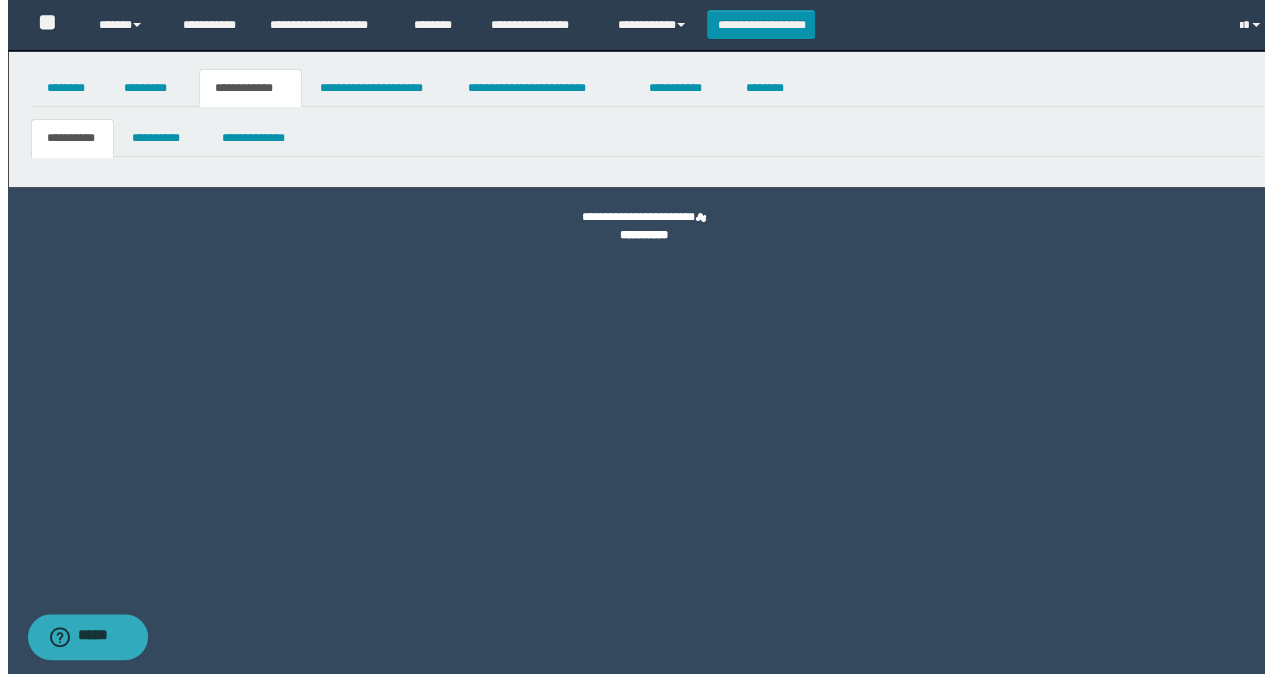scroll, scrollTop: 0, scrollLeft: 0, axis: both 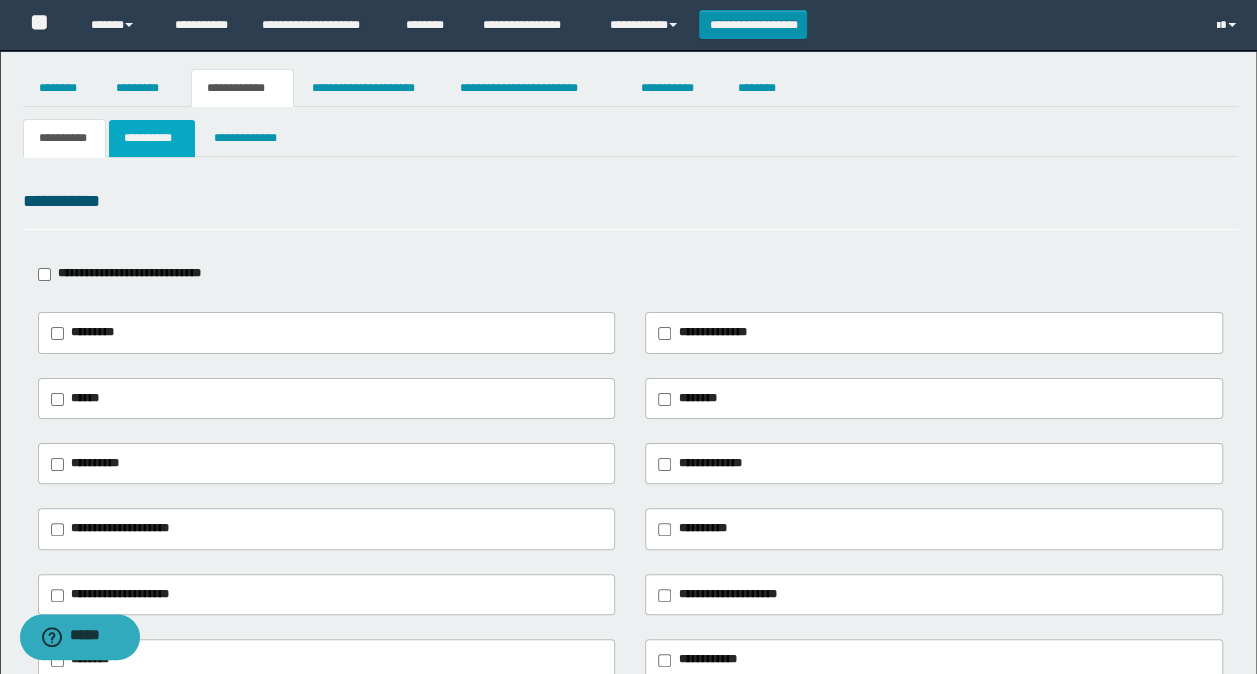 click on "**********" at bounding box center [151, 138] 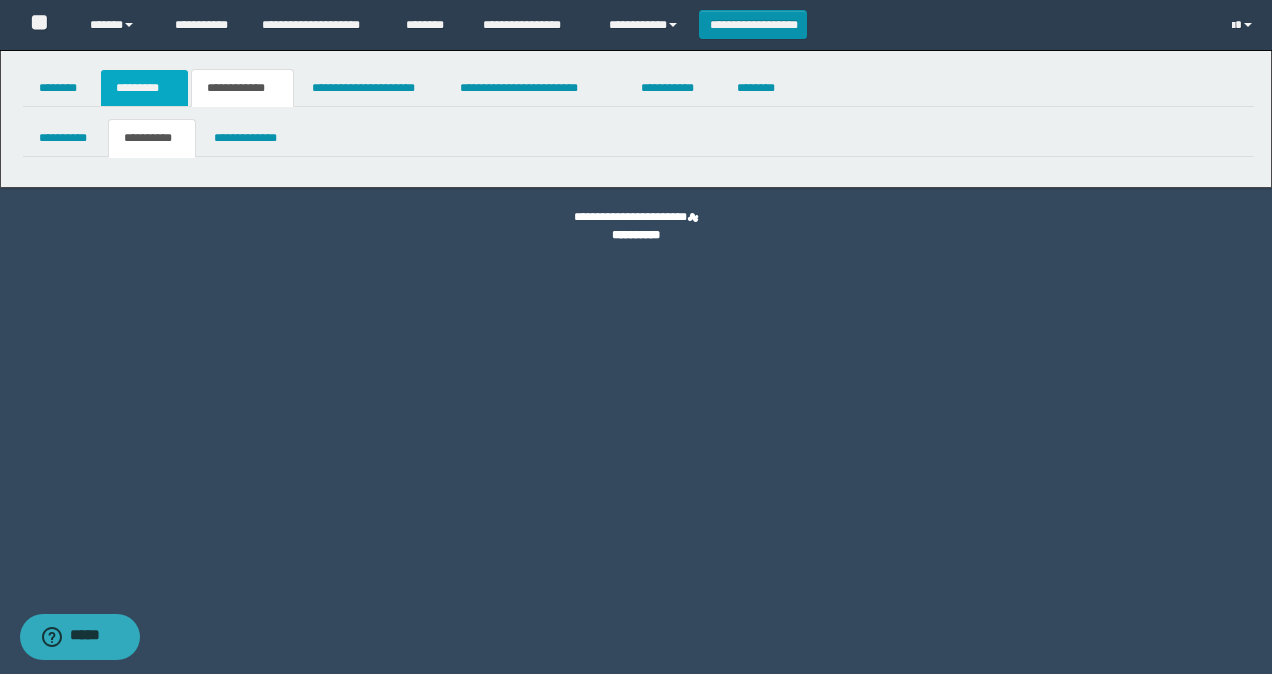 click at bounding box center [0, 337] 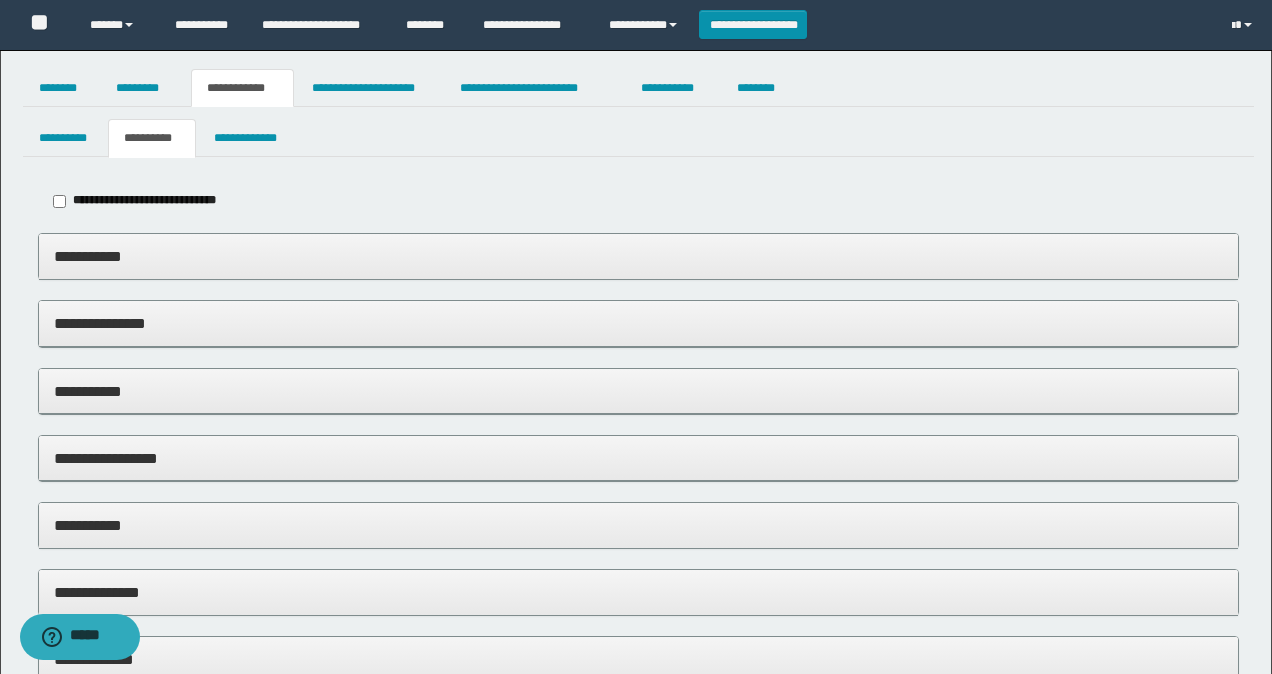 type on "*****" 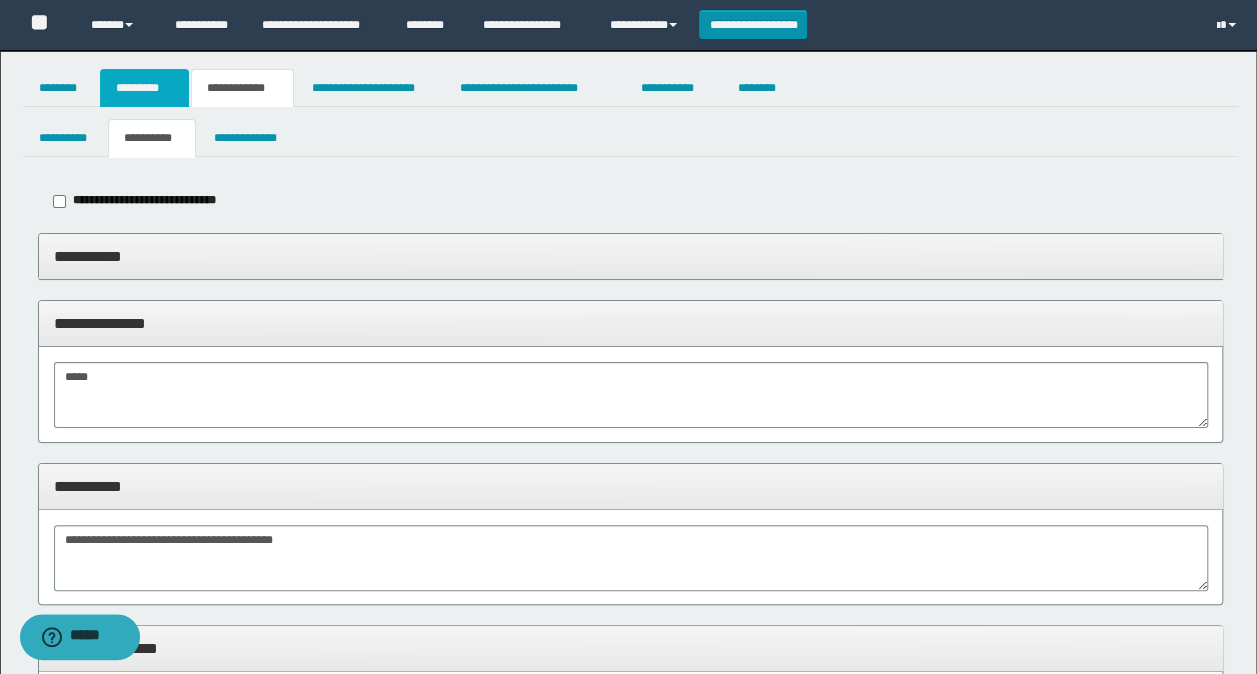 click on "*********" at bounding box center [144, 88] 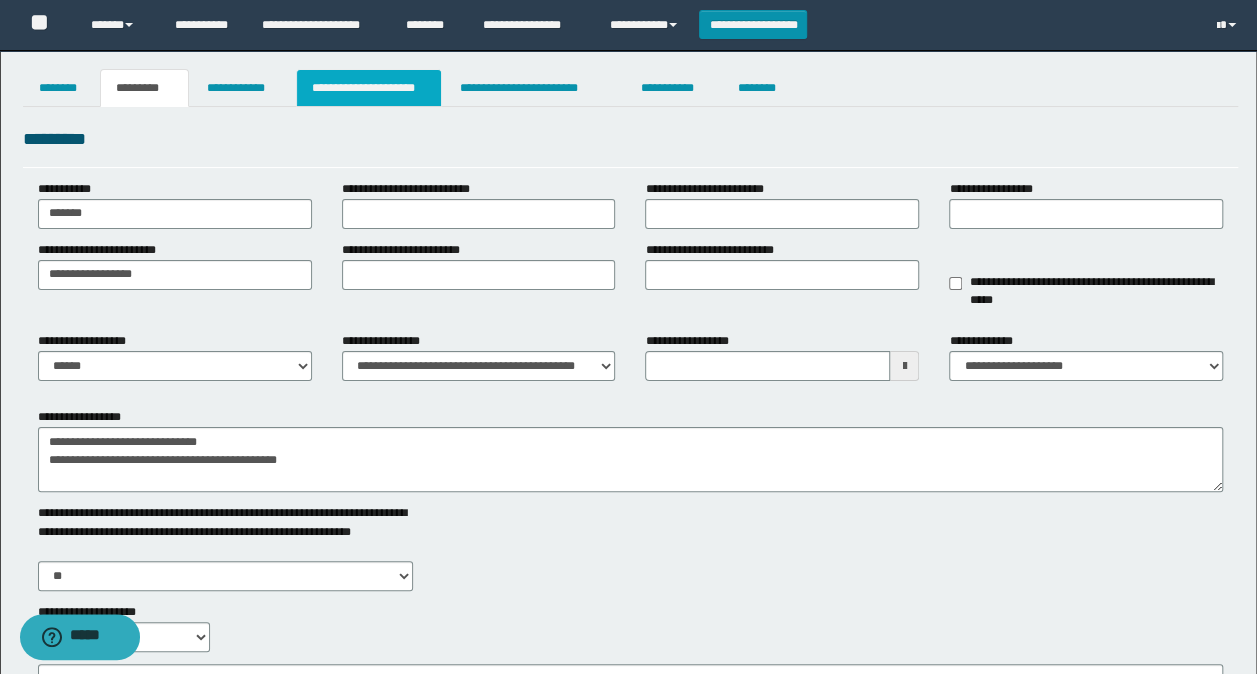click on "**********" at bounding box center [369, 88] 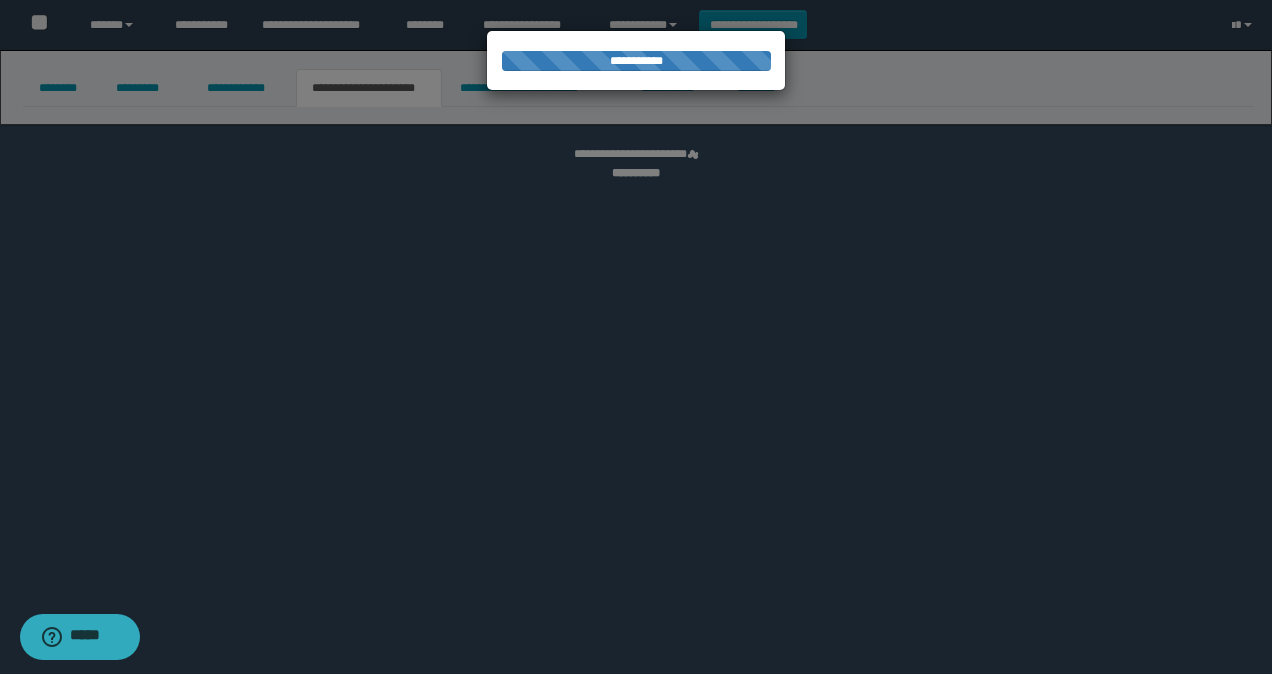 select on "*" 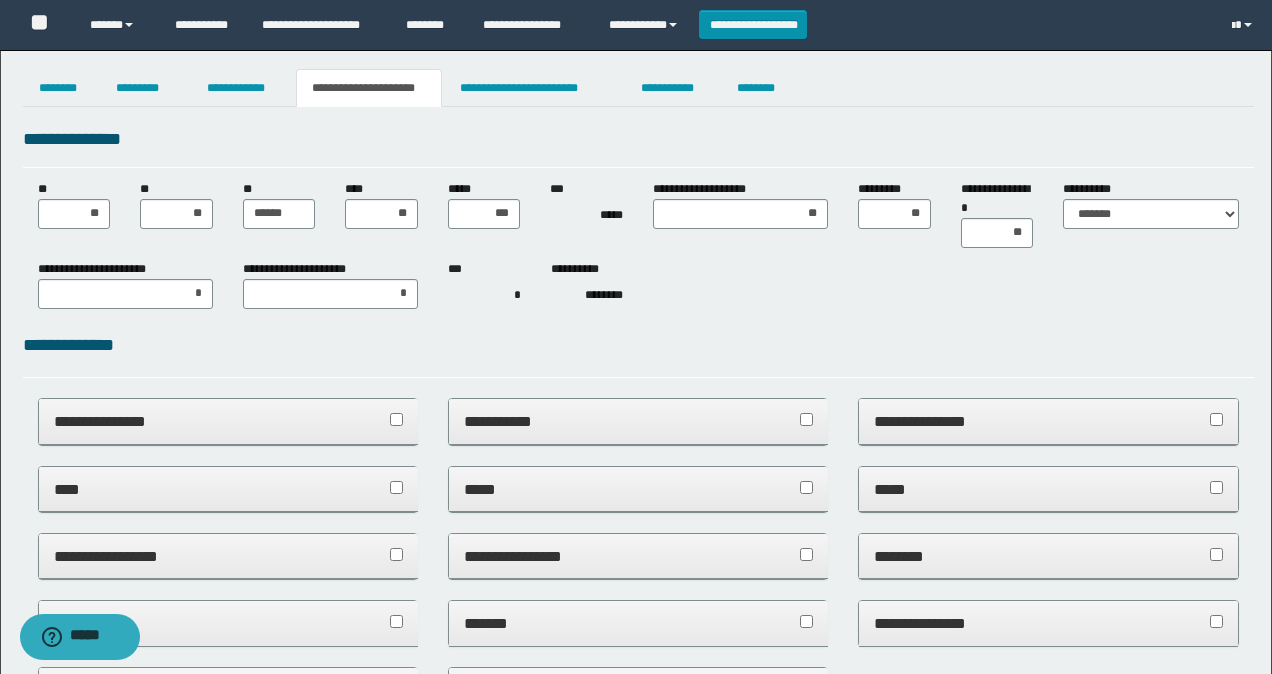 scroll, scrollTop: 0, scrollLeft: 0, axis: both 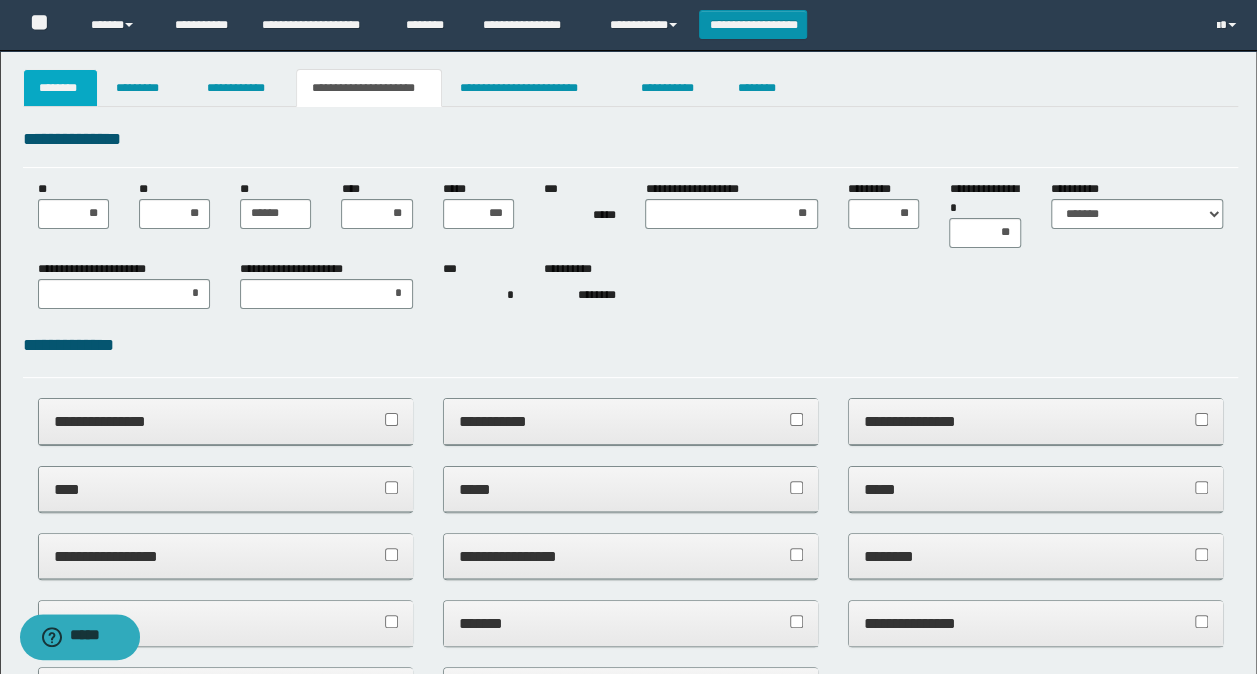 click on "********" at bounding box center (61, 88) 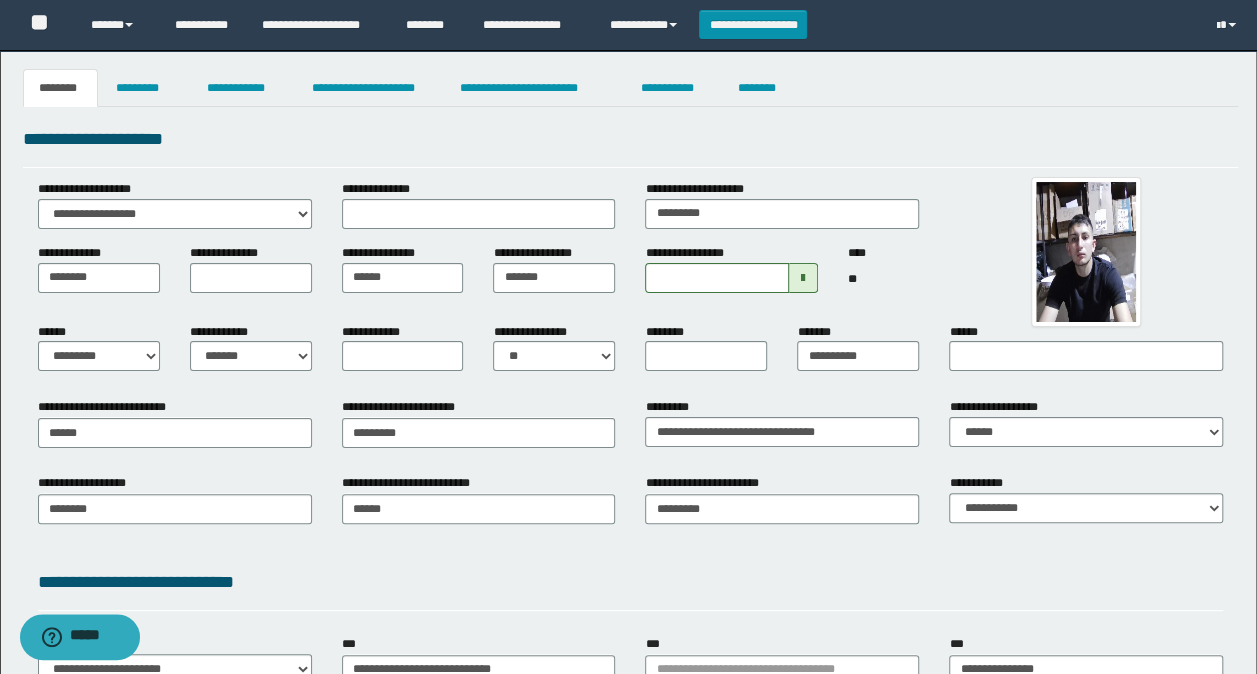 click on "**********" at bounding box center [628, 492] 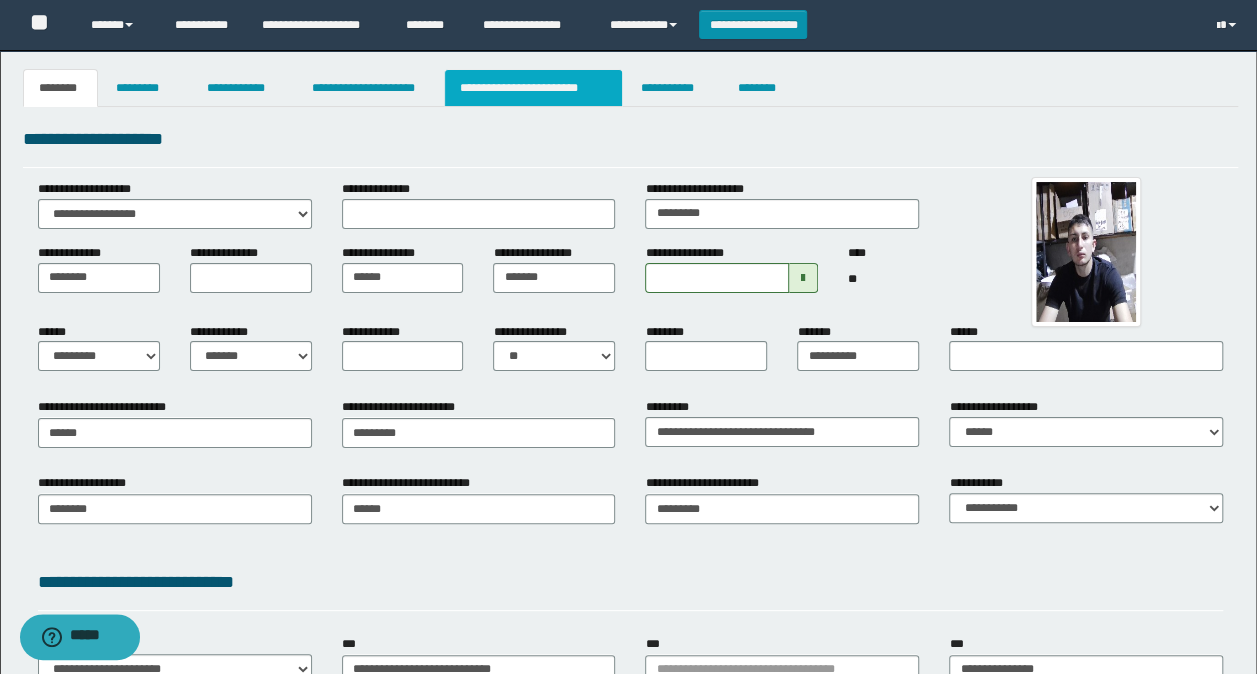 click on "**********" at bounding box center (533, 88) 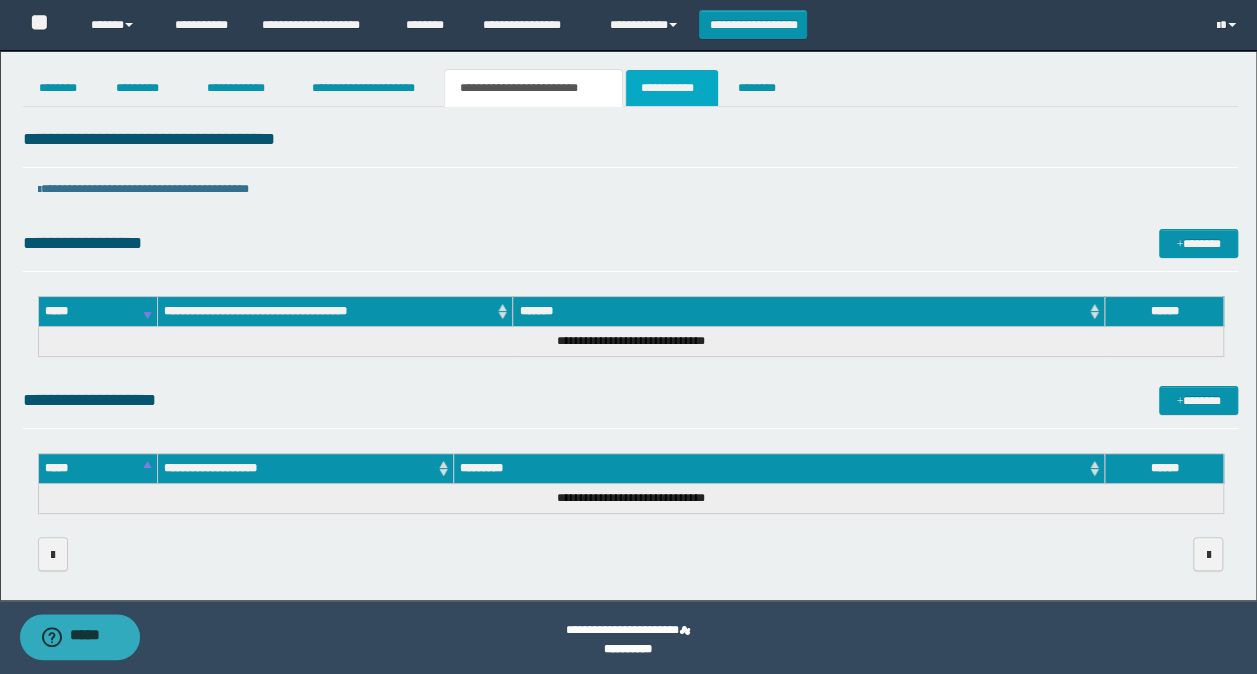 click on "**********" at bounding box center (672, 88) 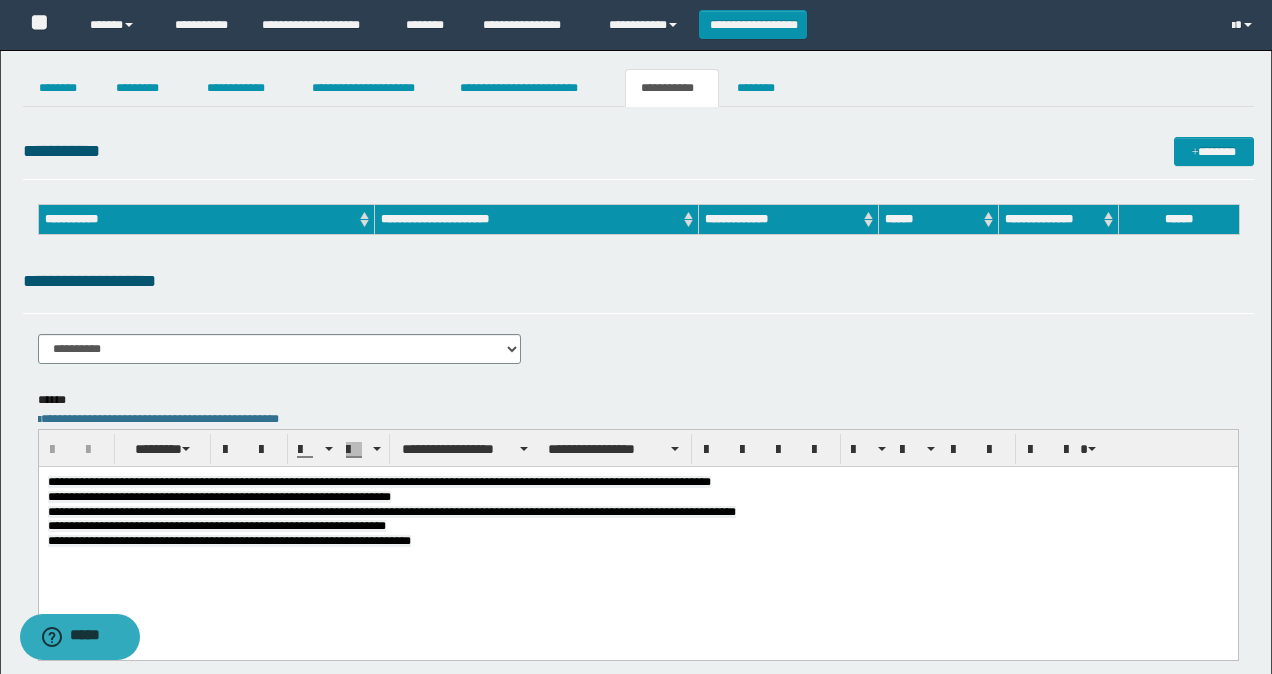 scroll, scrollTop: 0, scrollLeft: 0, axis: both 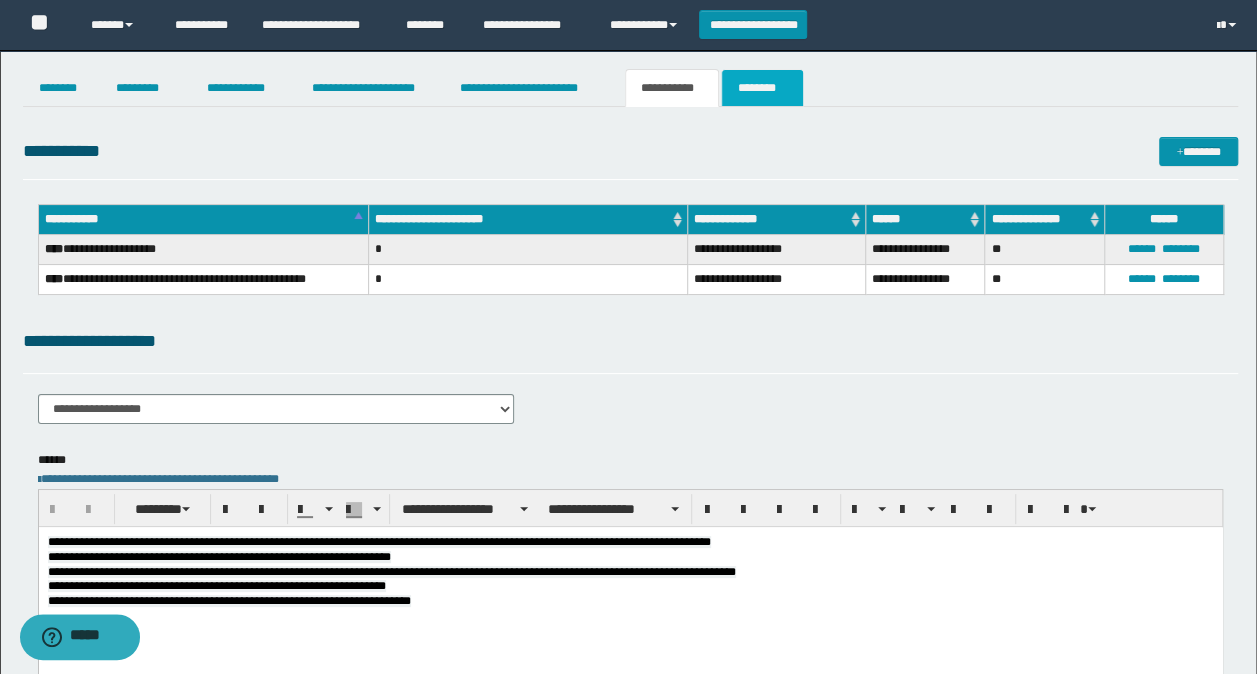 click on "********" at bounding box center [762, 88] 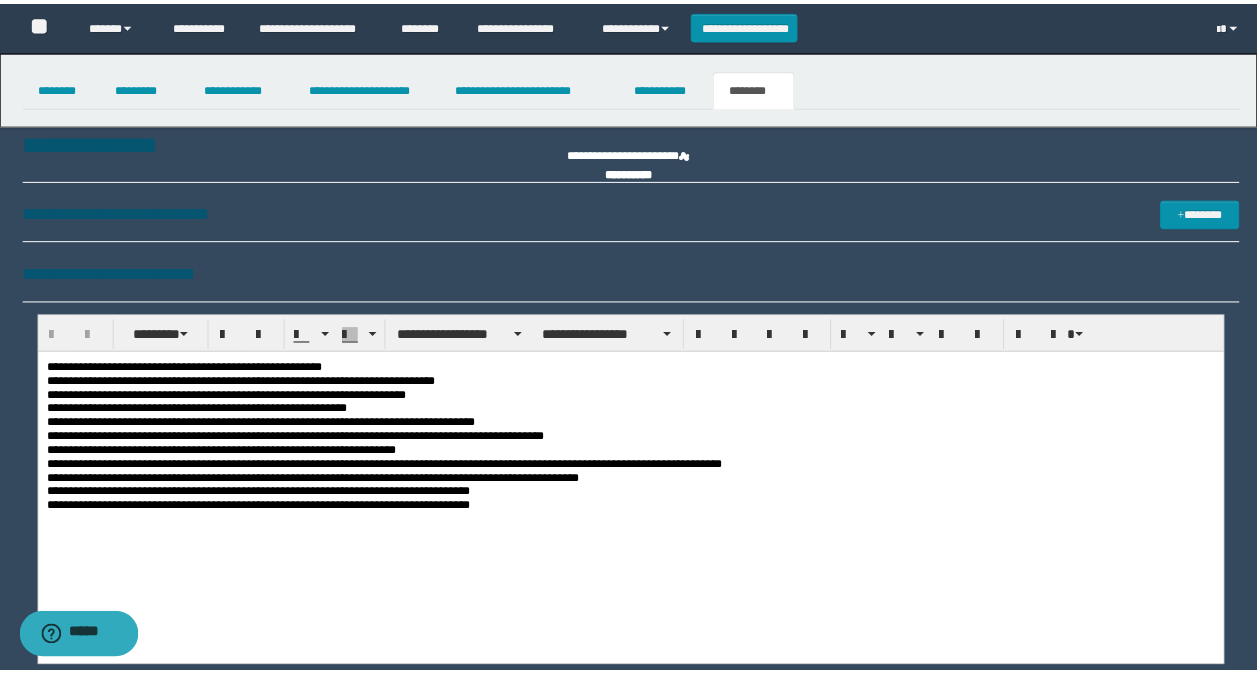 scroll, scrollTop: 0, scrollLeft: 0, axis: both 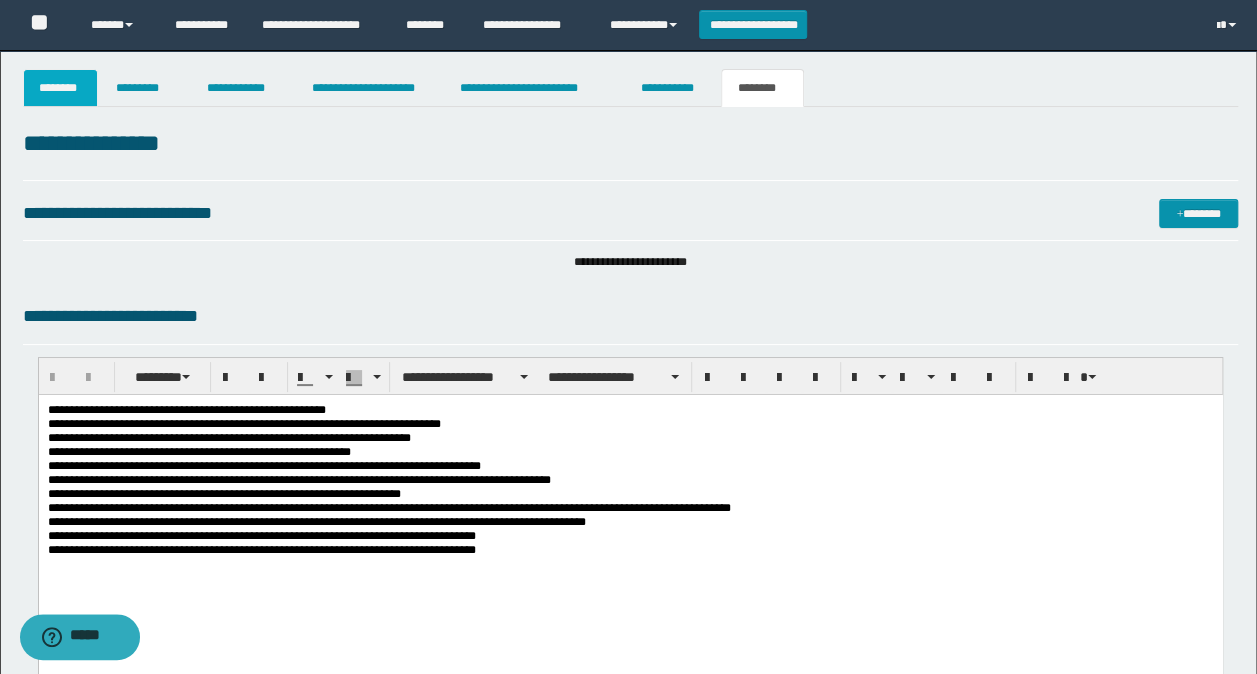 click on "********" at bounding box center [61, 88] 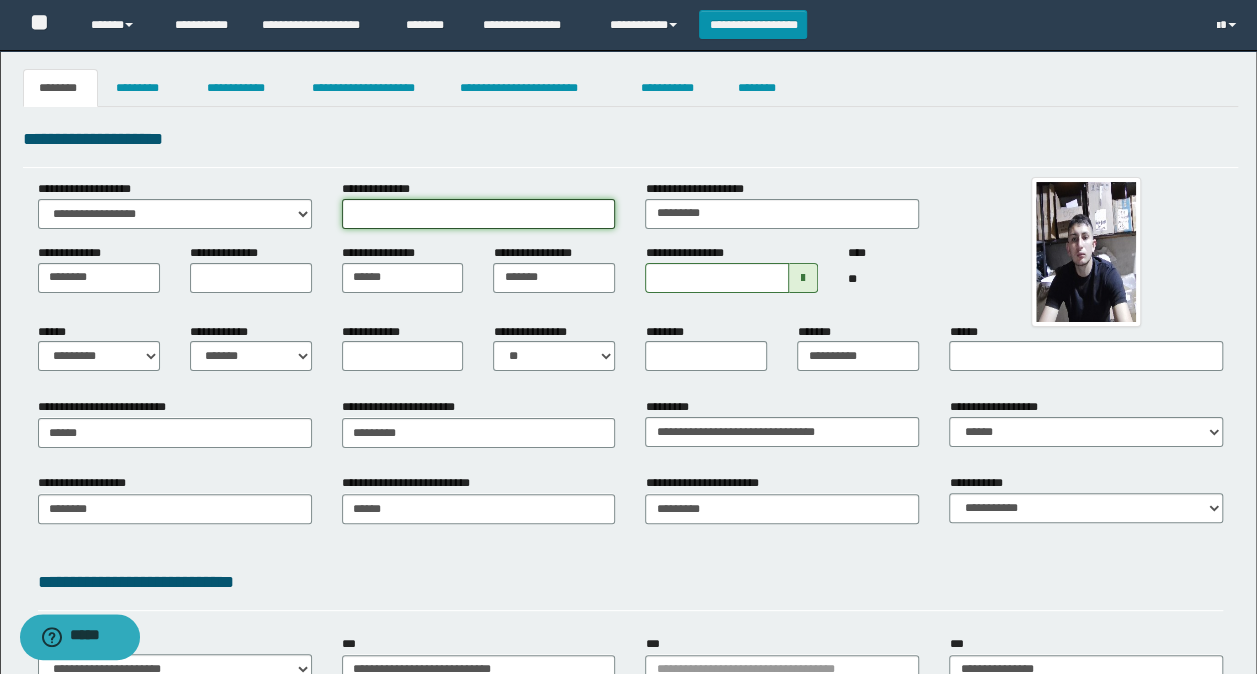 drag, startPoint x: 526, startPoint y: 214, endPoint x: 614, endPoint y: 215, distance: 88.005684 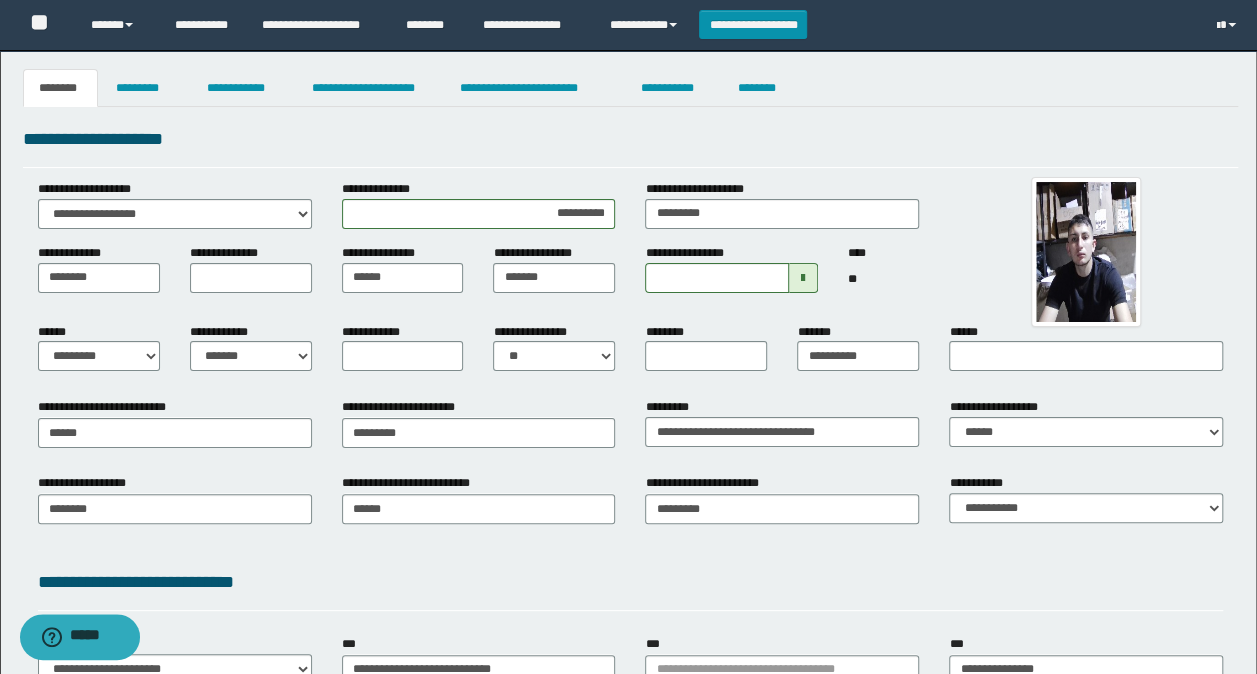 click on "**********" at bounding box center (479, 277) 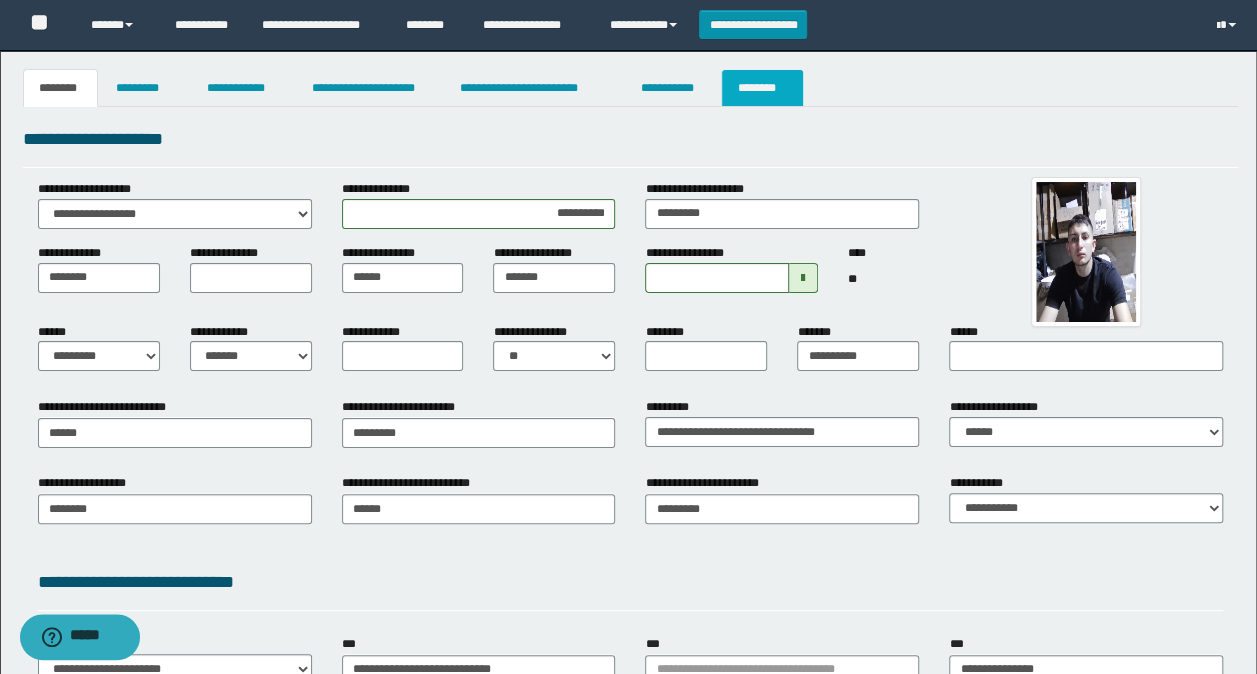 click on "********" at bounding box center (762, 88) 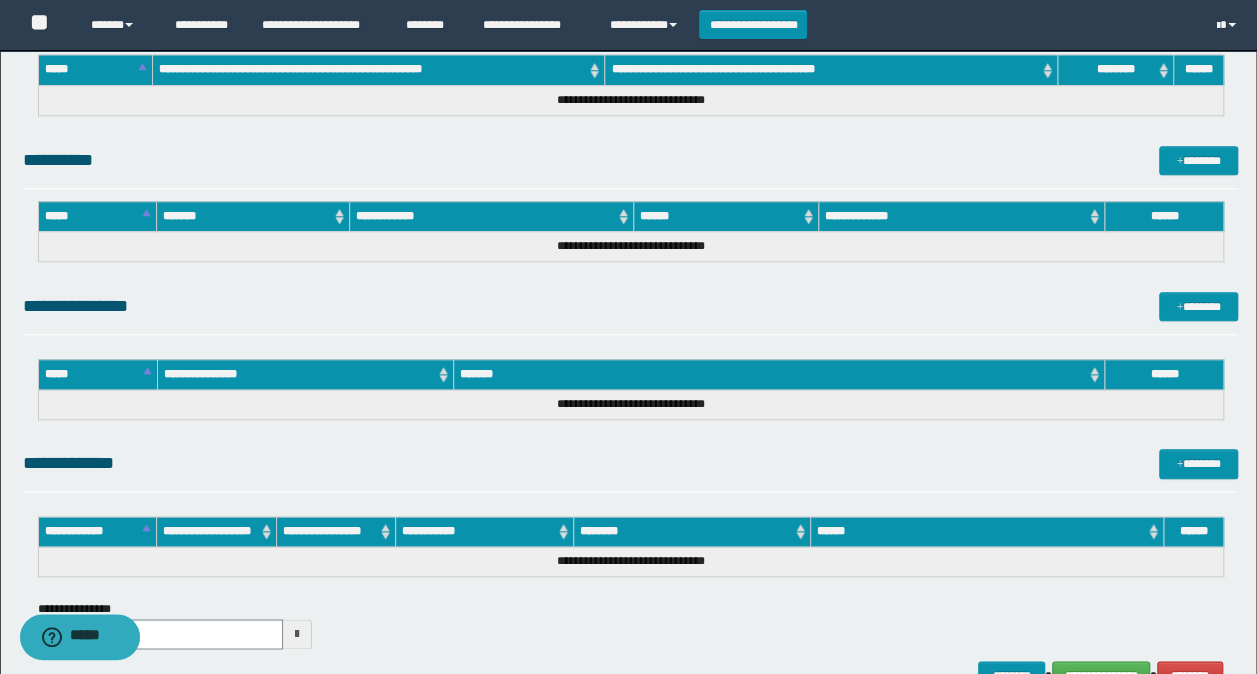 scroll, scrollTop: 1000, scrollLeft: 0, axis: vertical 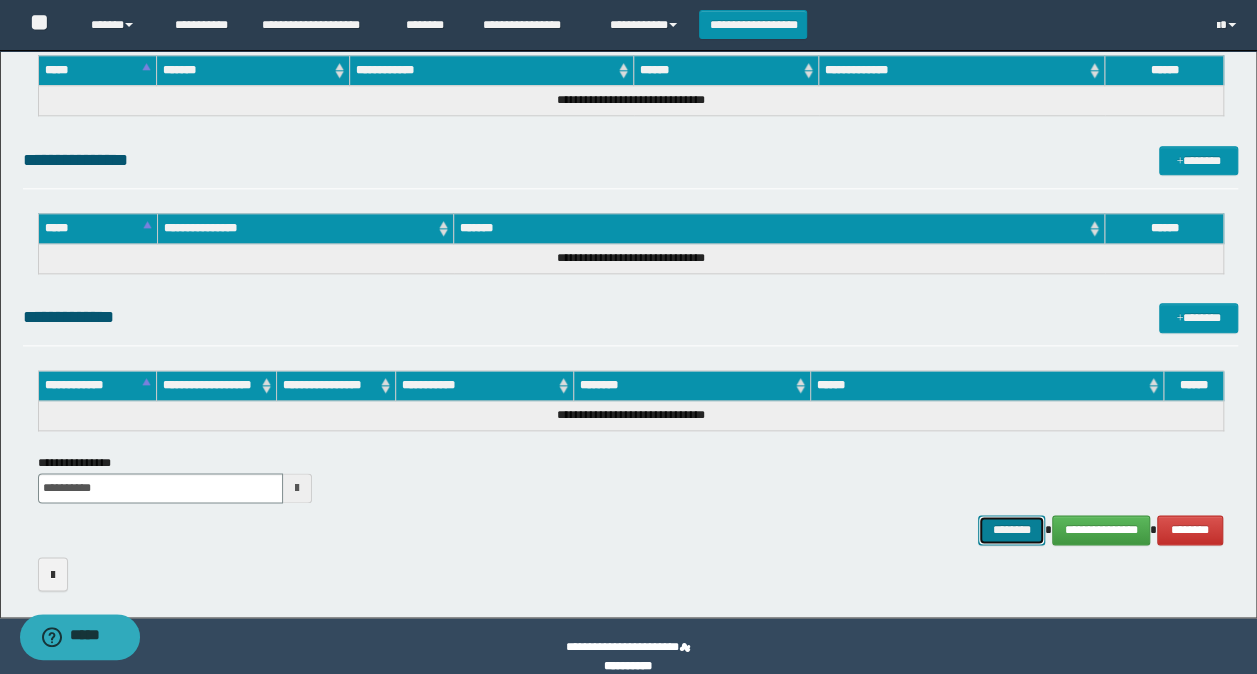 click on "********" at bounding box center (1011, 529) 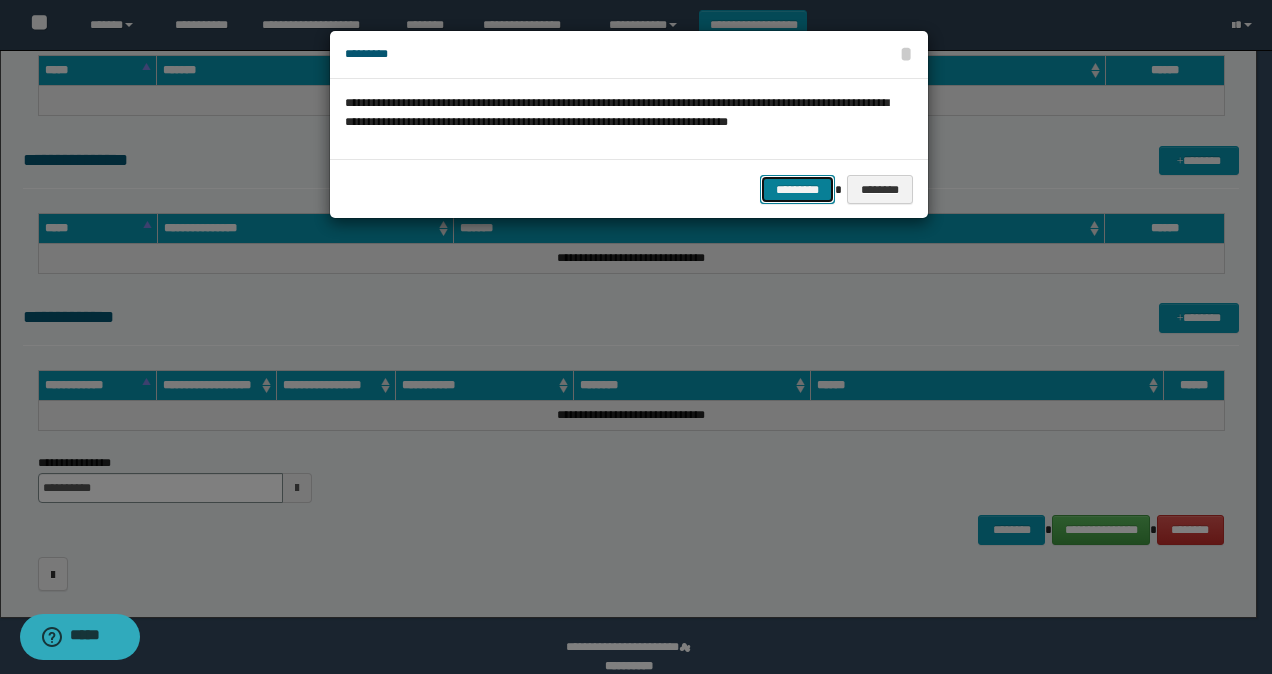 click on "*********" at bounding box center [797, 189] 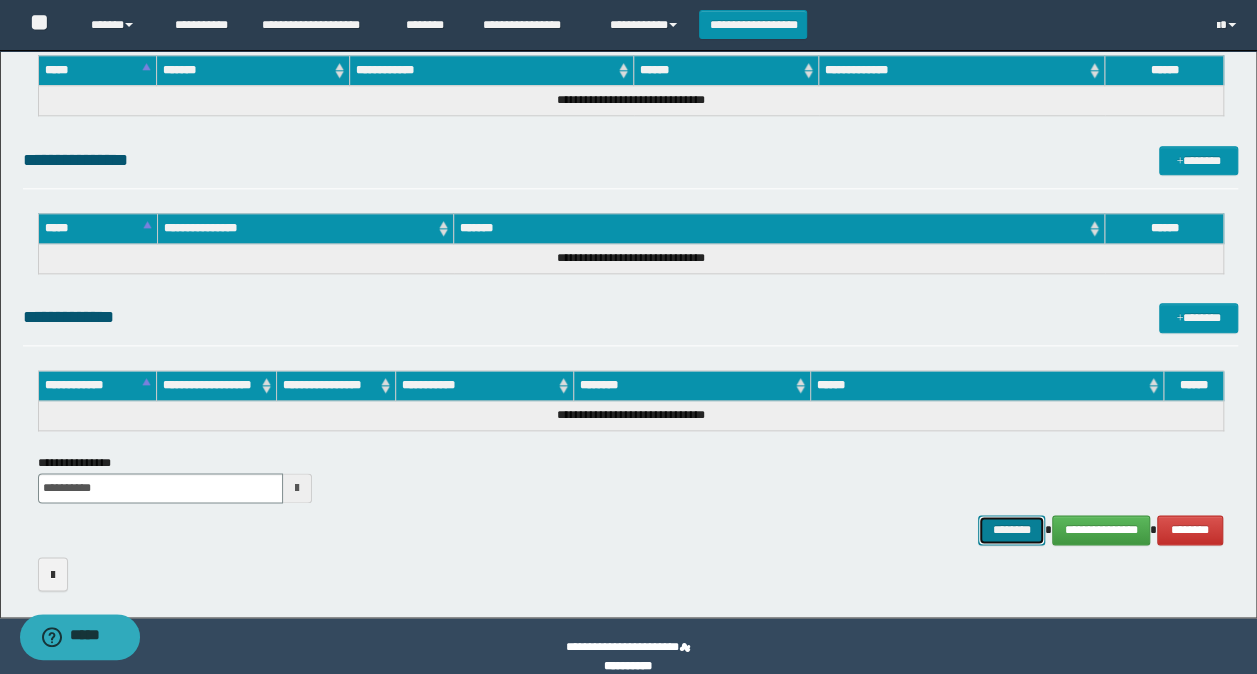 click on "********" at bounding box center [1011, 529] 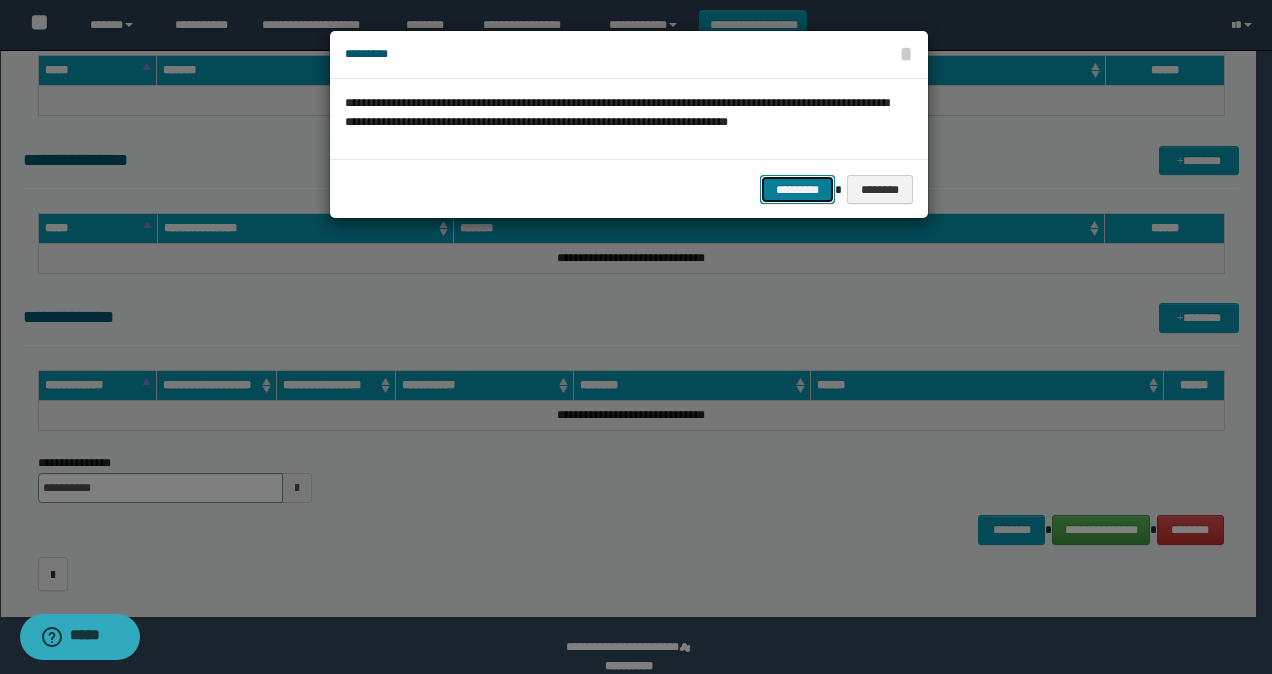 click on "*********" at bounding box center (797, 189) 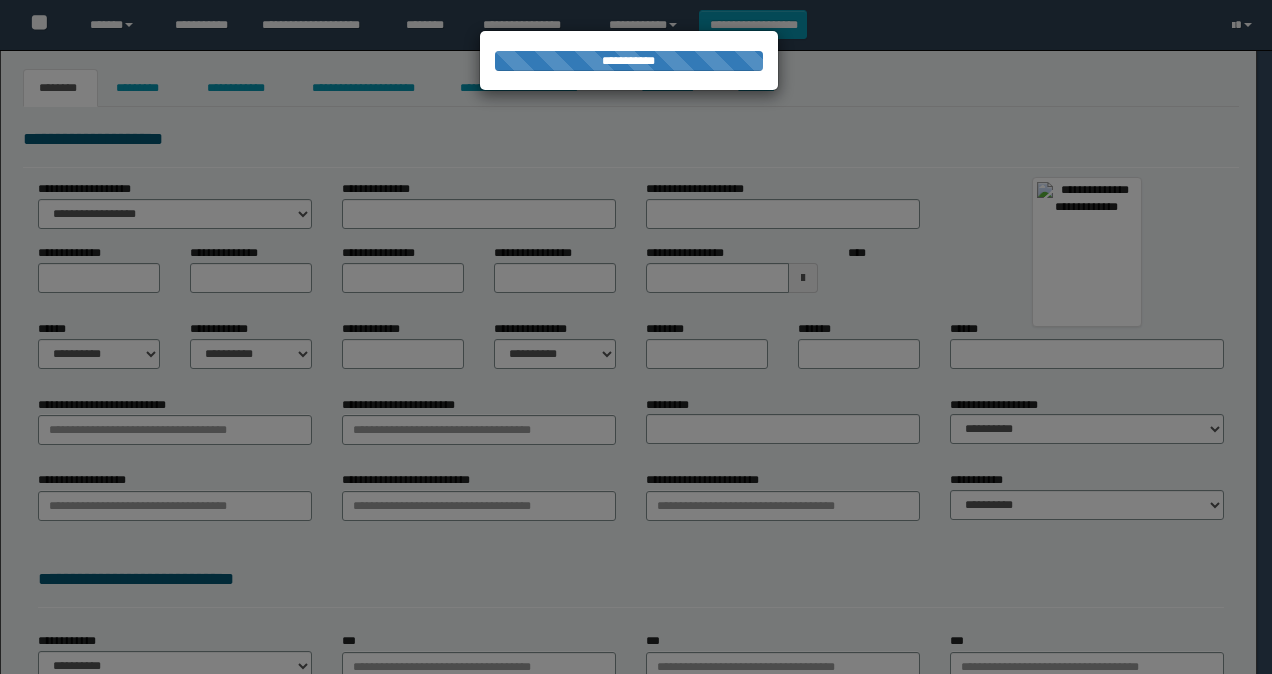 scroll, scrollTop: 0, scrollLeft: 0, axis: both 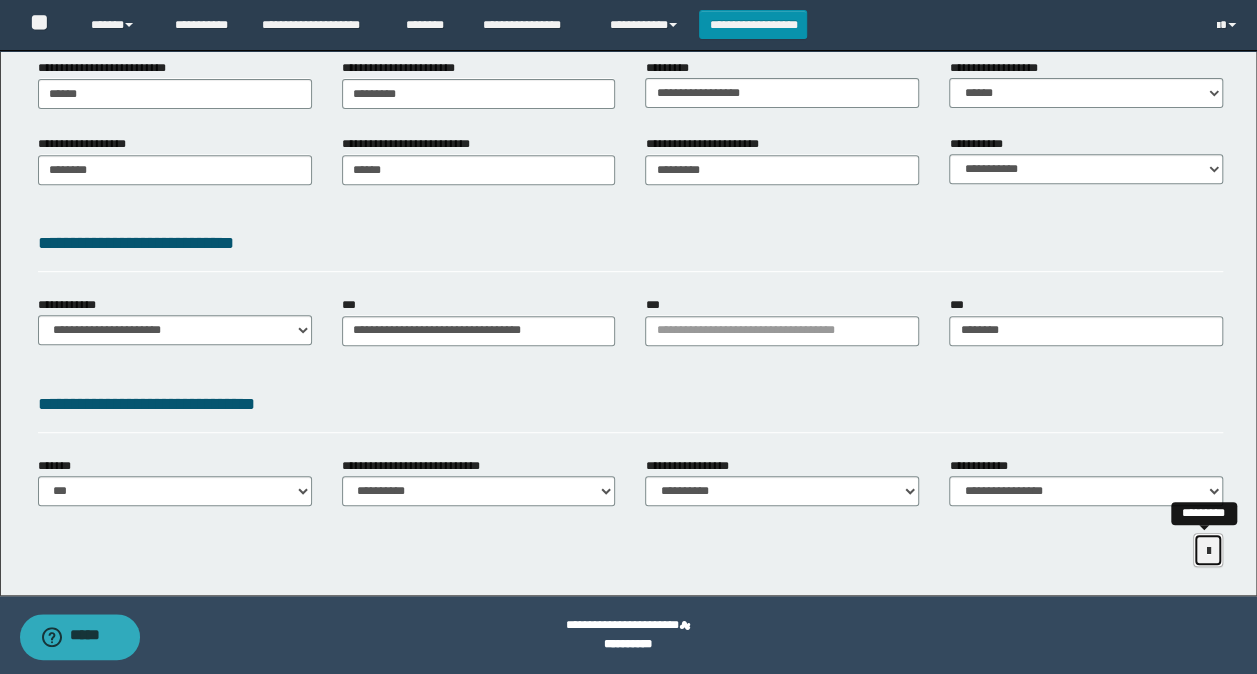 click at bounding box center (1208, 550) 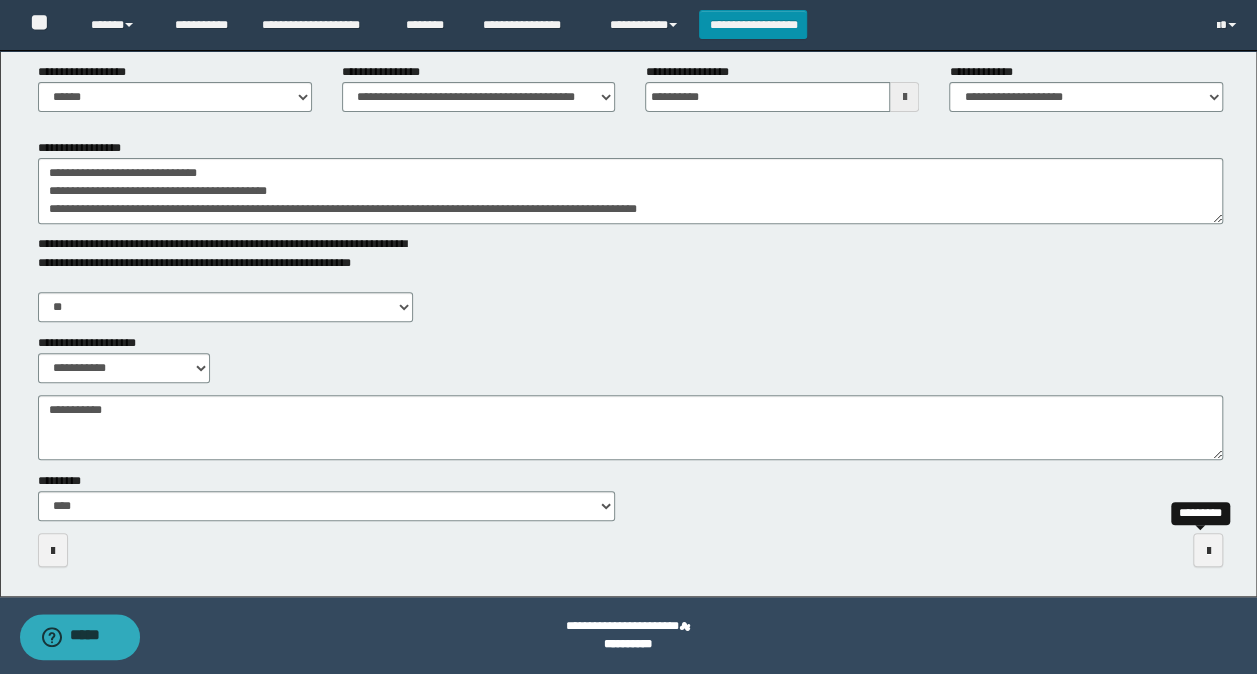 scroll, scrollTop: 269, scrollLeft: 0, axis: vertical 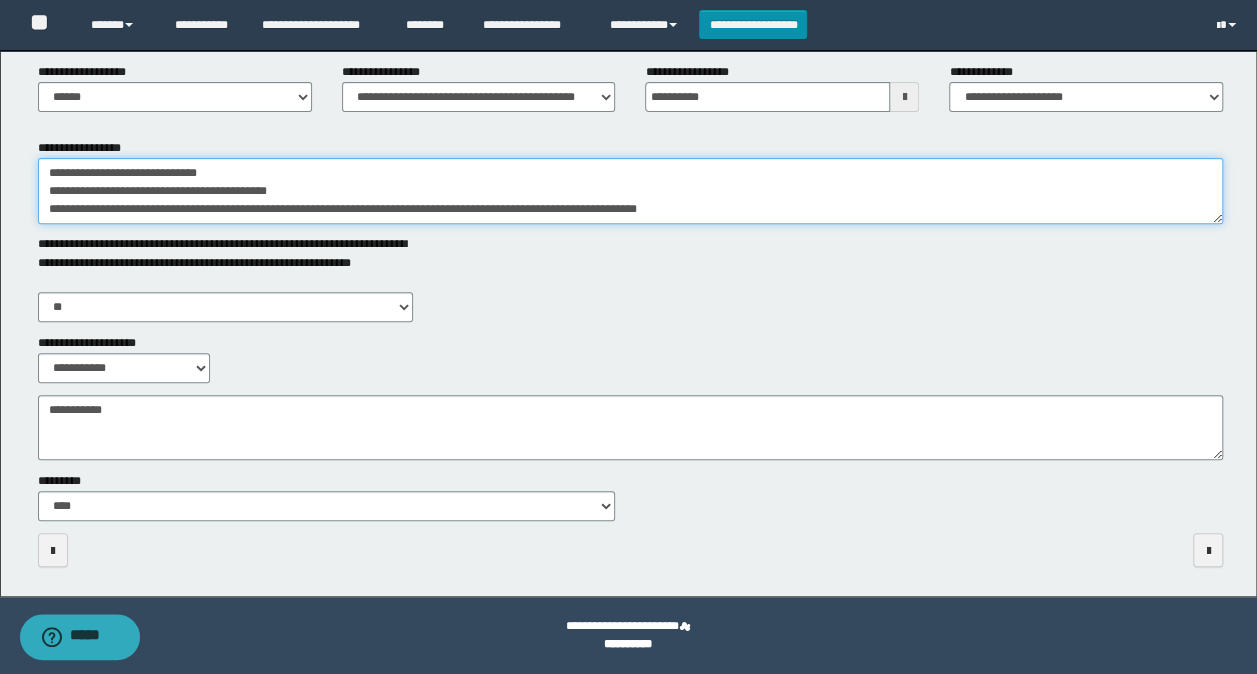 click on "**********" at bounding box center (631, 191) 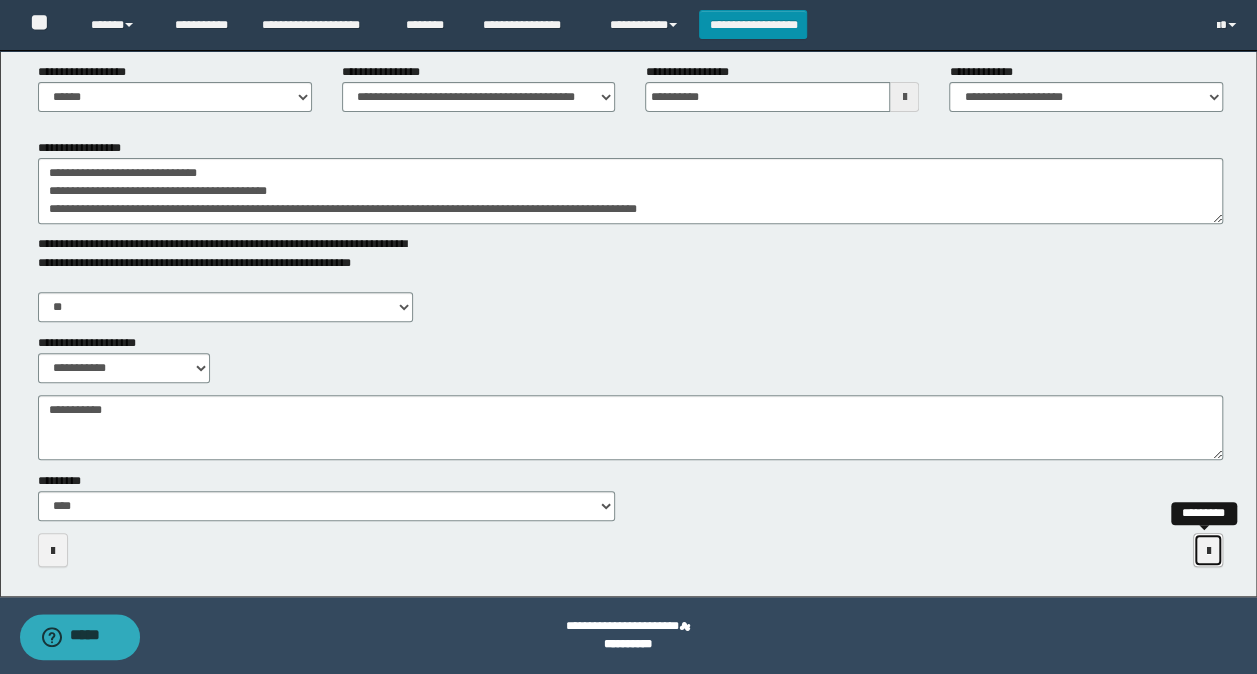 click at bounding box center [1208, 550] 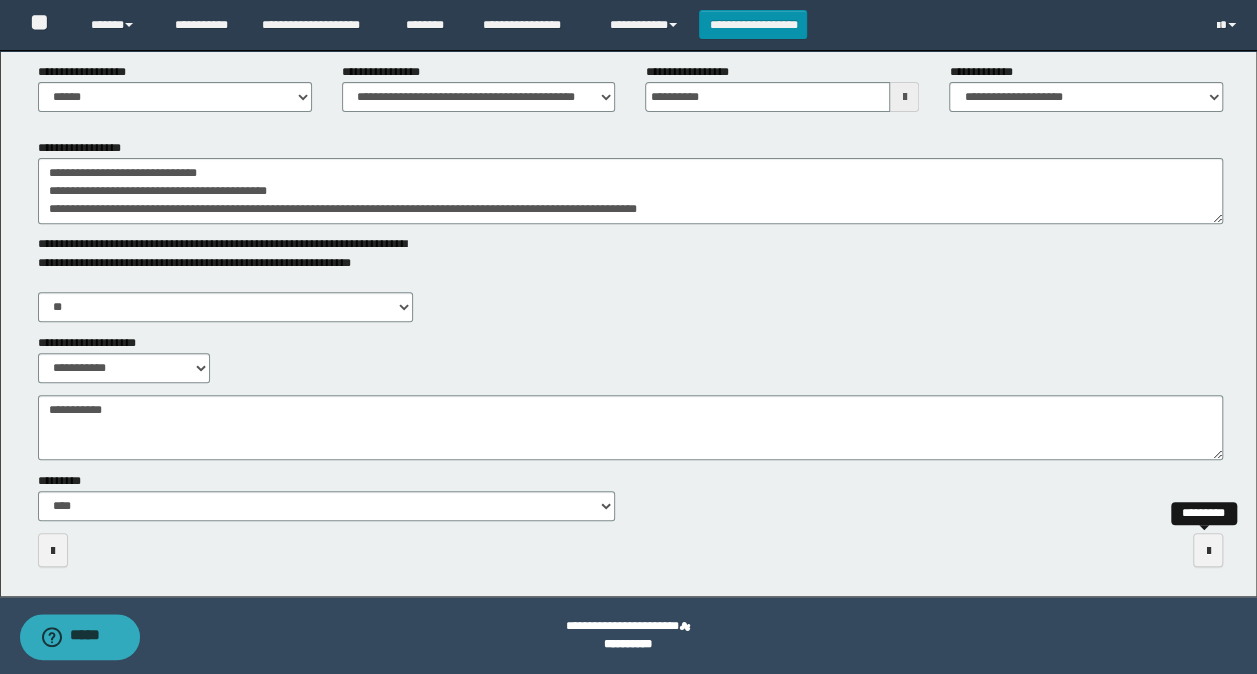 scroll, scrollTop: 0, scrollLeft: 0, axis: both 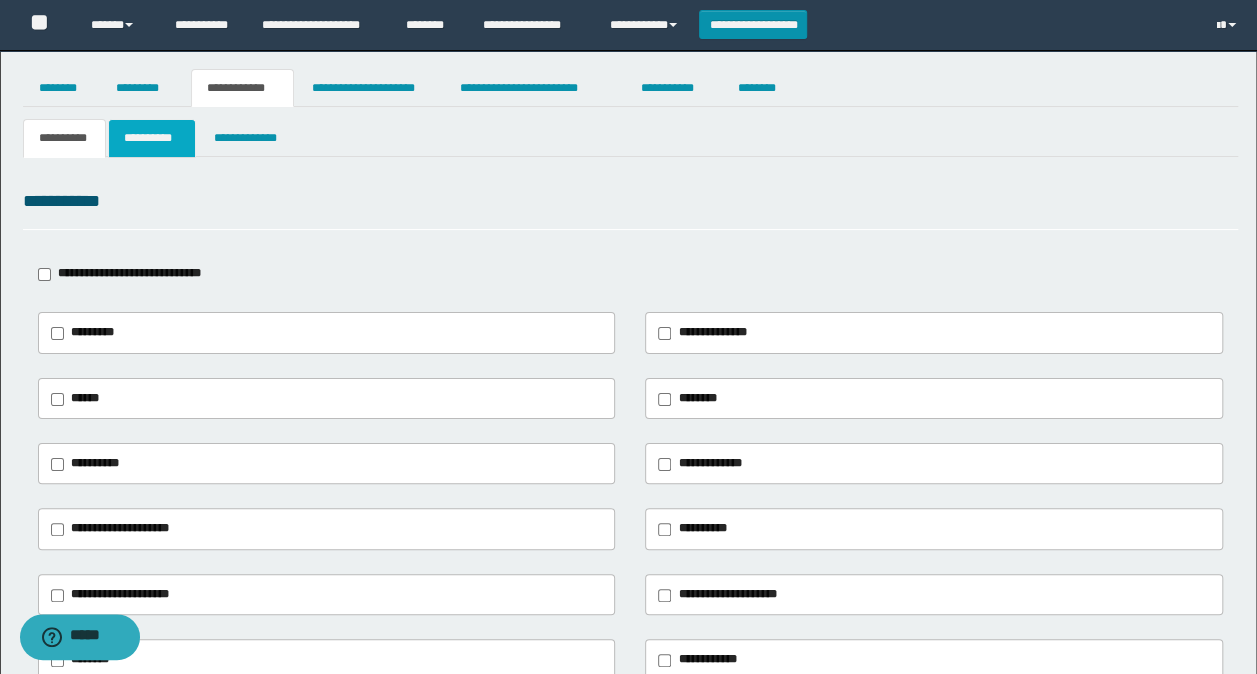 click on "**********" at bounding box center [151, 138] 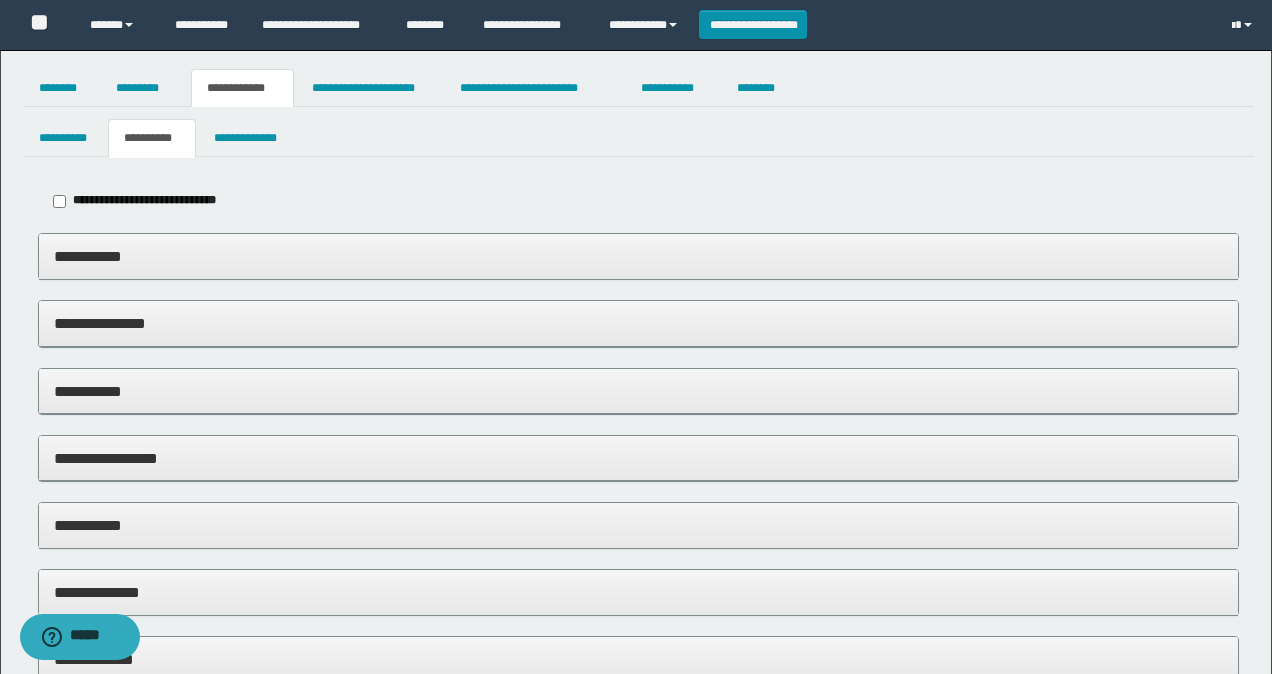 type on "*****" 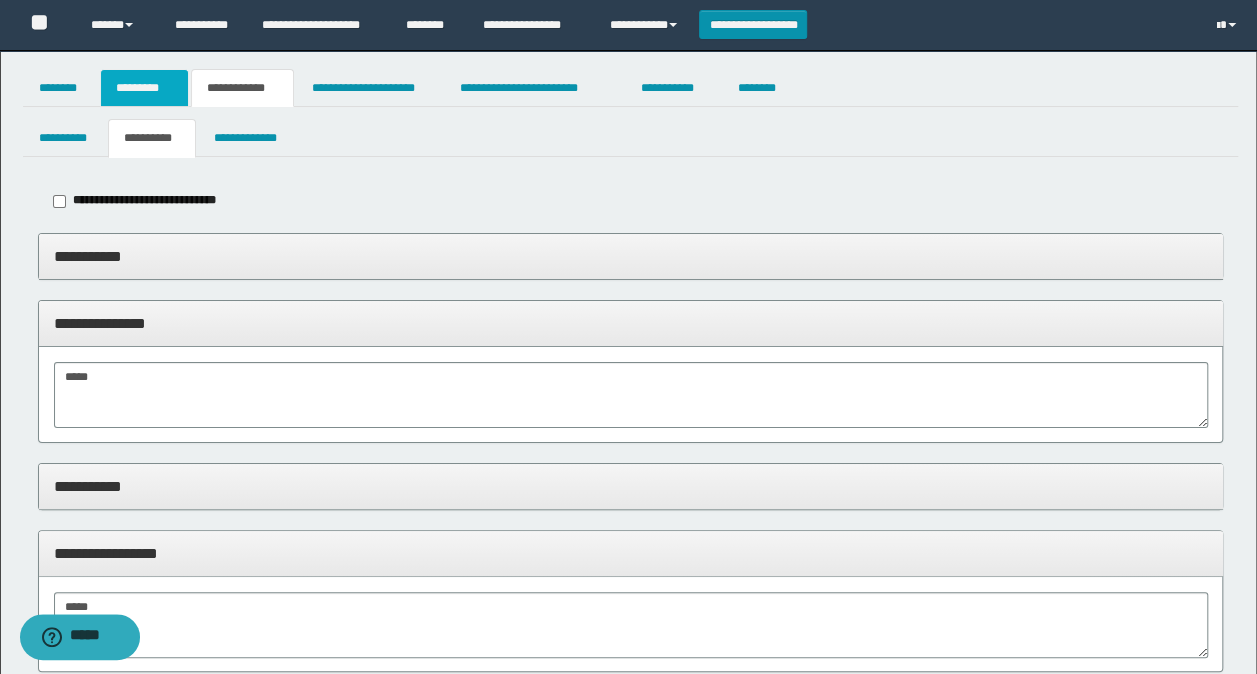 click on "*********" at bounding box center (144, 88) 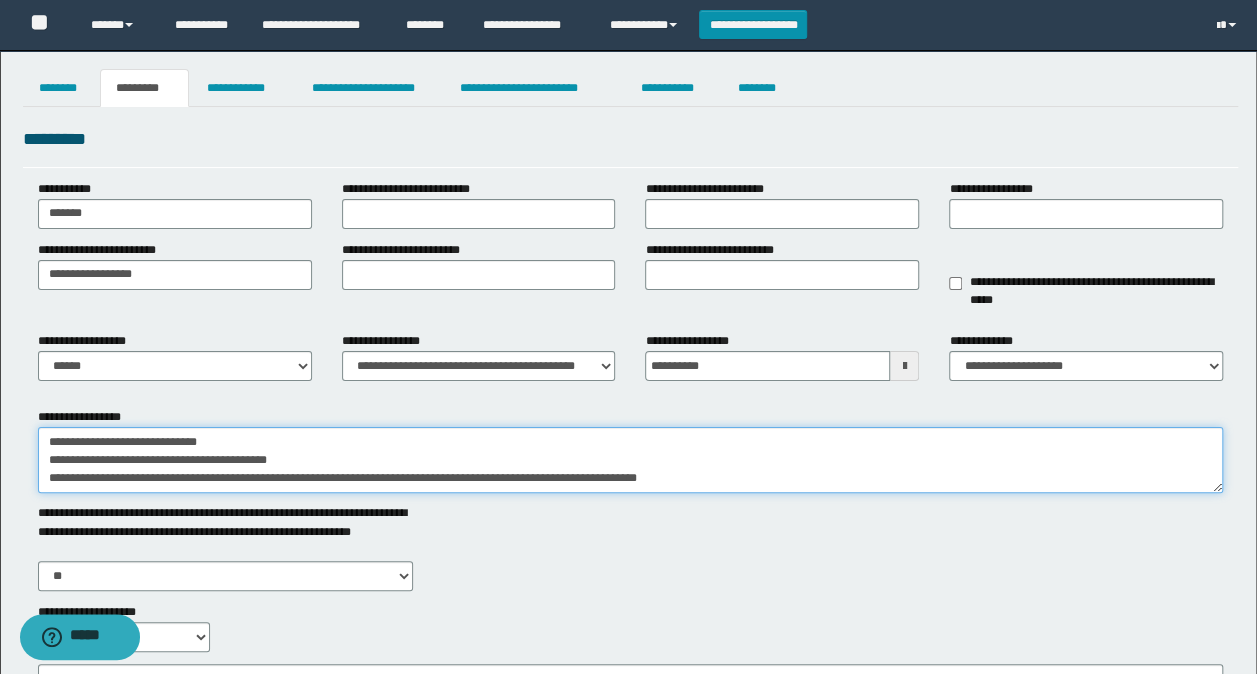 drag, startPoint x: 805, startPoint y: 474, endPoint x: 15, endPoint y: 476, distance: 790.0025 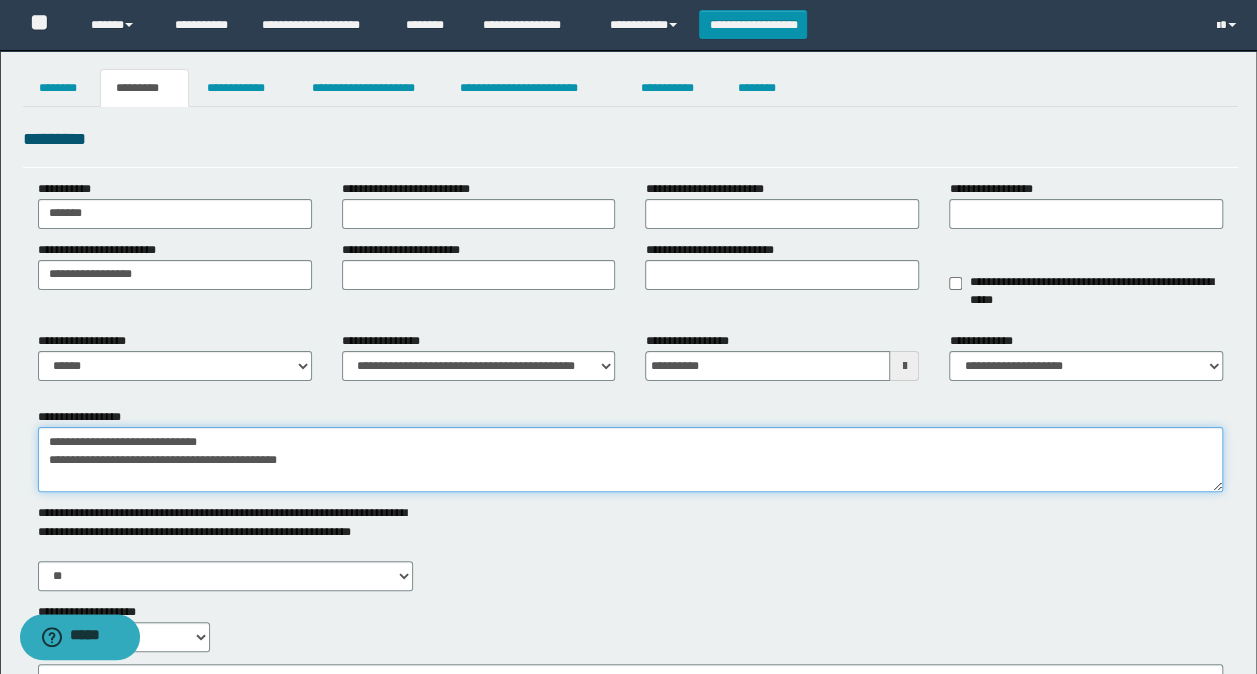 scroll, scrollTop: 18, scrollLeft: 0, axis: vertical 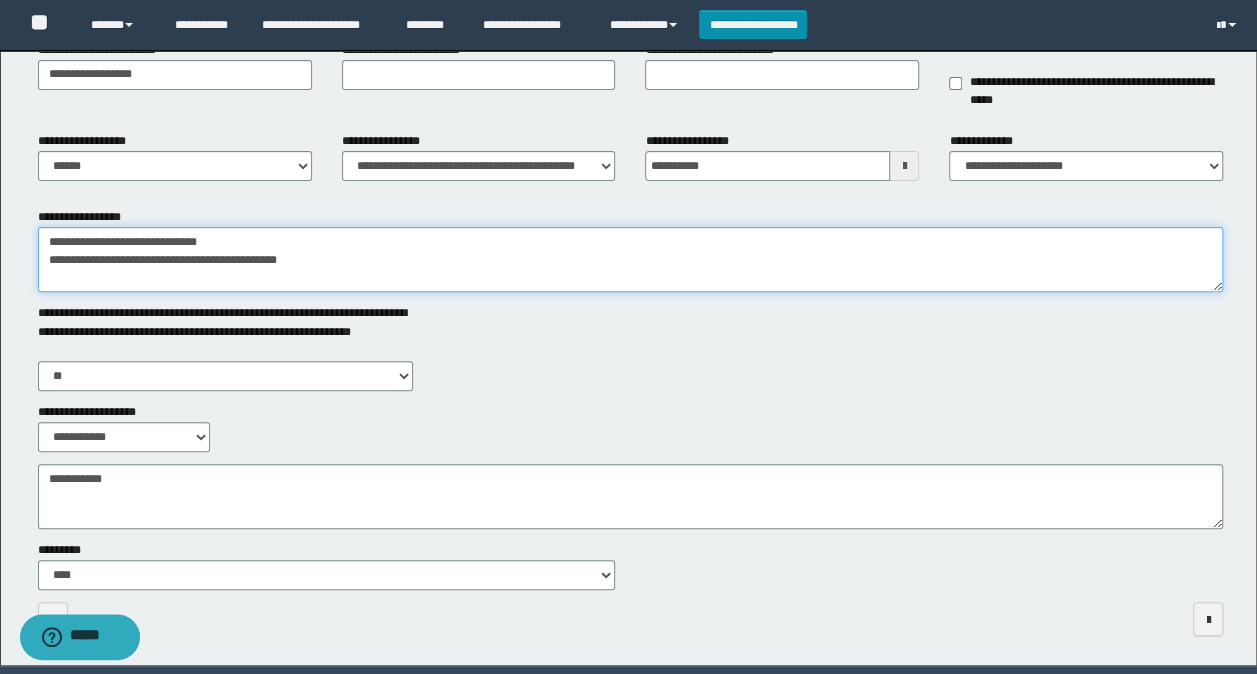 type on "**********" 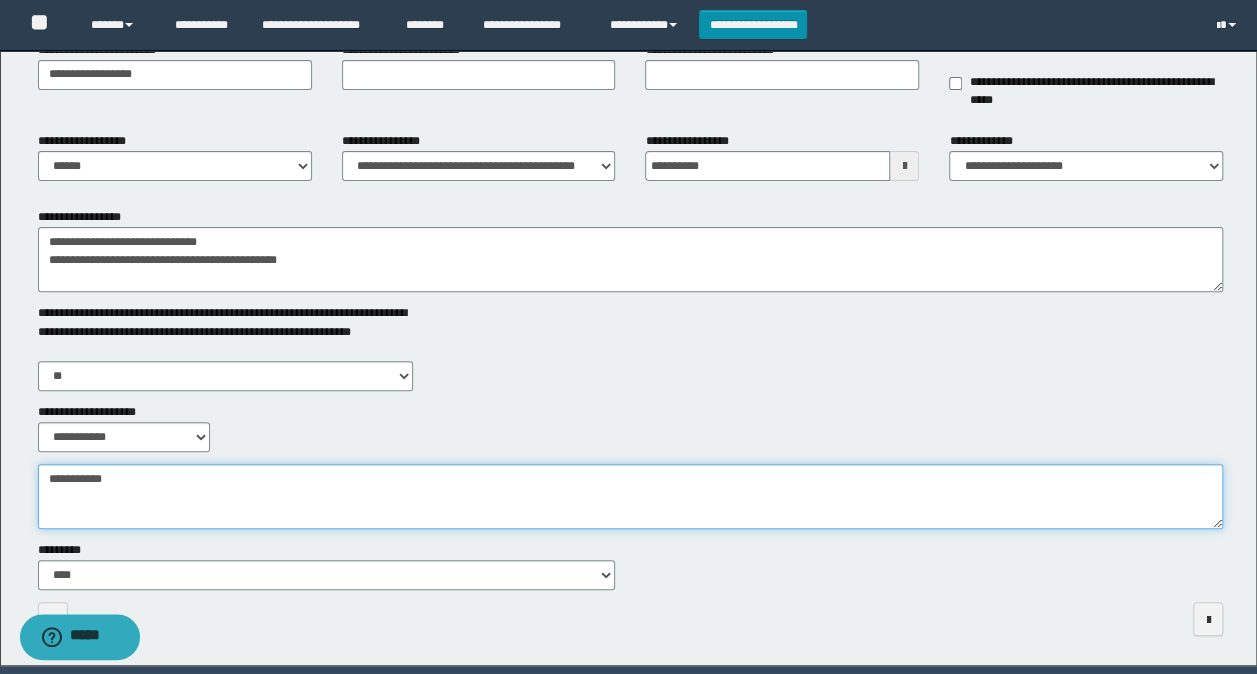 click on "**********" at bounding box center (631, 496) 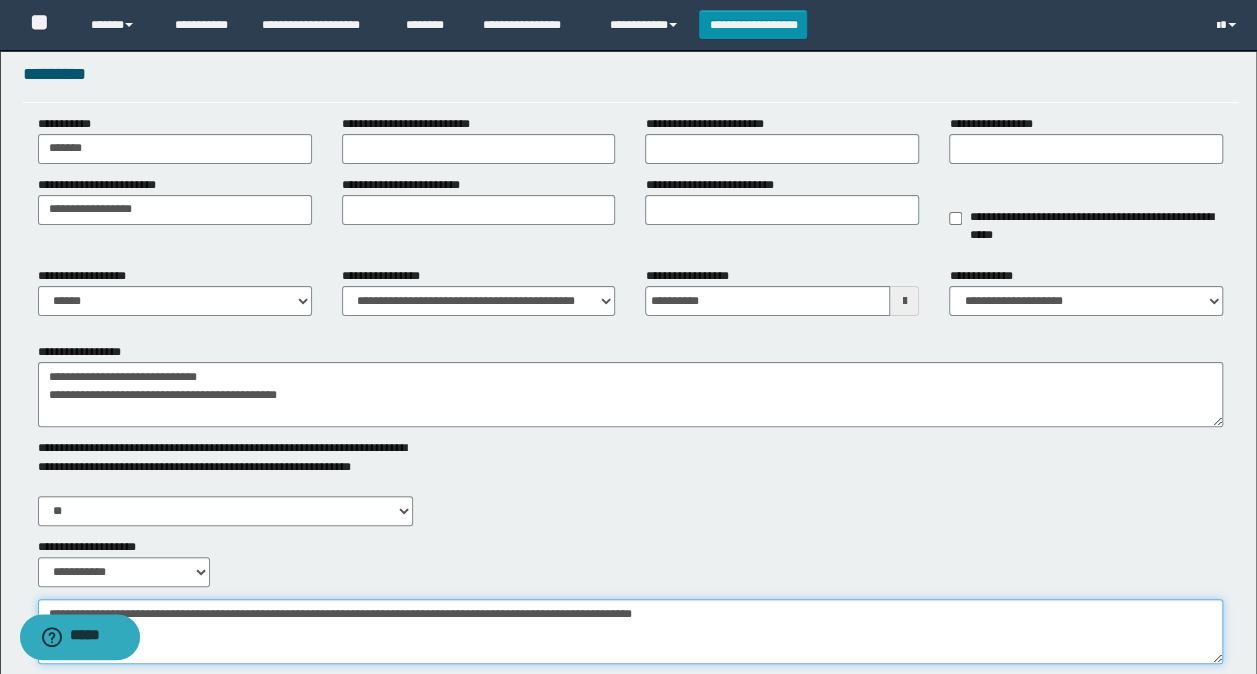 scroll, scrollTop: 0, scrollLeft: 0, axis: both 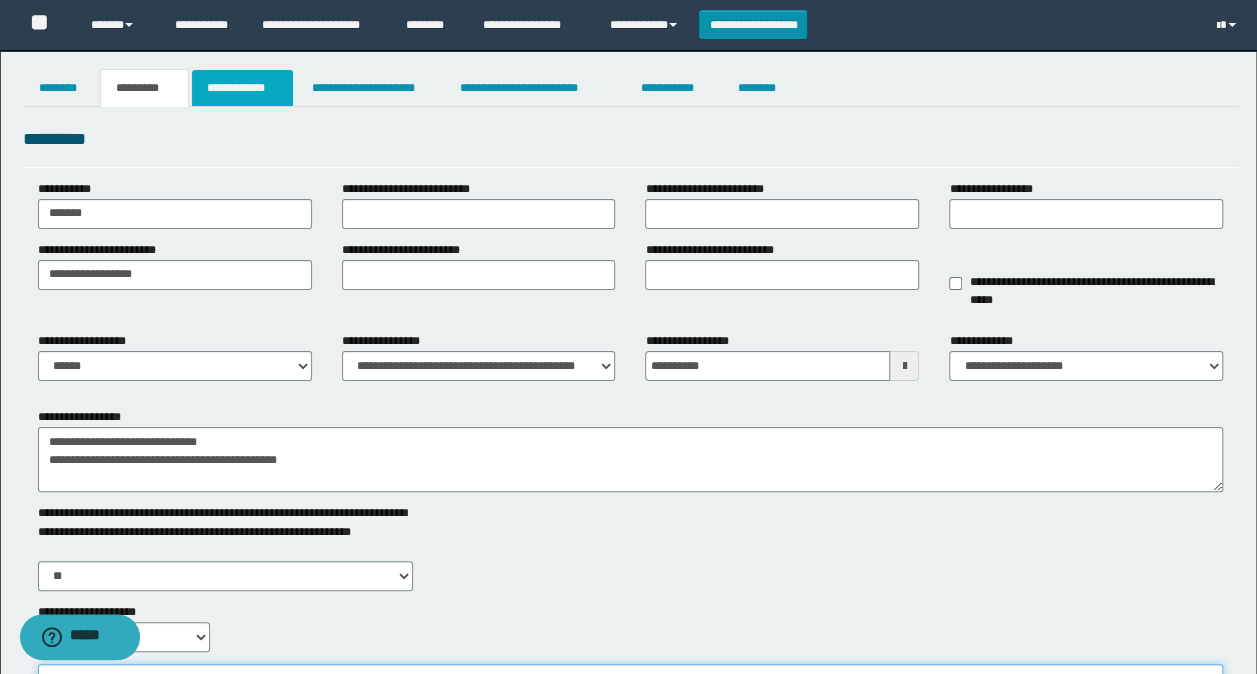 type on "**********" 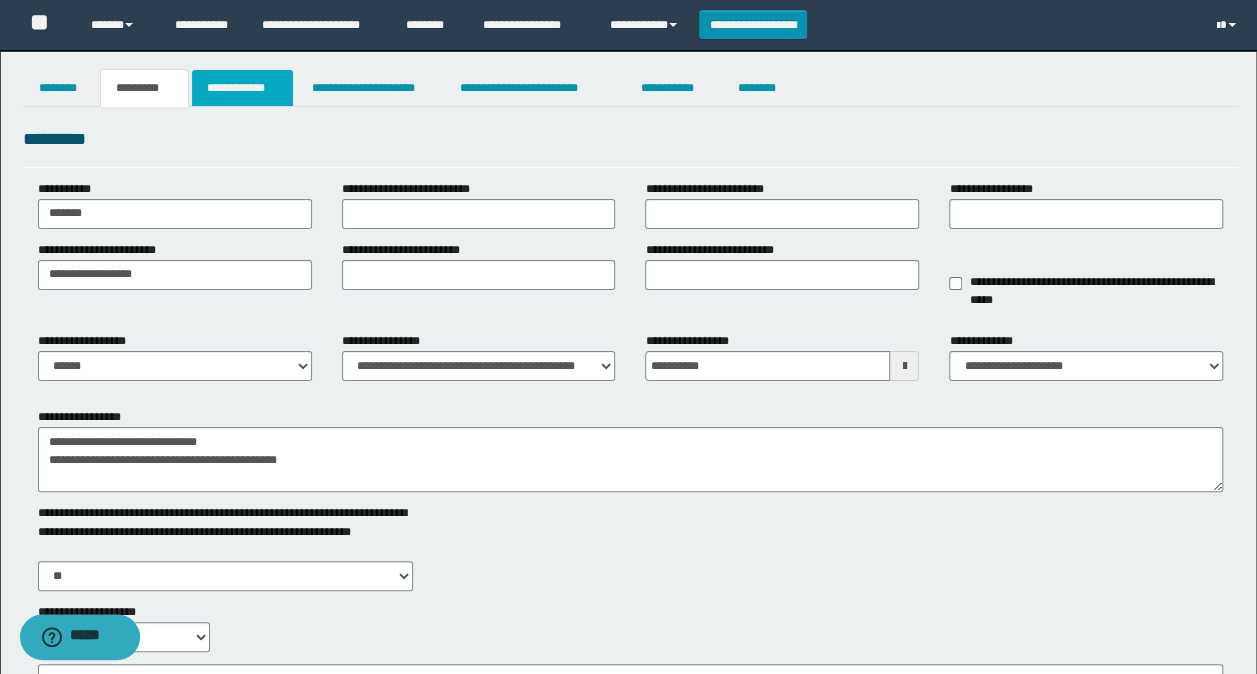 click on "**********" at bounding box center (243, 88) 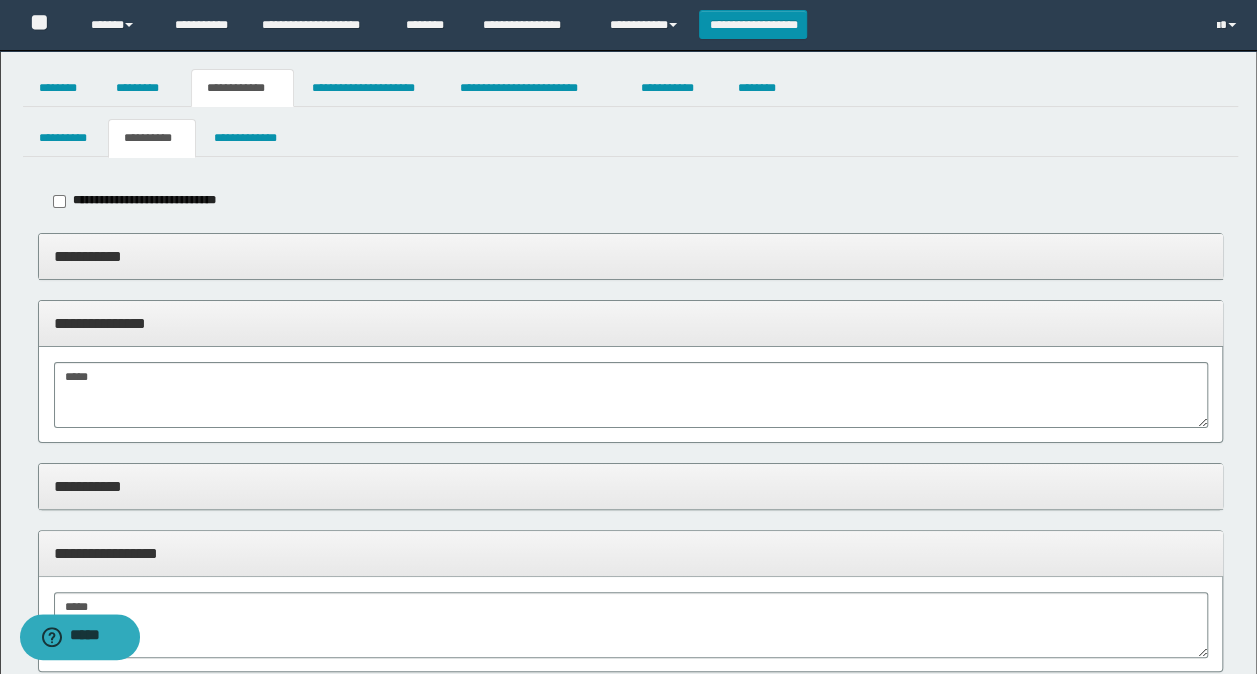 scroll, scrollTop: 100, scrollLeft: 0, axis: vertical 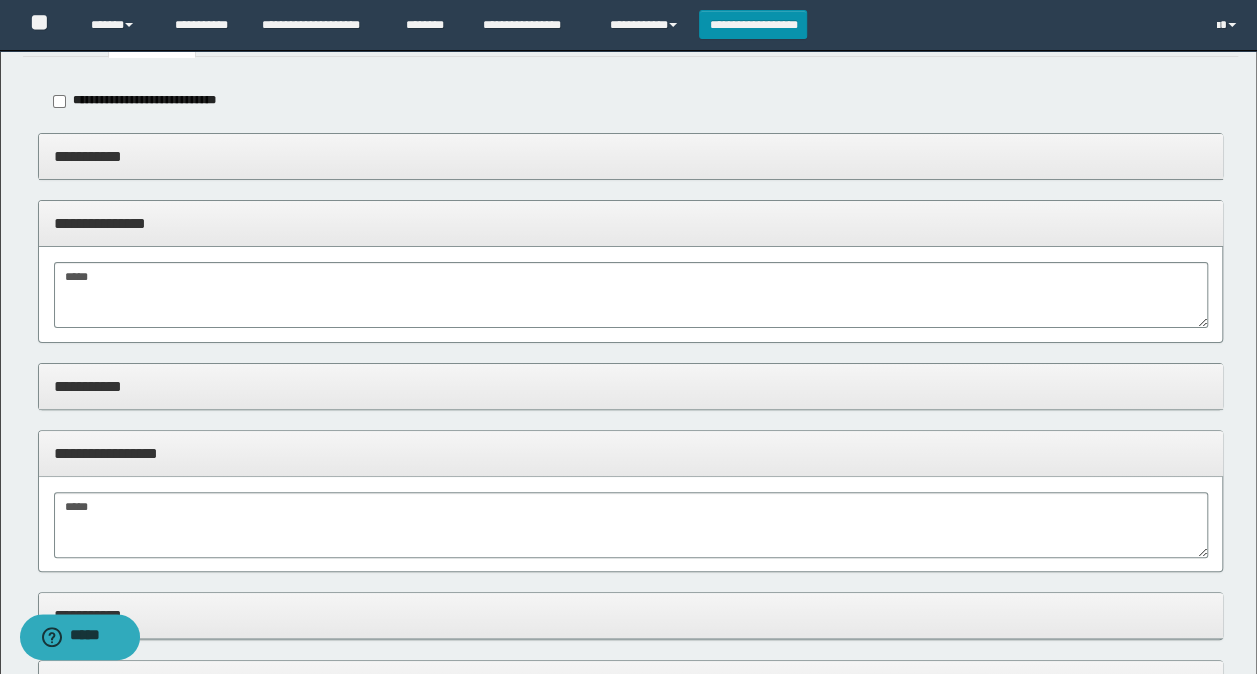 click on "**********" at bounding box center [631, 396] 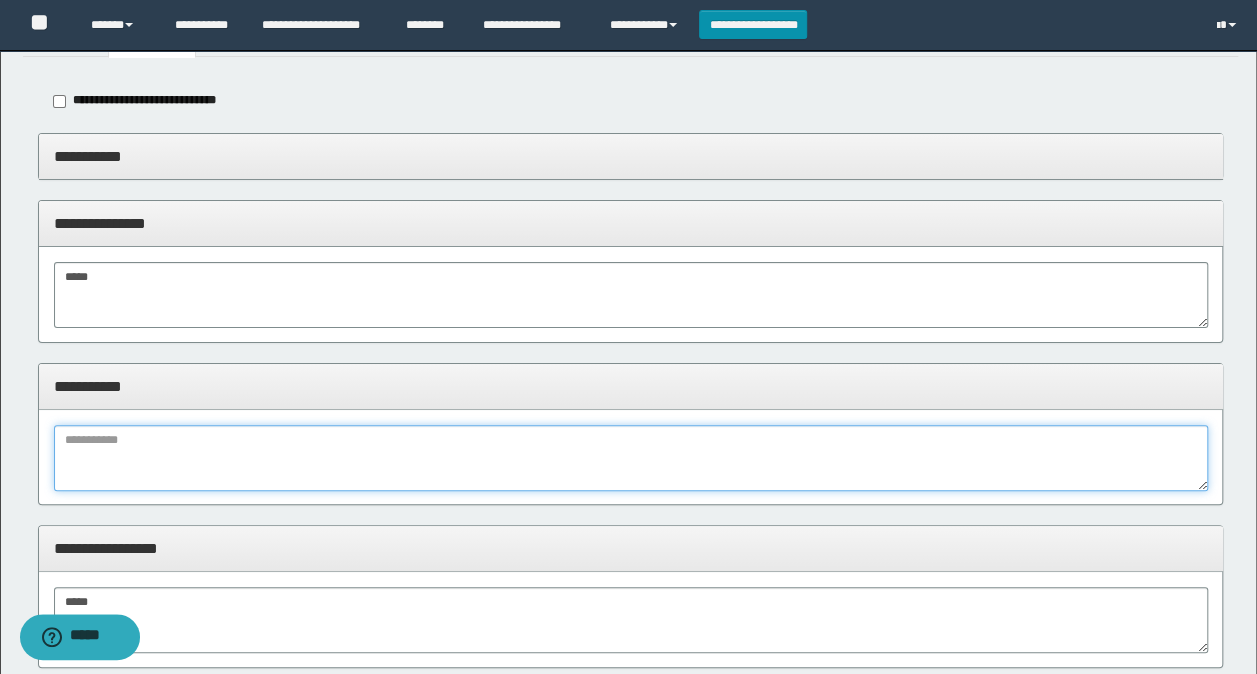 click at bounding box center (631, 458) 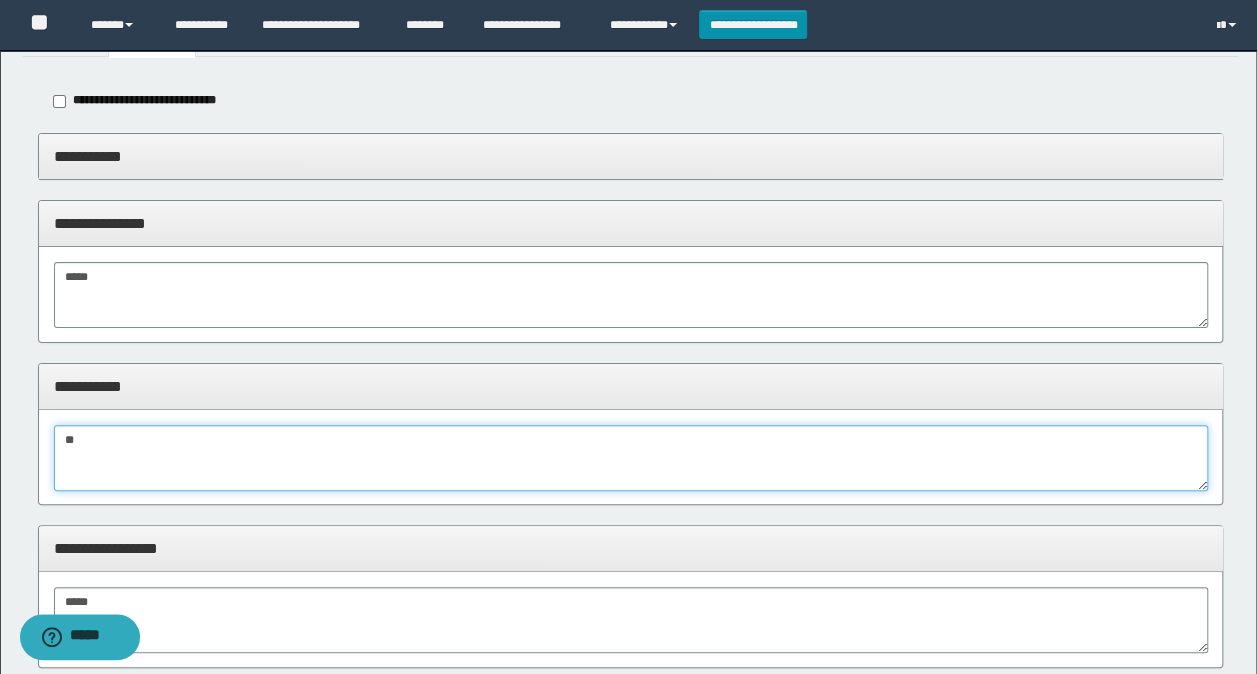 type on "*" 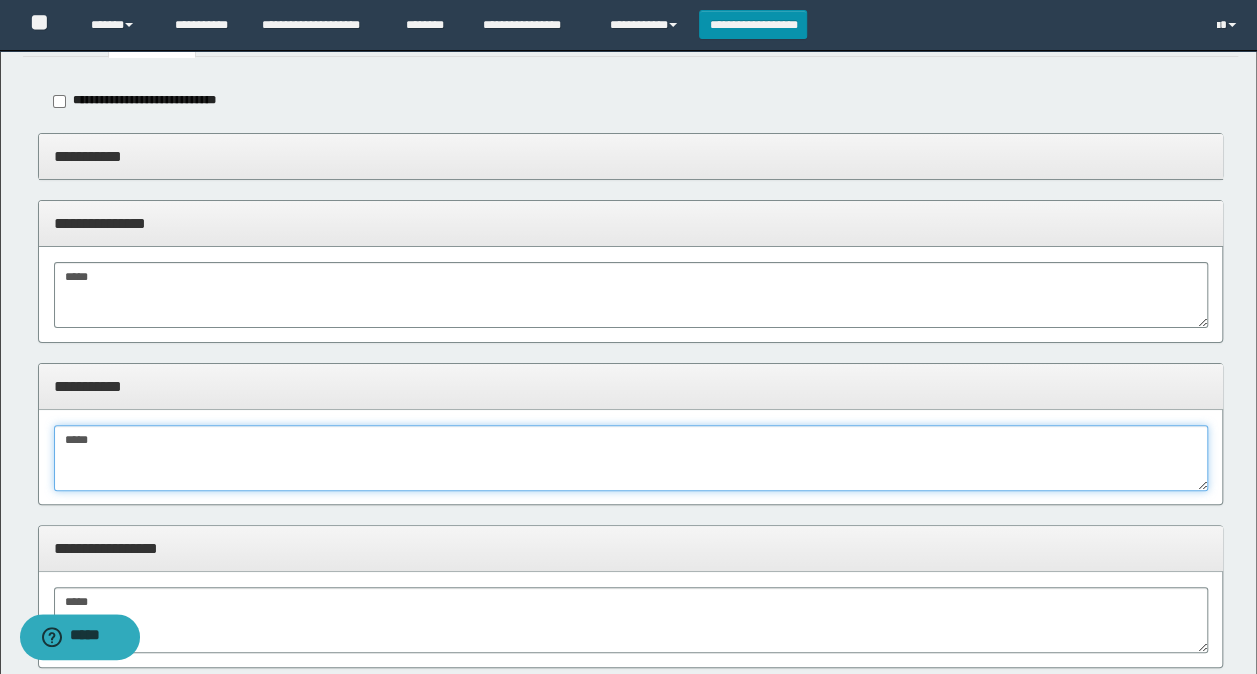 type on "*****" 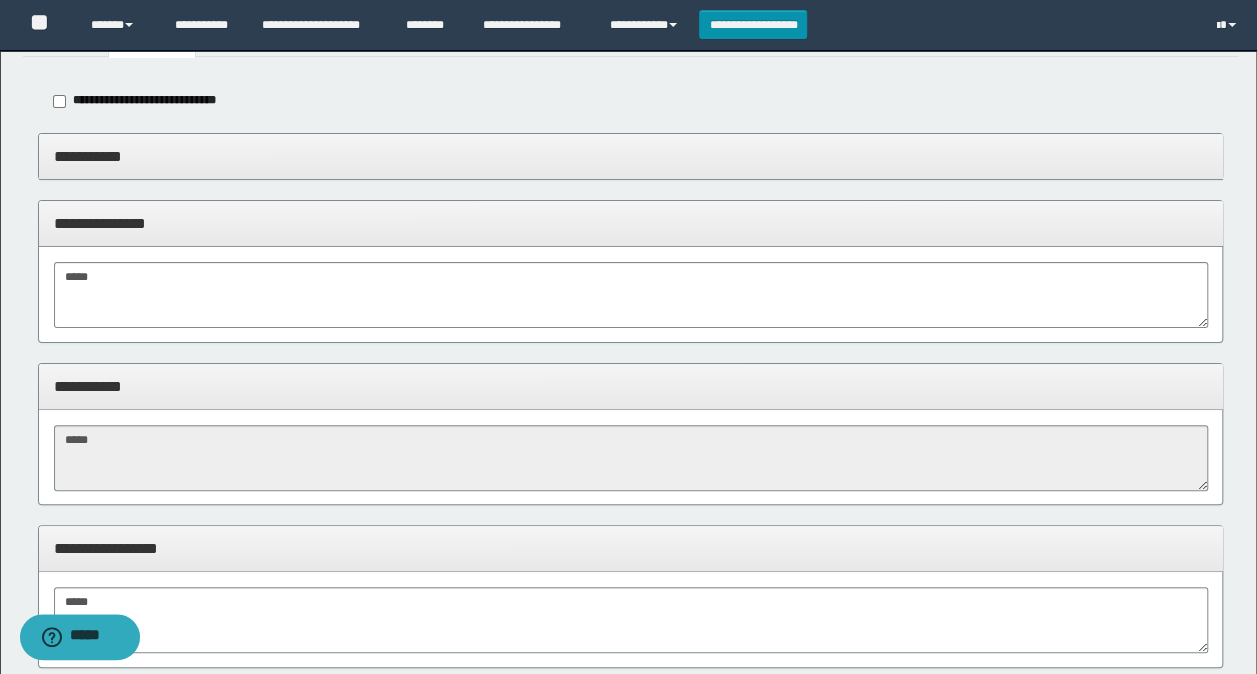 click on "**********" at bounding box center [631, 386] 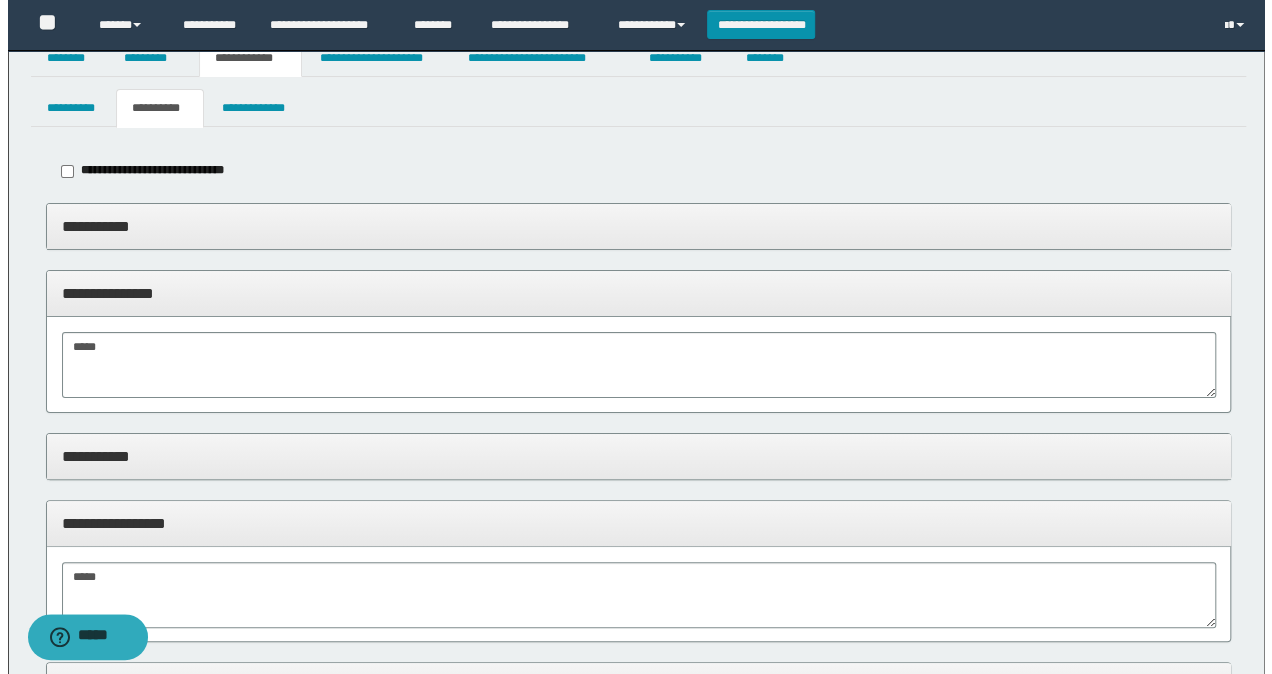 scroll, scrollTop: 0, scrollLeft: 0, axis: both 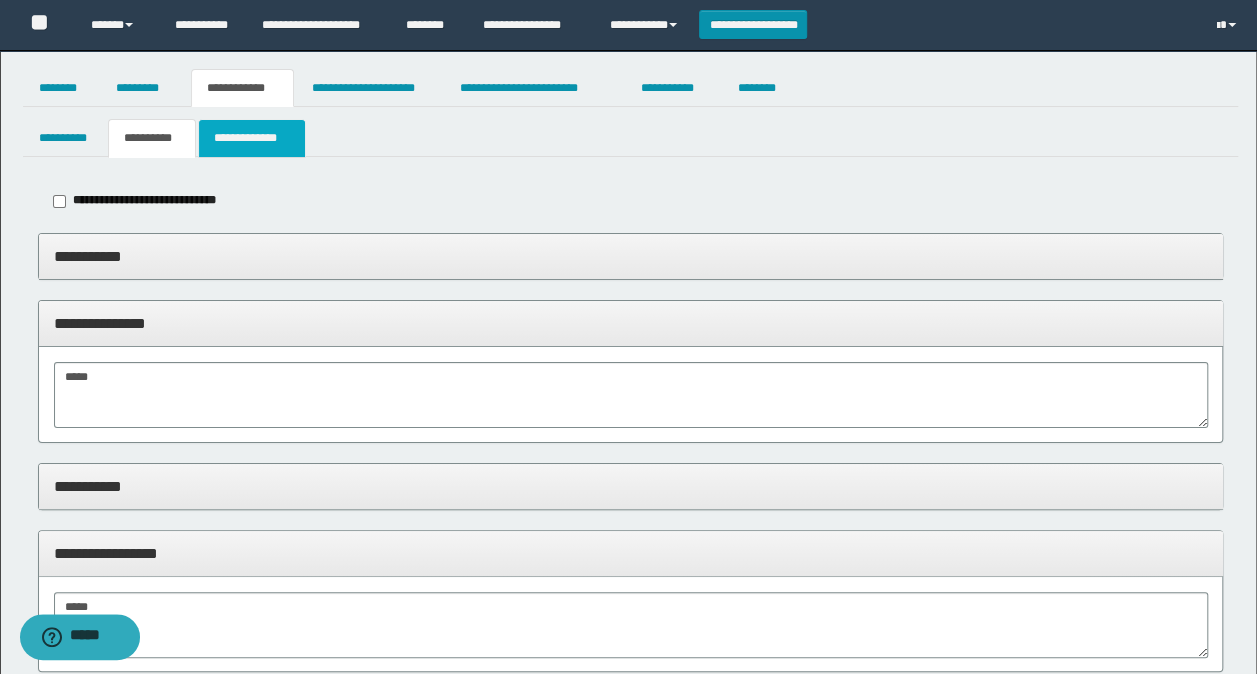 click on "**********" at bounding box center (252, 138) 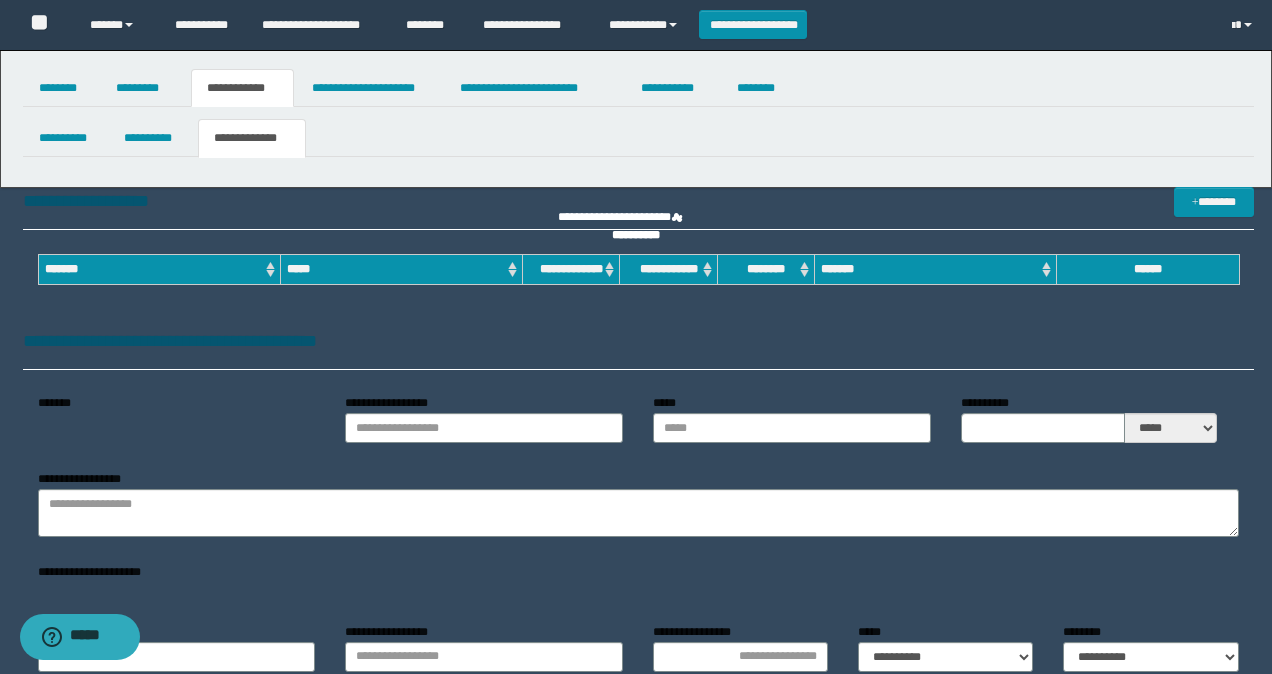type on "******" 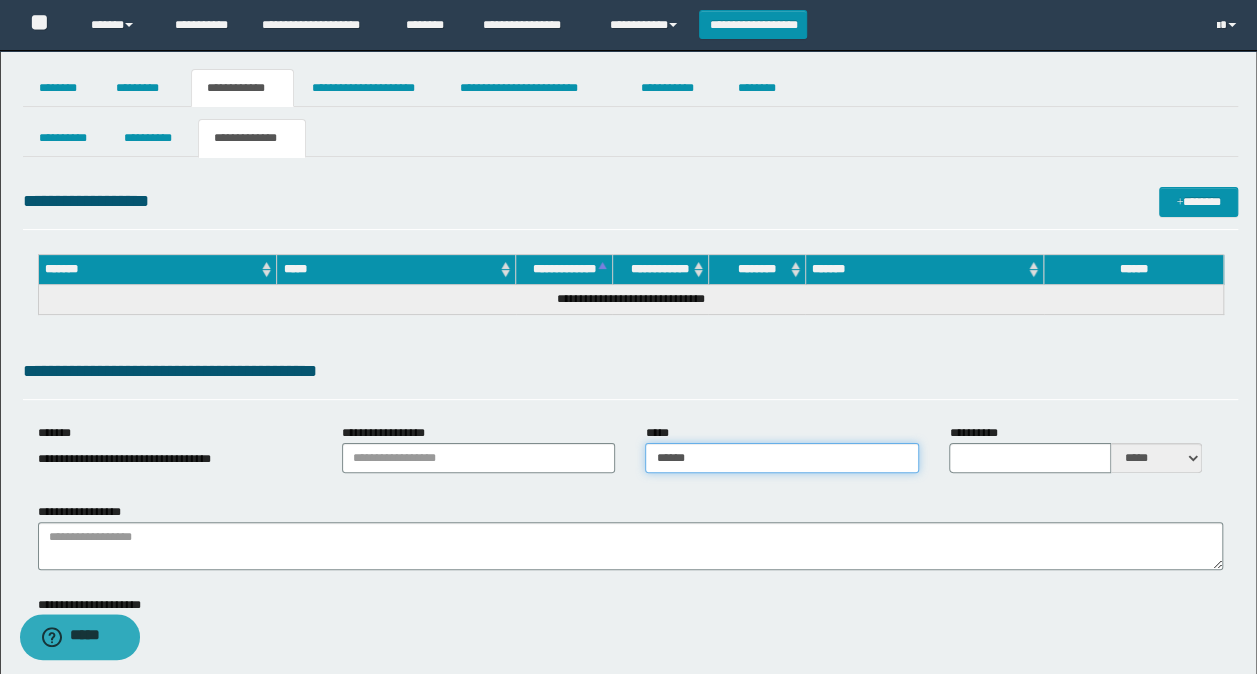 click on "******" at bounding box center [782, 458] 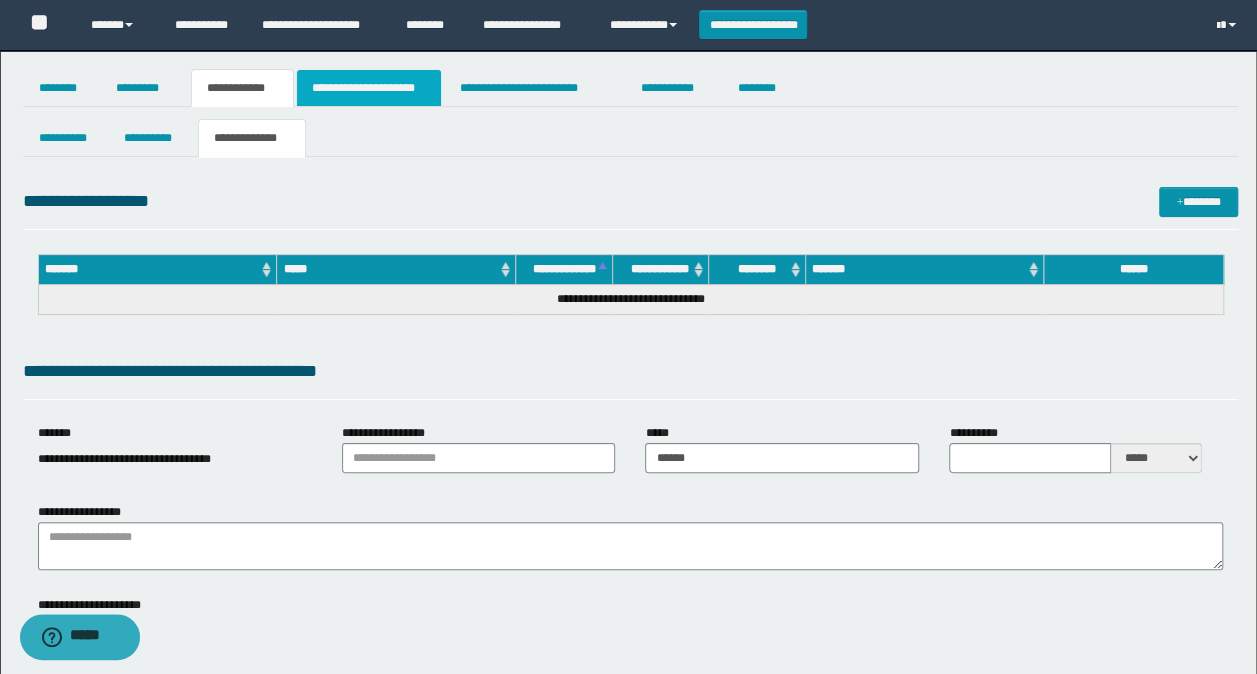 click on "**********" at bounding box center (369, 88) 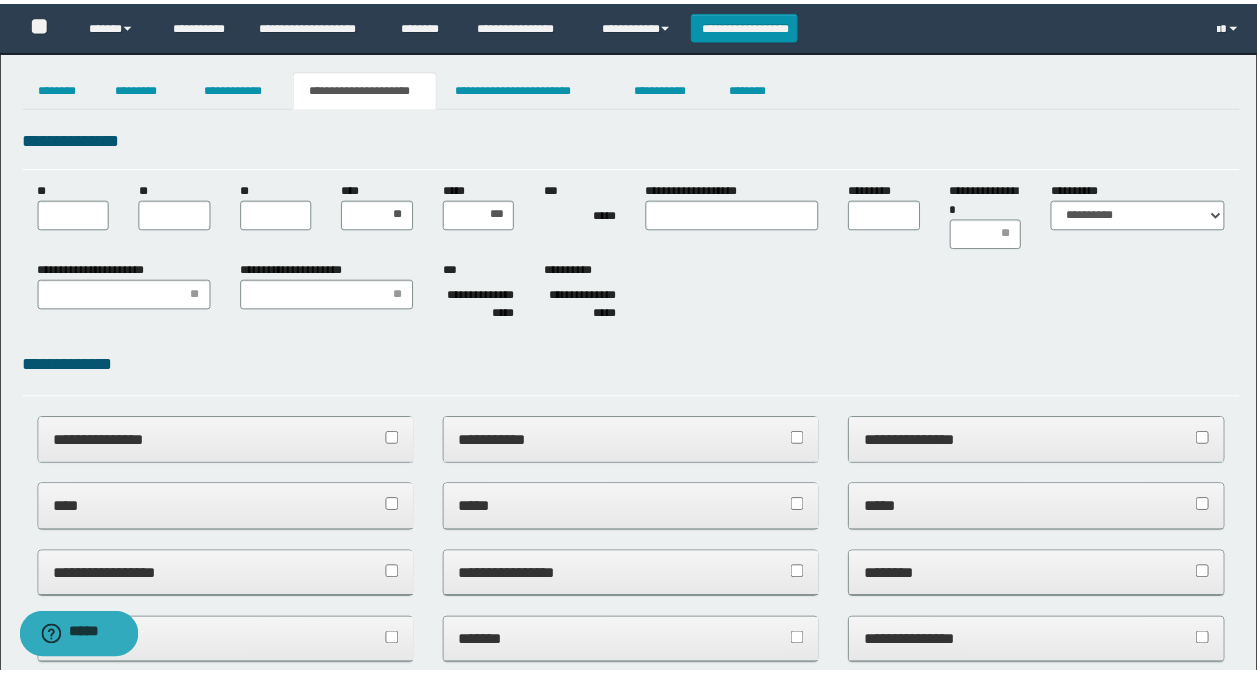 scroll, scrollTop: 0, scrollLeft: 0, axis: both 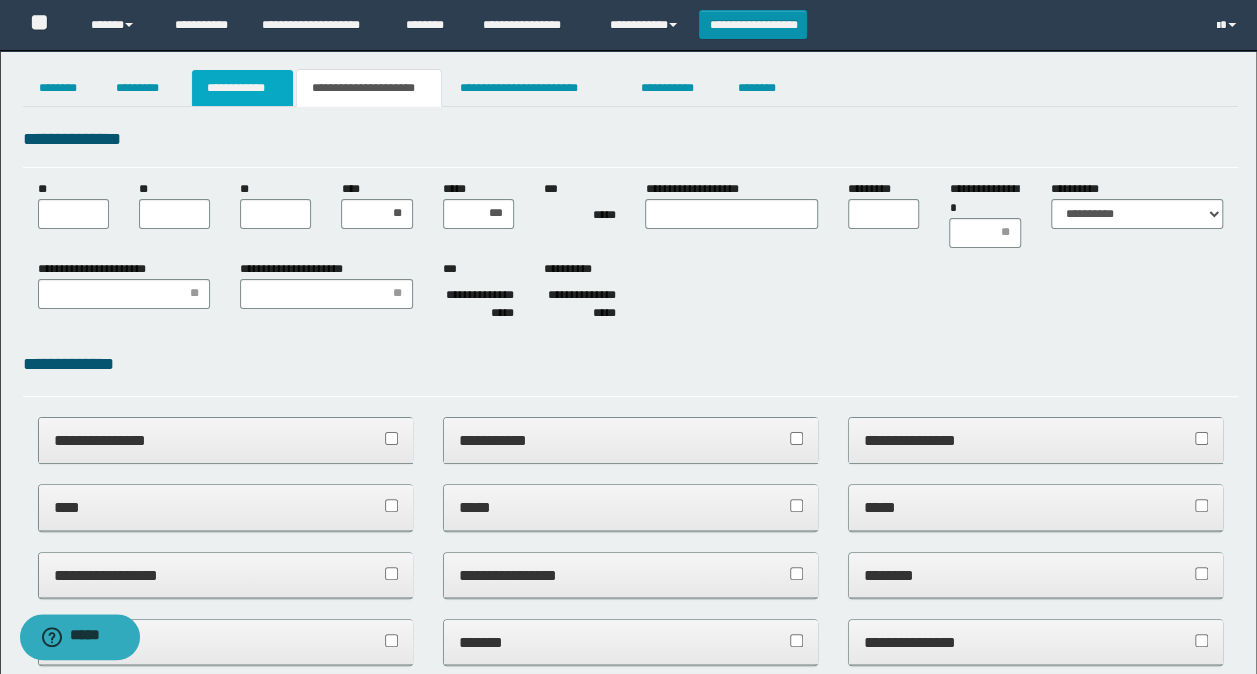click on "**********" at bounding box center (243, 88) 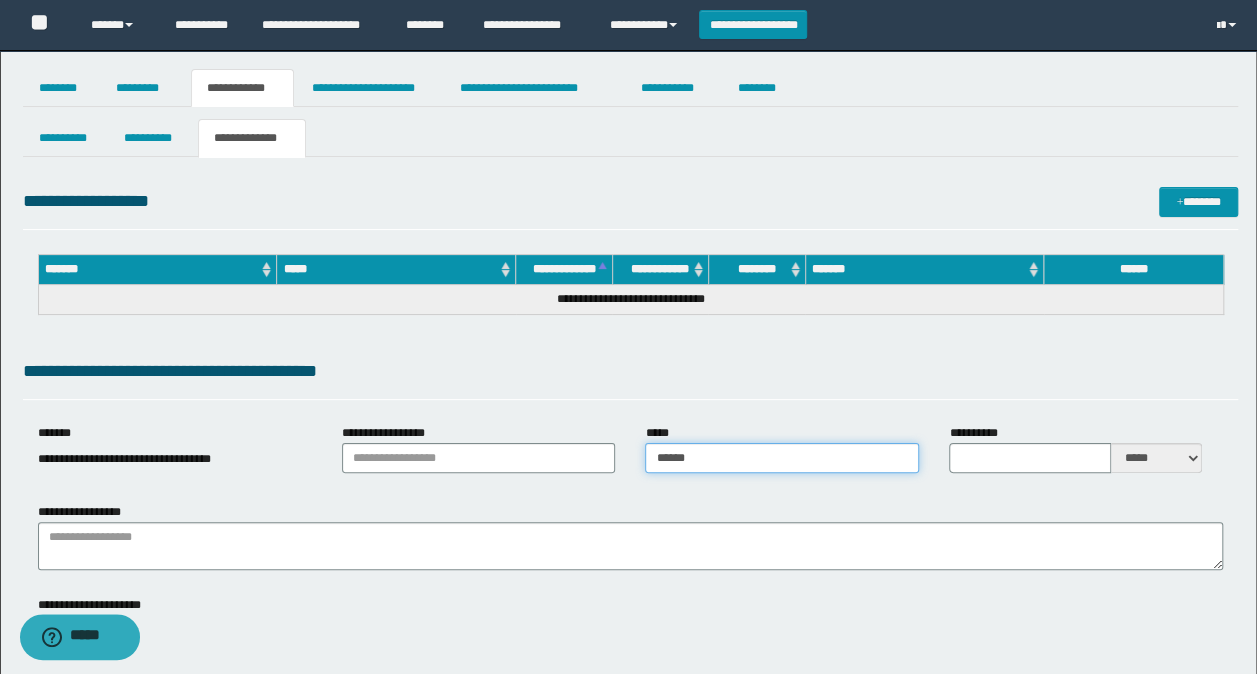 drag, startPoint x: 769, startPoint y: 466, endPoint x: 622, endPoint y: 456, distance: 147.33974 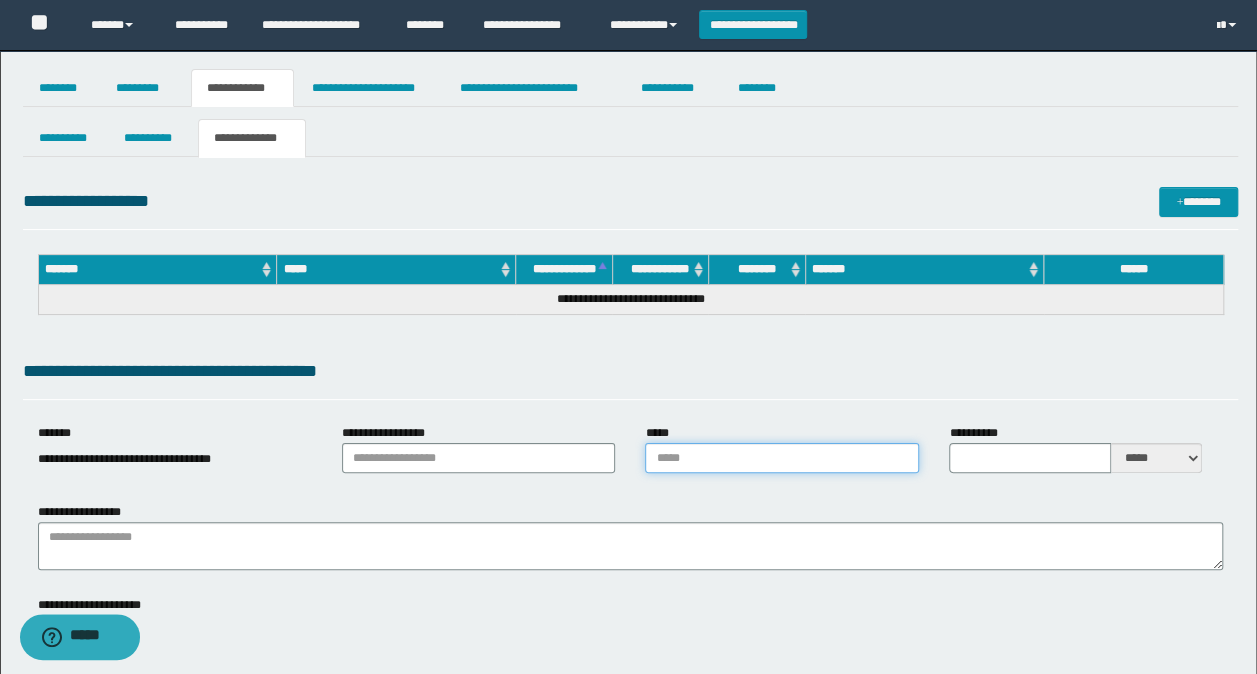 paste on "**********" 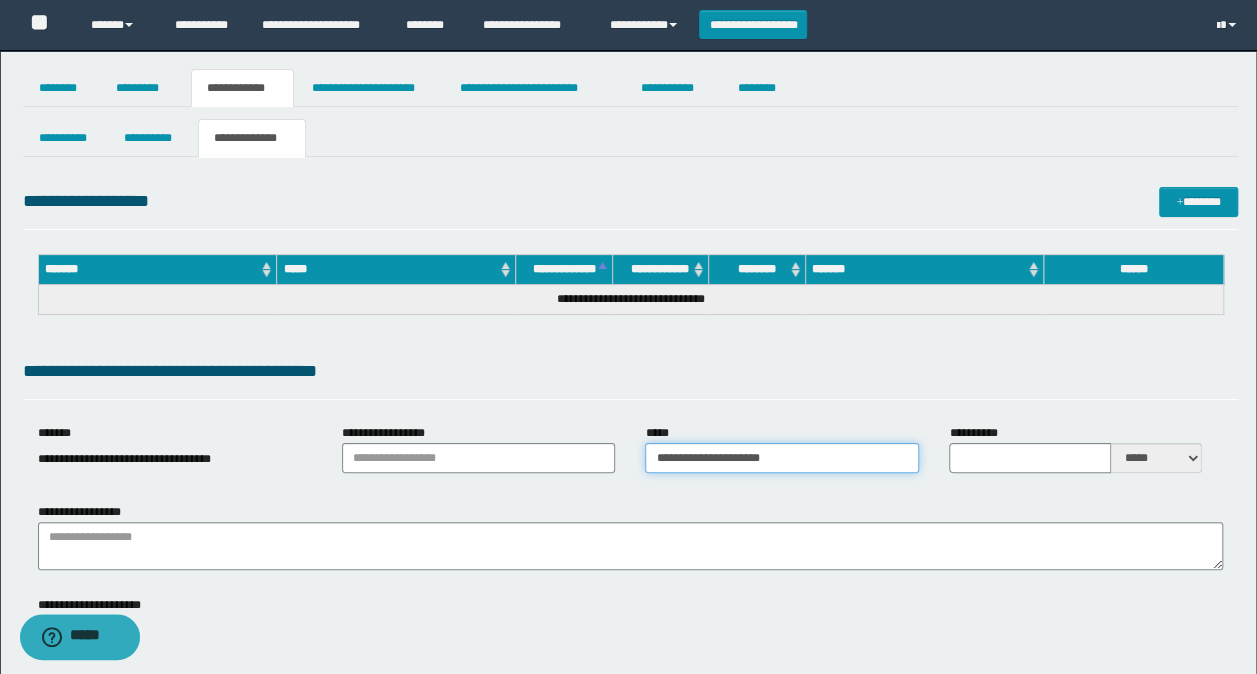 type on "**********" 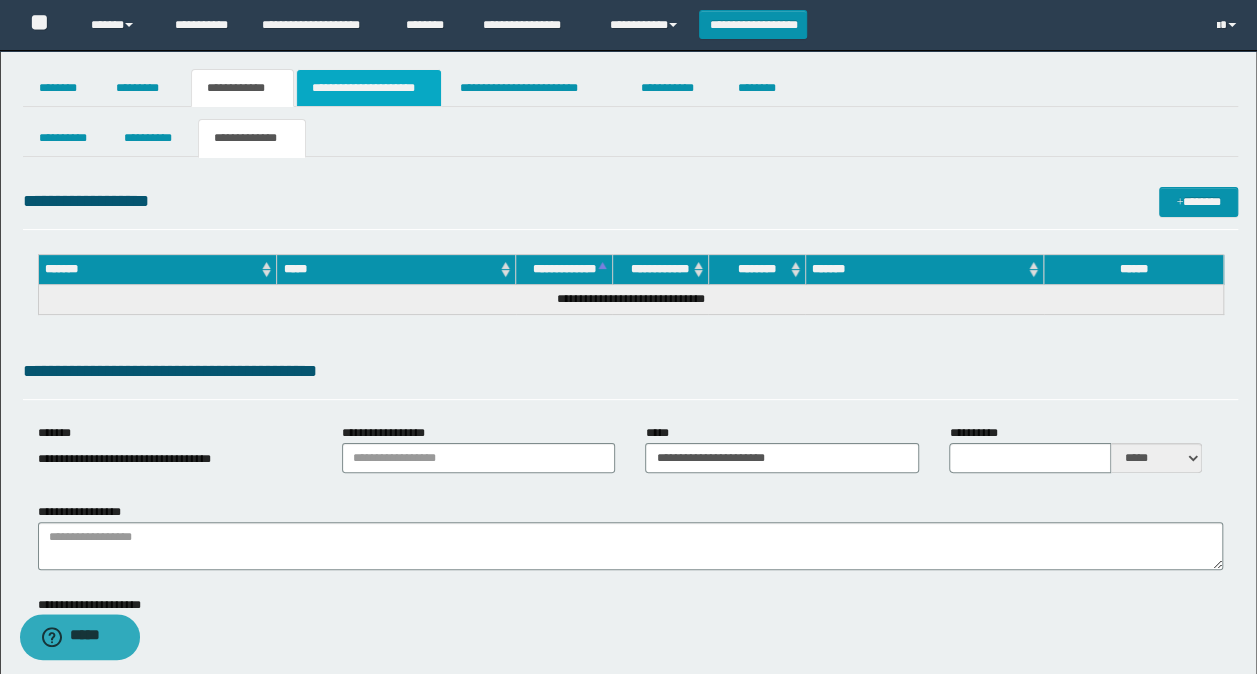 click on "**********" at bounding box center [369, 88] 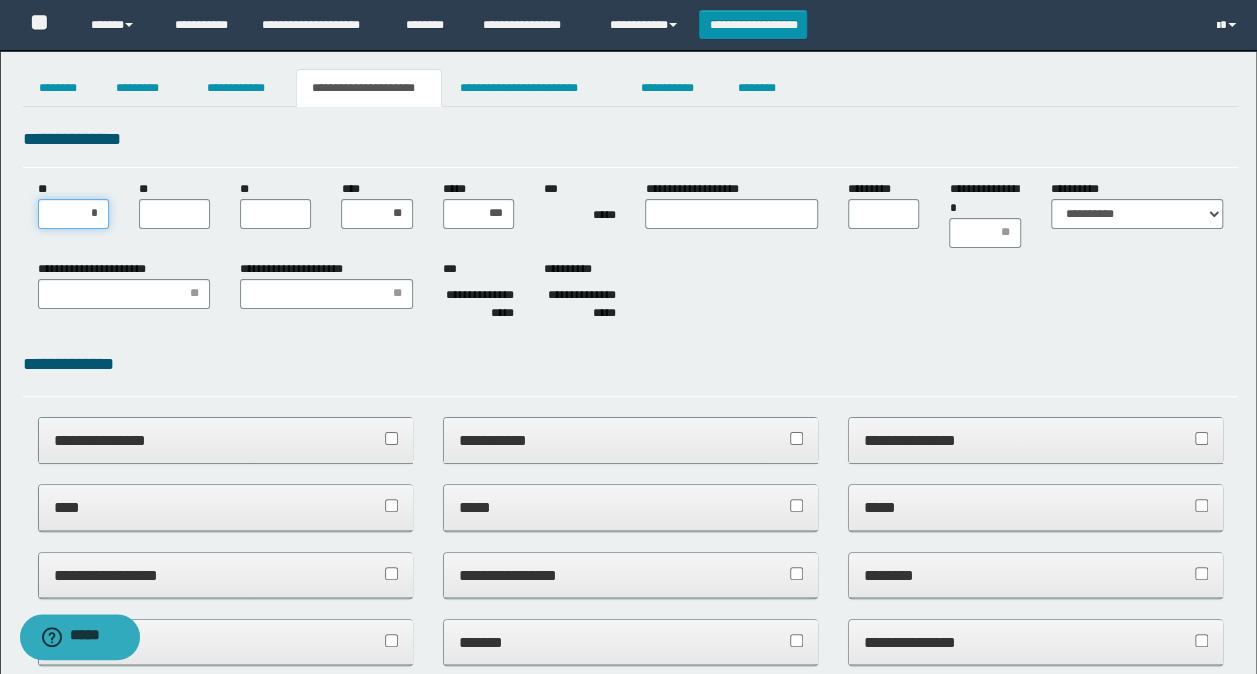 type on "**" 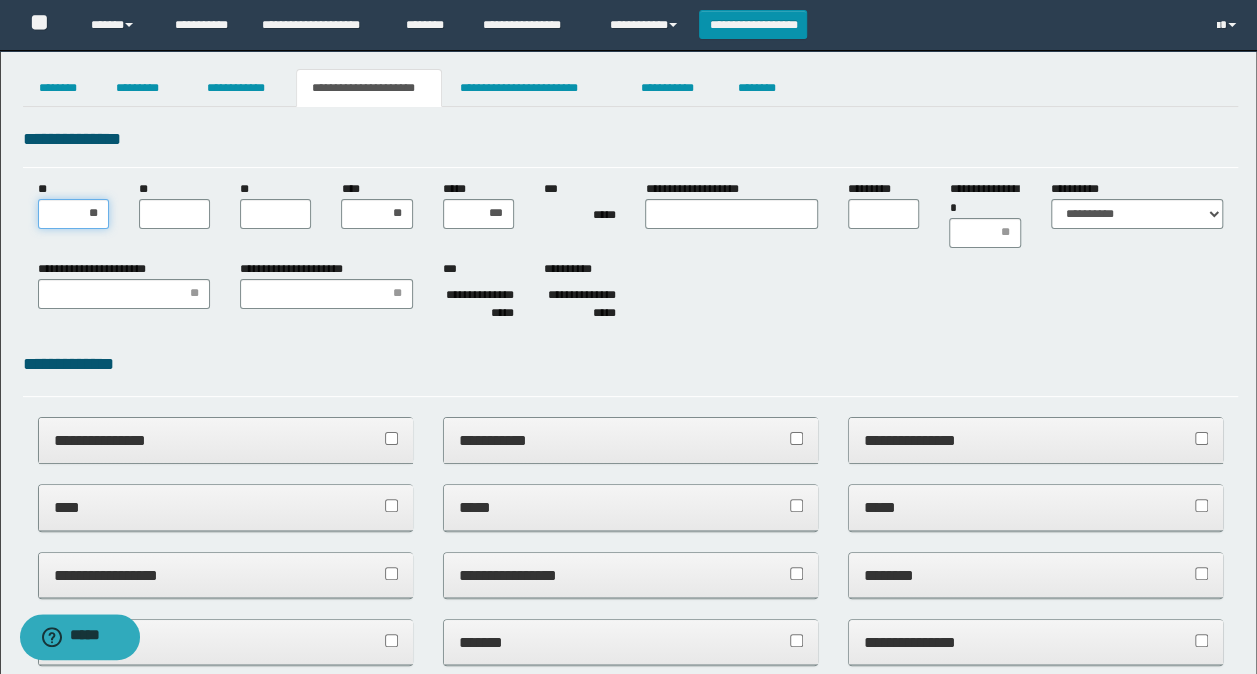 click on "**" at bounding box center [73, 214] 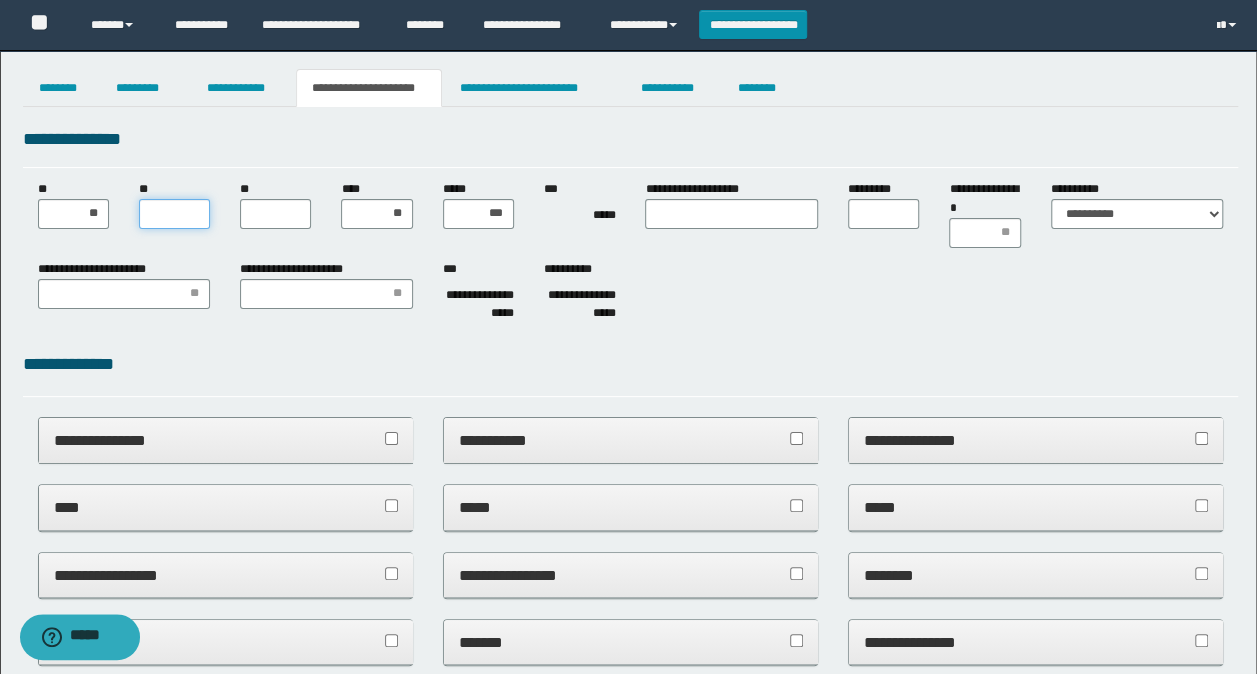 click on "**" at bounding box center (174, 214) 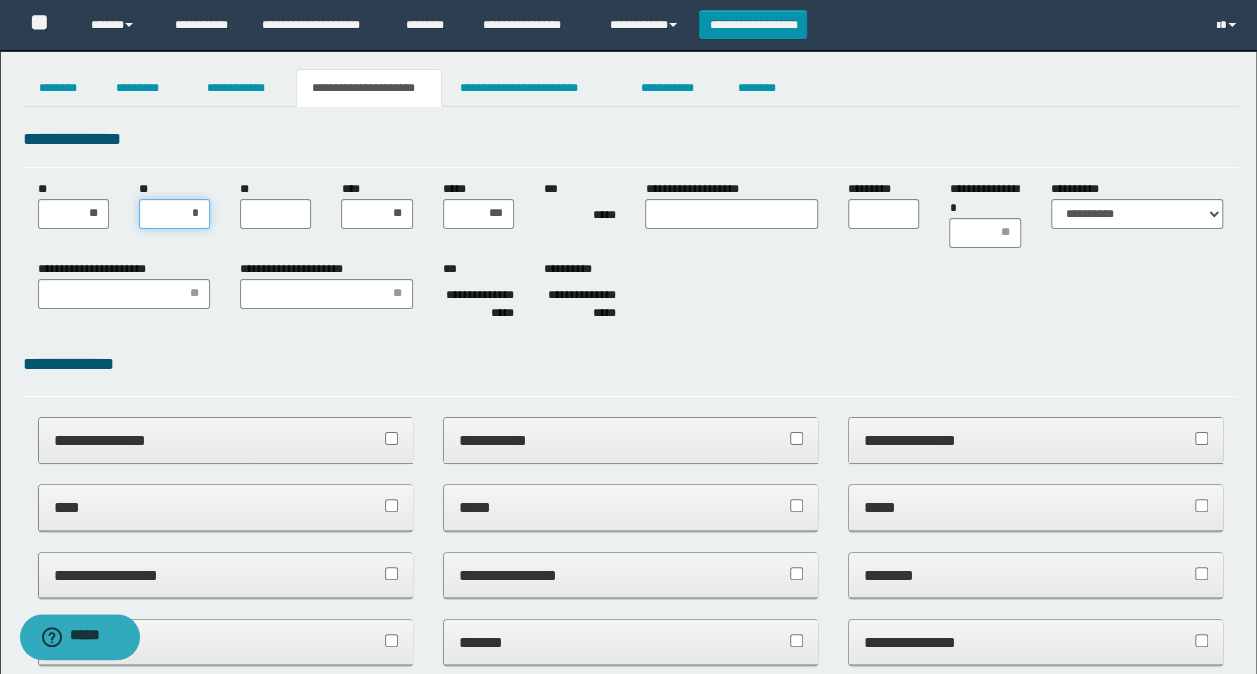 type on "**" 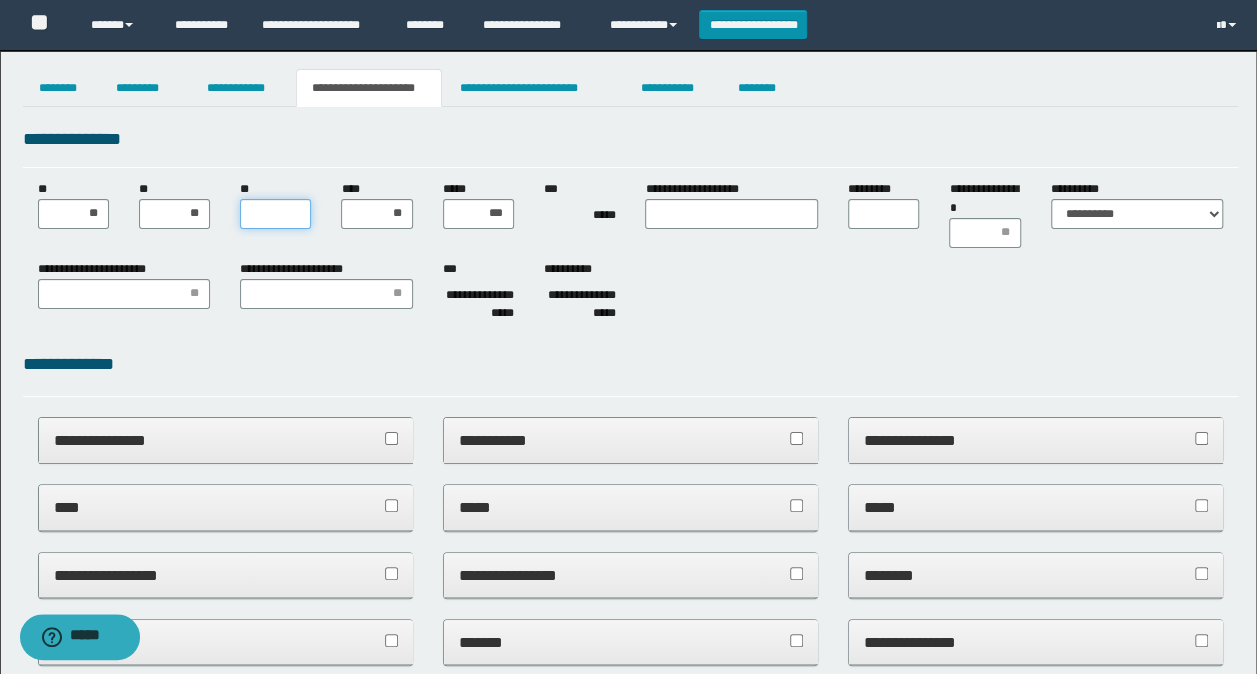 click on "**" at bounding box center (275, 214) 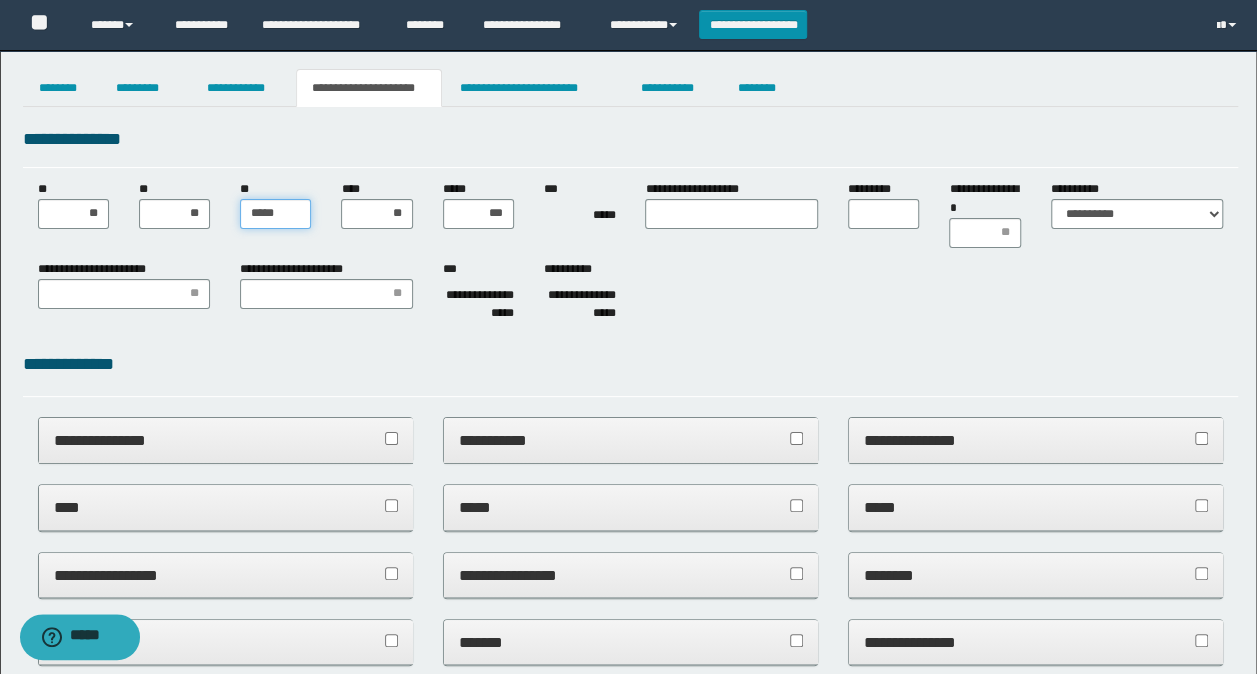 type on "******" 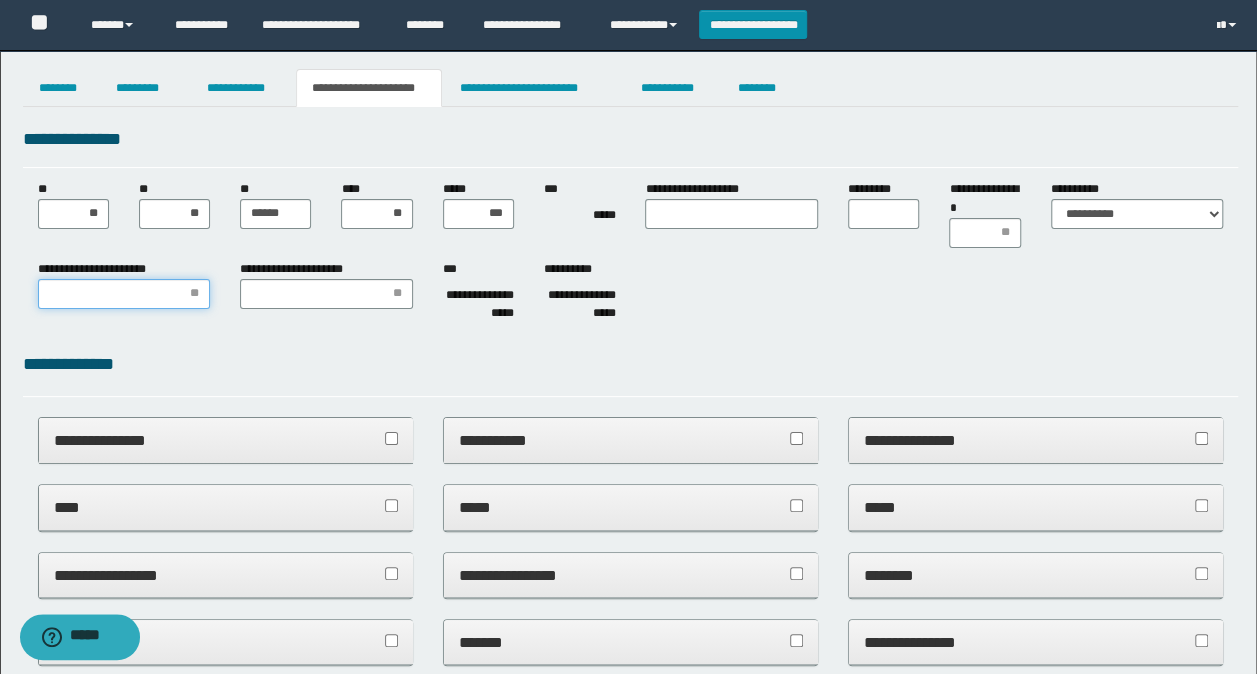 click on "**********" at bounding box center [124, 294] 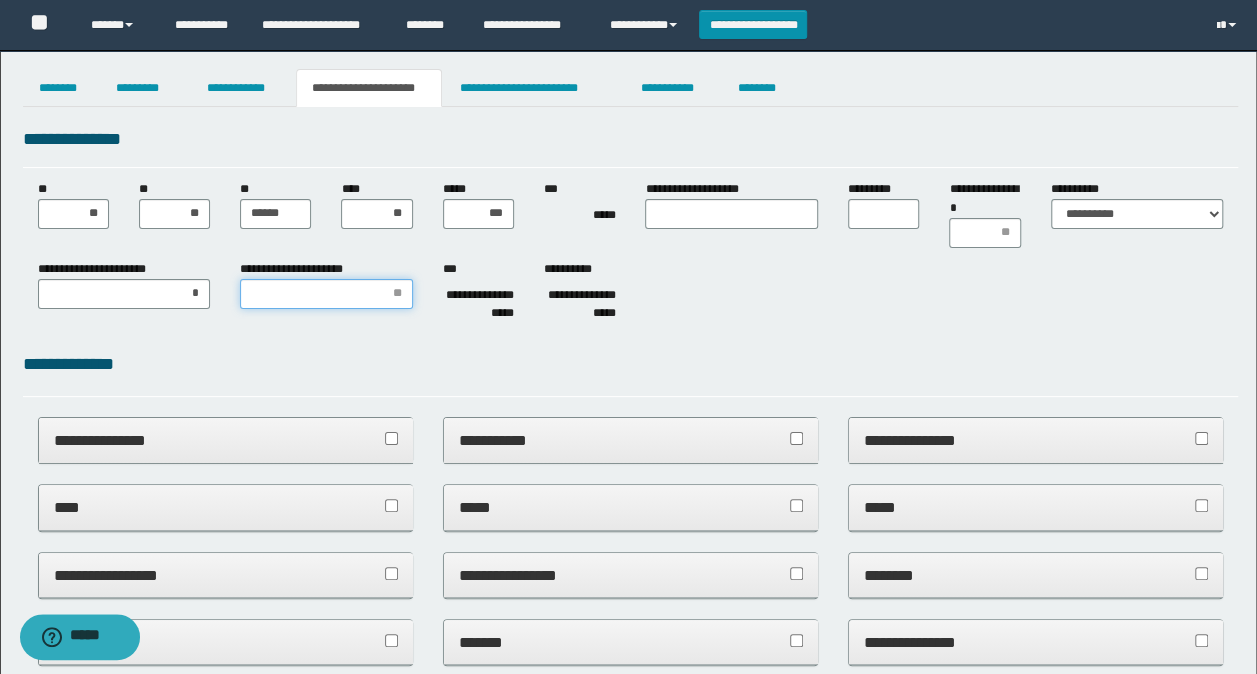 click on "**********" at bounding box center (326, 294) 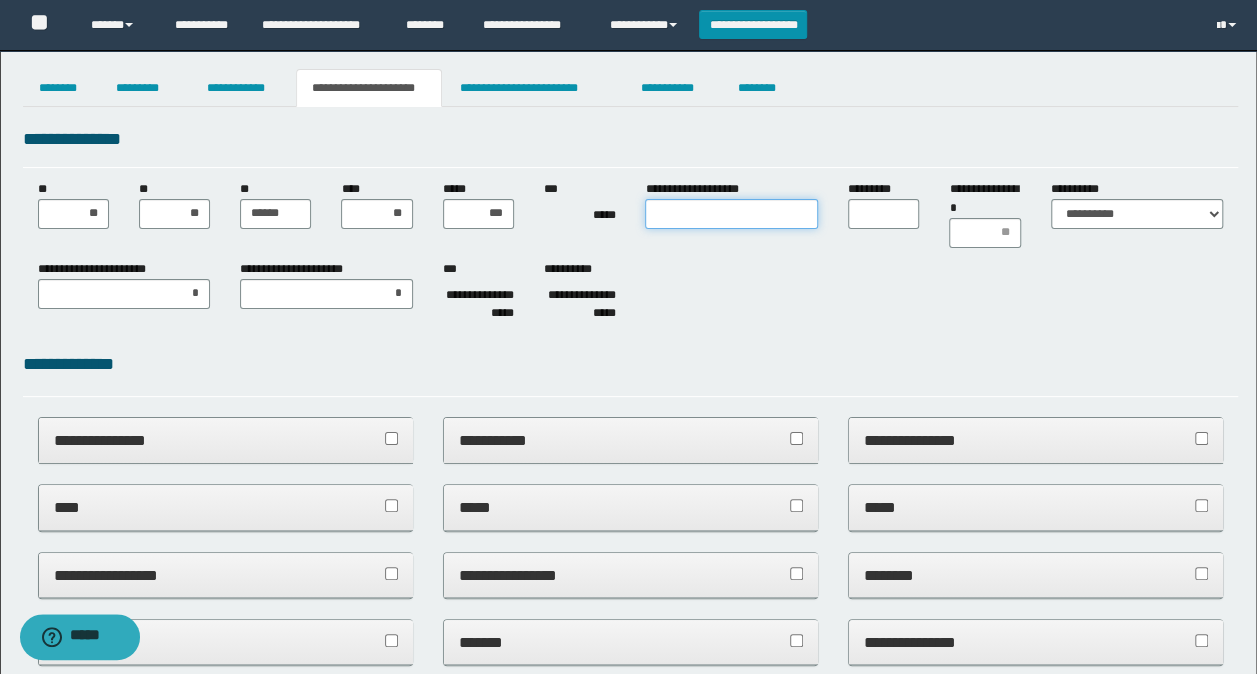 click on "**********" at bounding box center [731, 214] 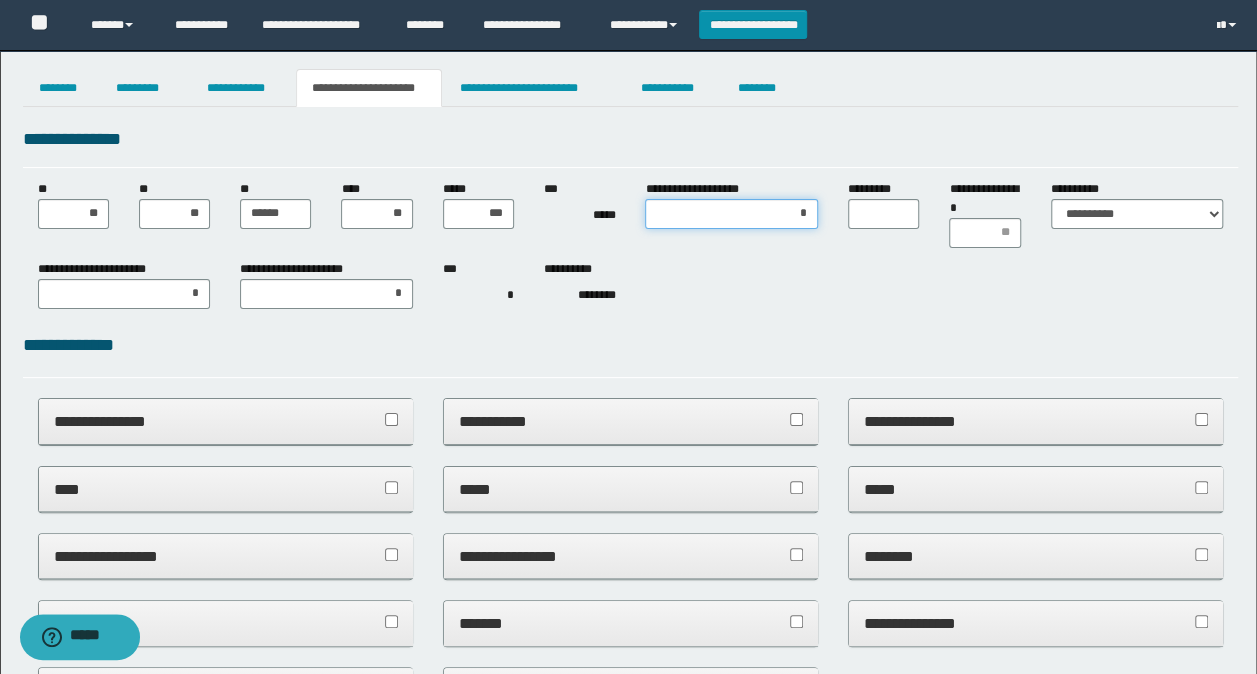type on "**" 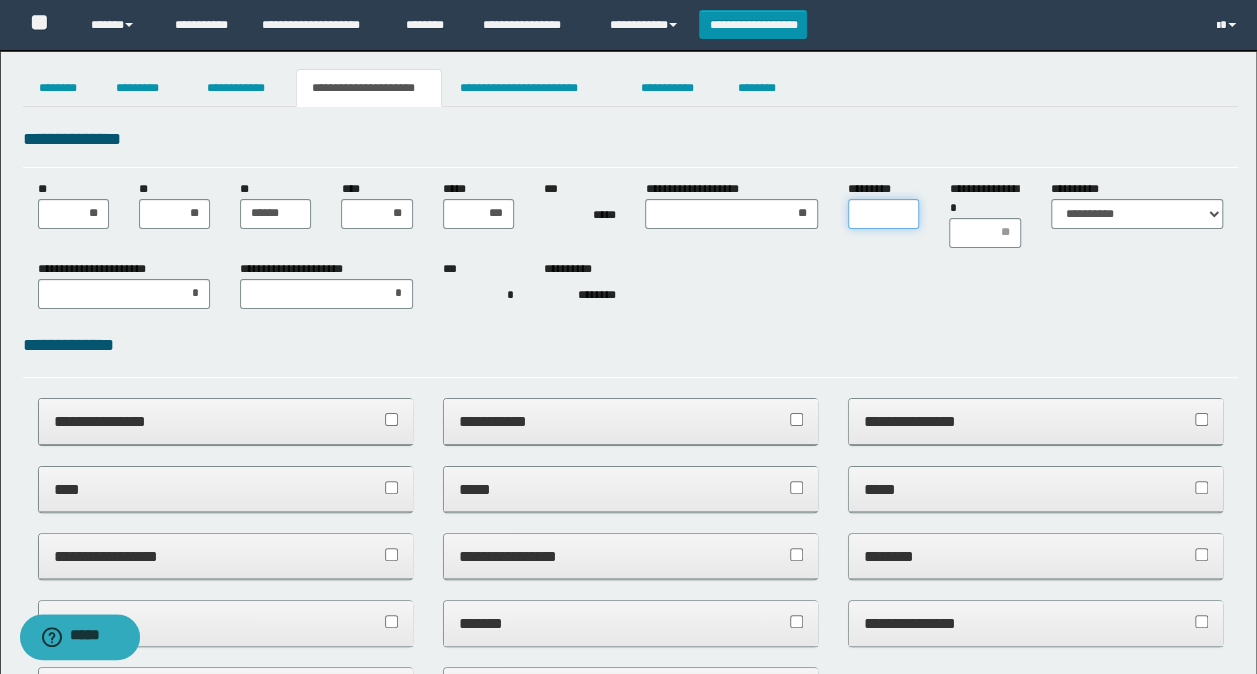 click on "*********" at bounding box center (883, 214) 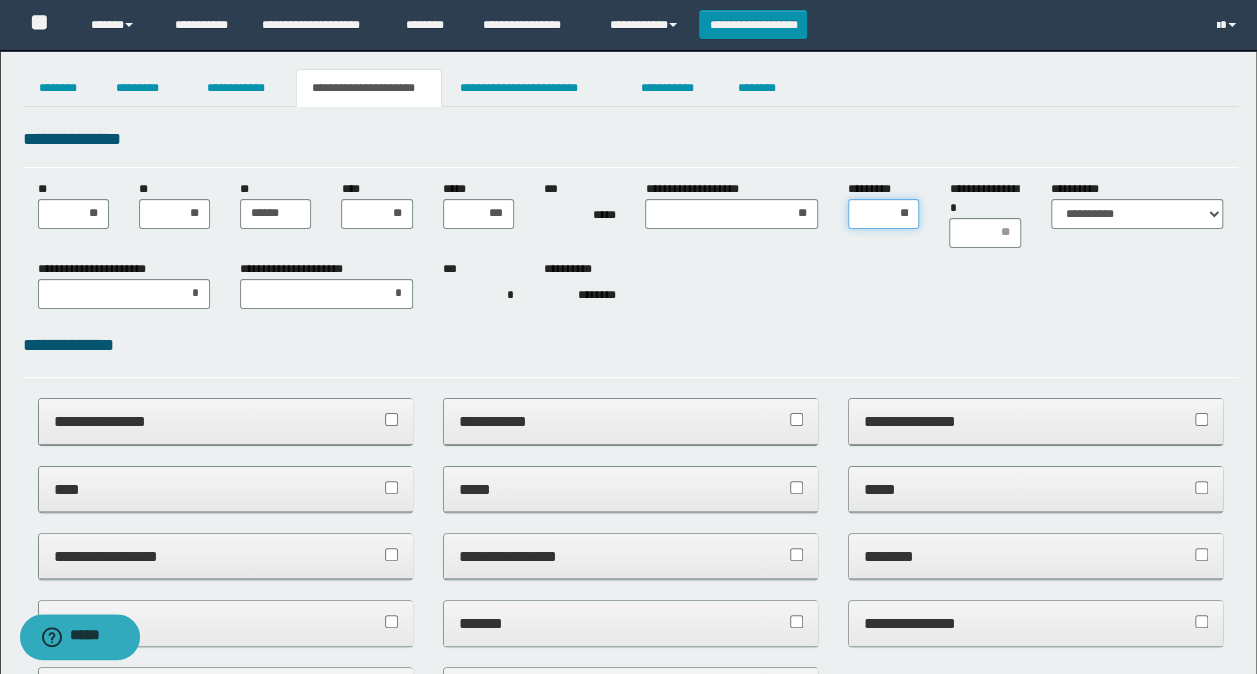 type on "*" 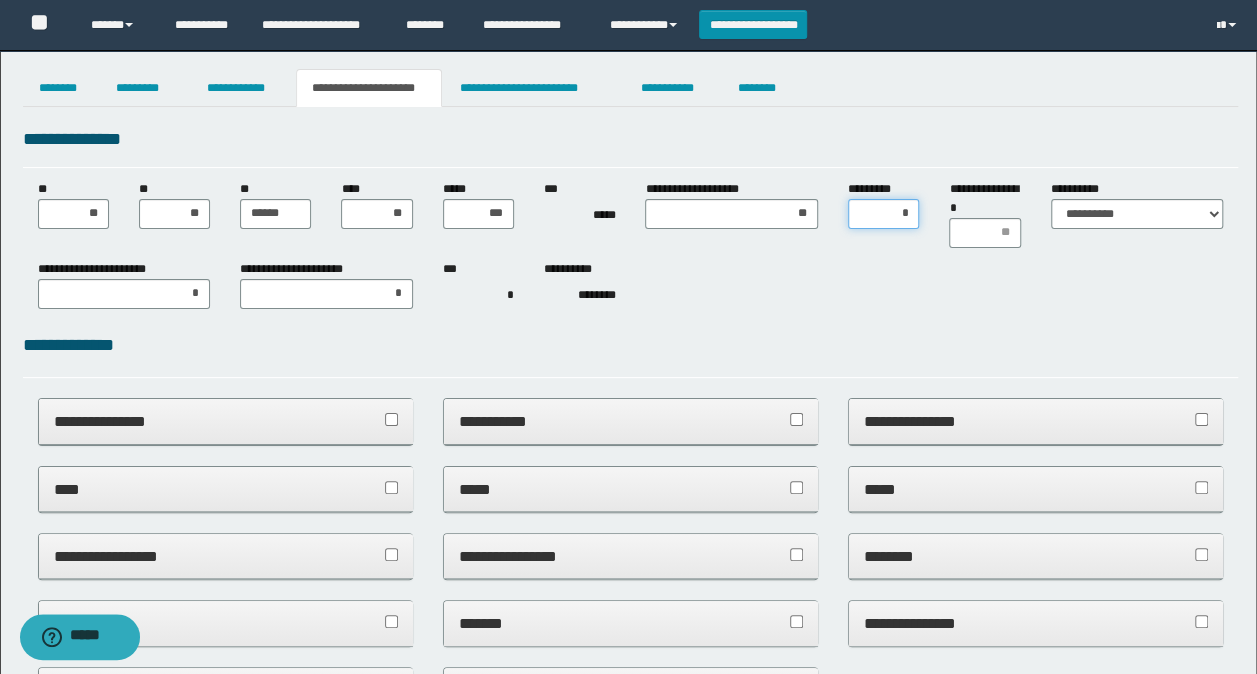 type on "**" 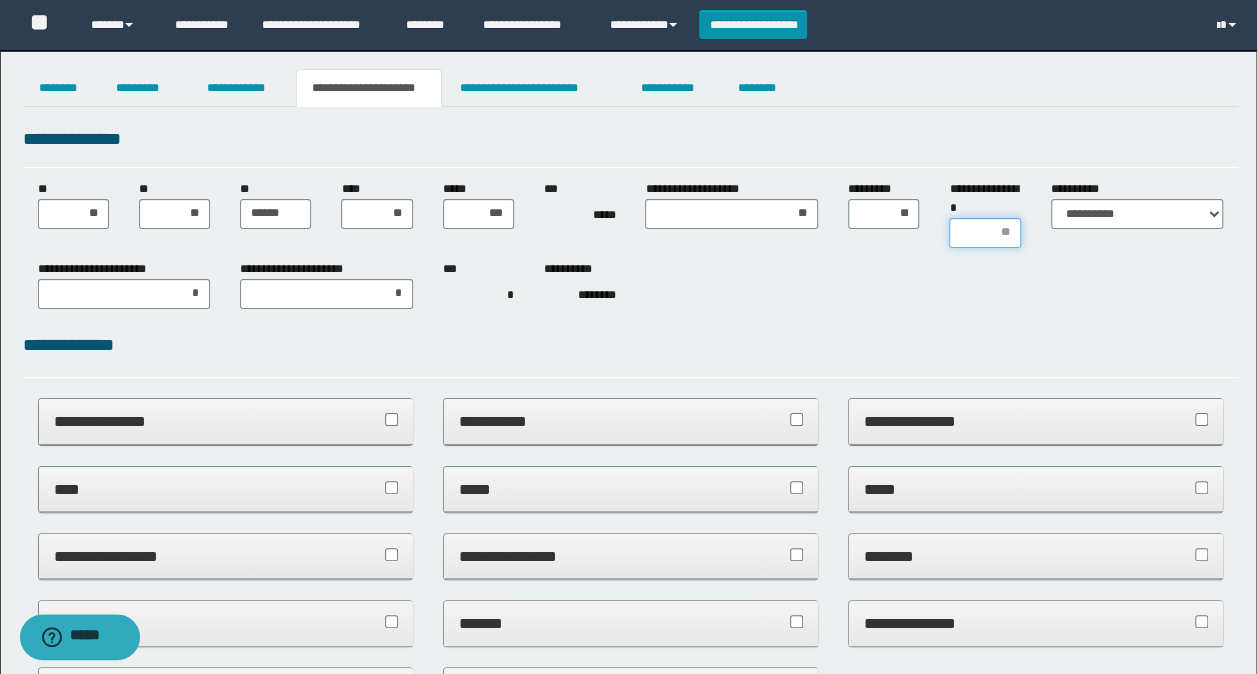 click on "**********" at bounding box center [984, 233] 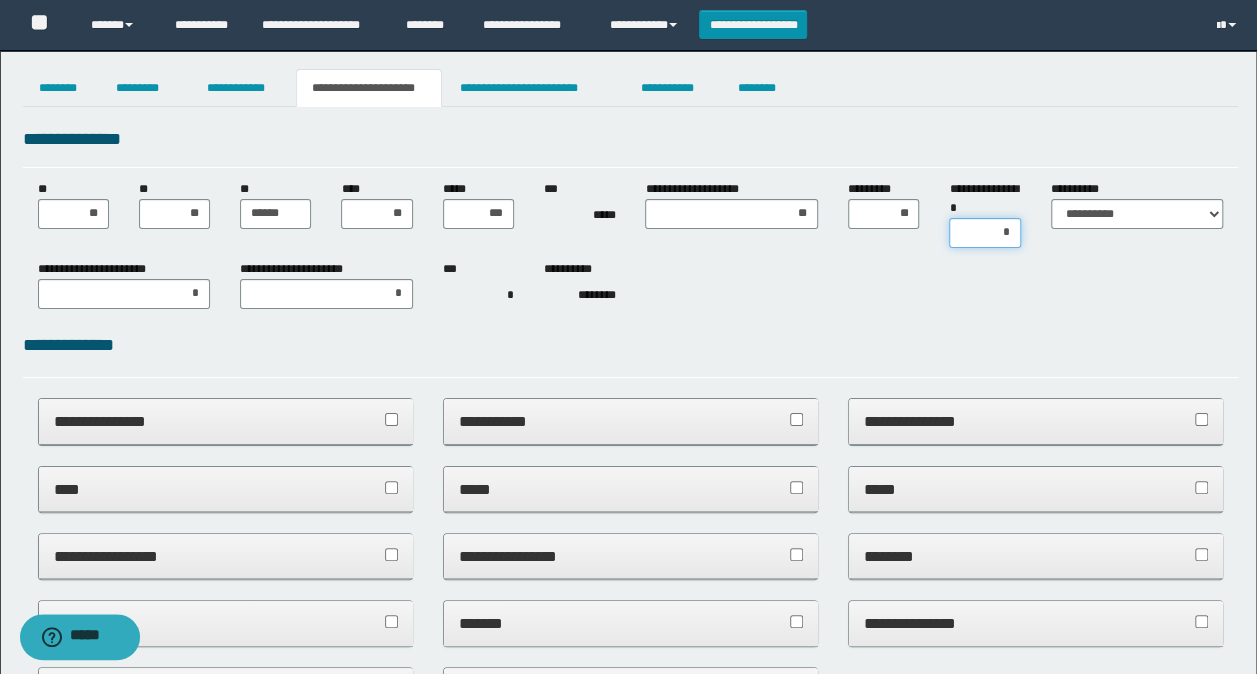 type on "**" 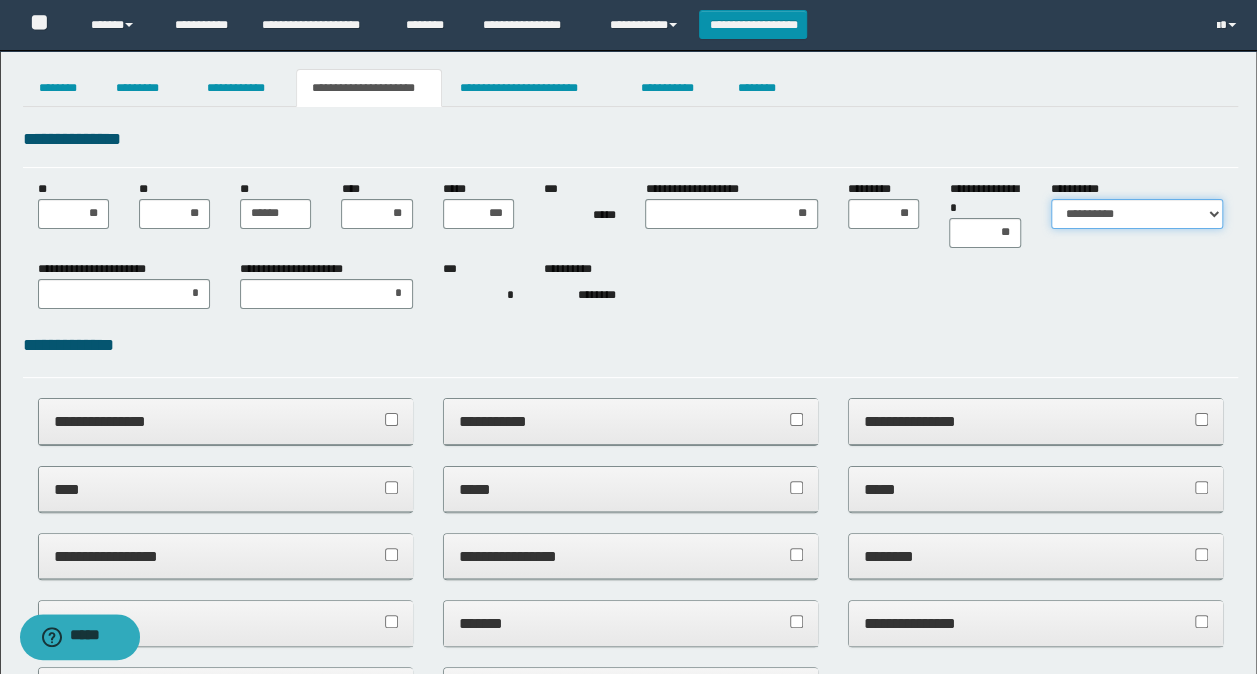 click on "**********" at bounding box center (1137, 214) 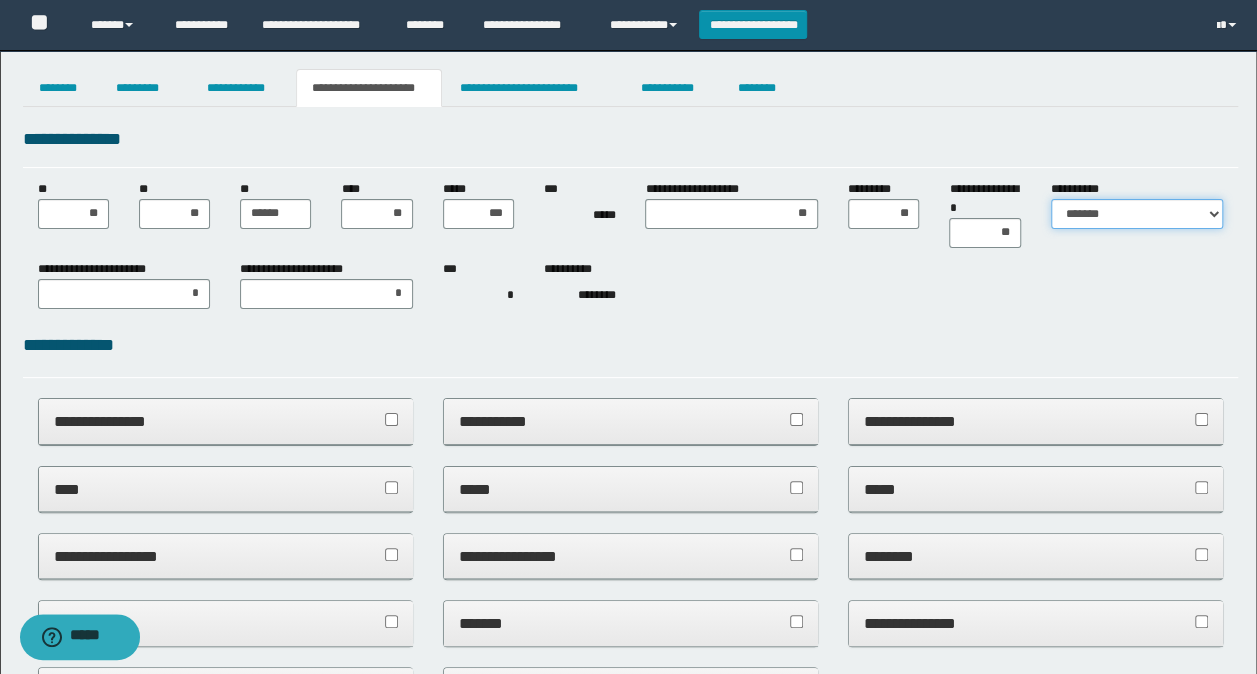 click on "**********" at bounding box center (1137, 214) 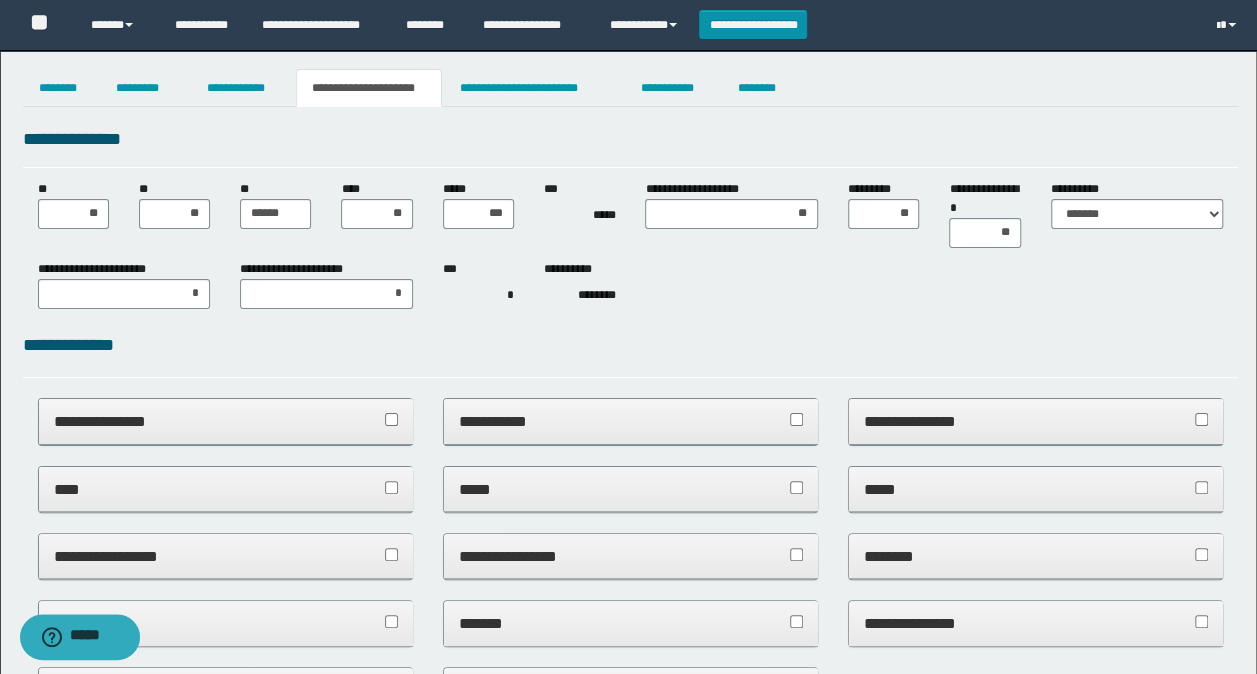 click on "**********" at bounding box center [226, 421] 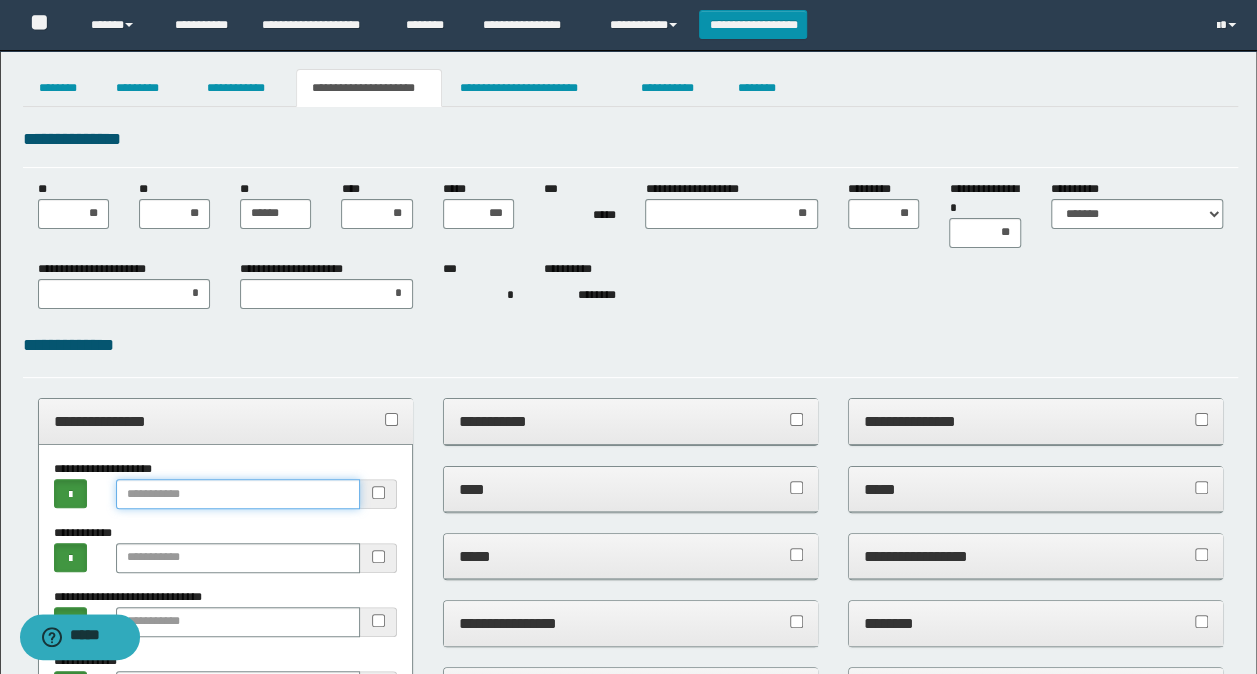 click at bounding box center [238, 494] 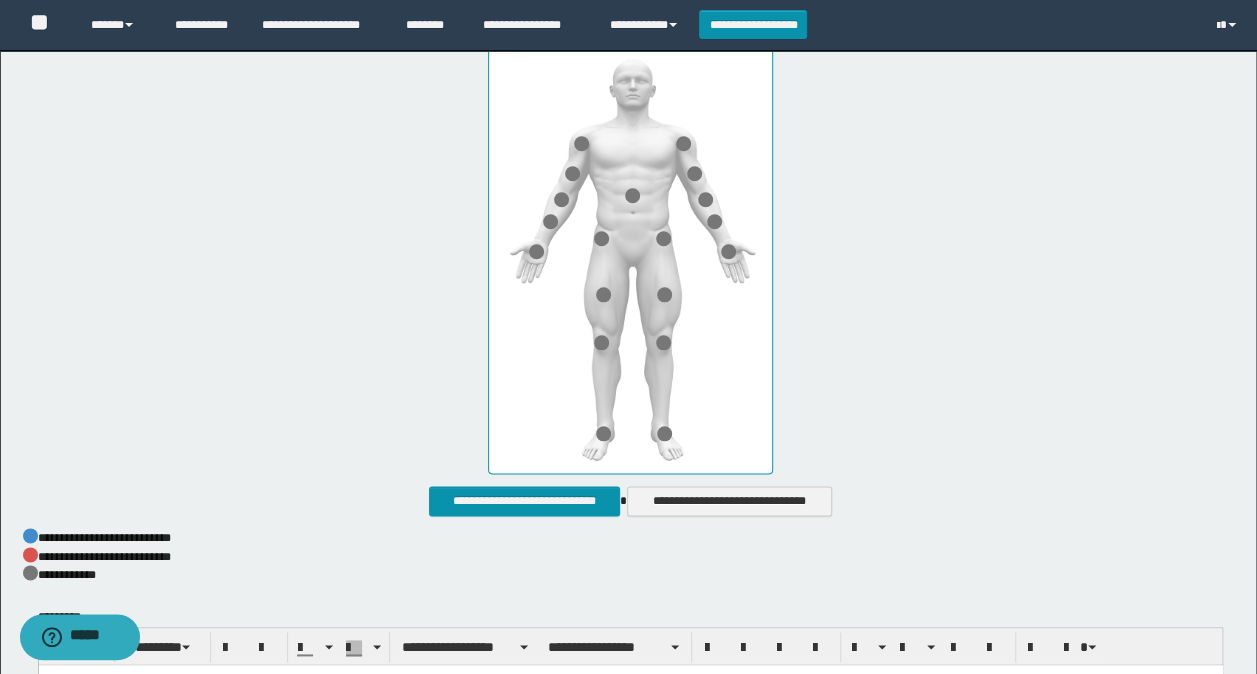 scroll, scrollTop: 1000, scrollLeft: 0, axis: vertical 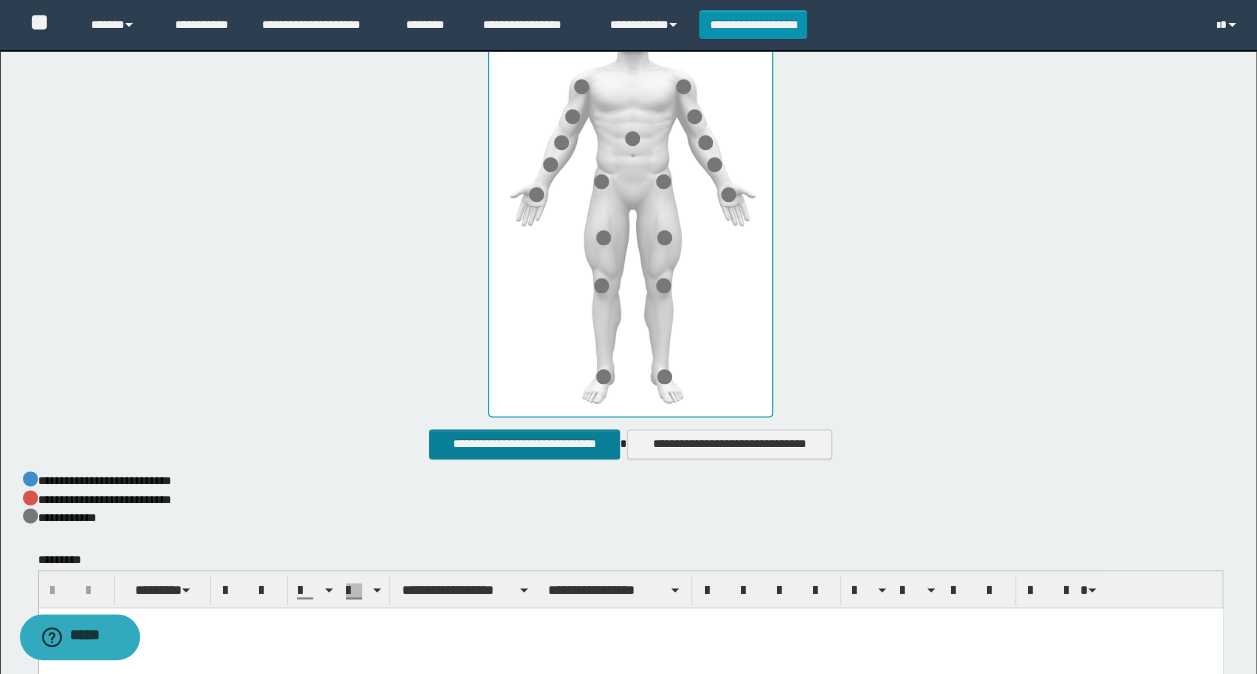 type on "******" 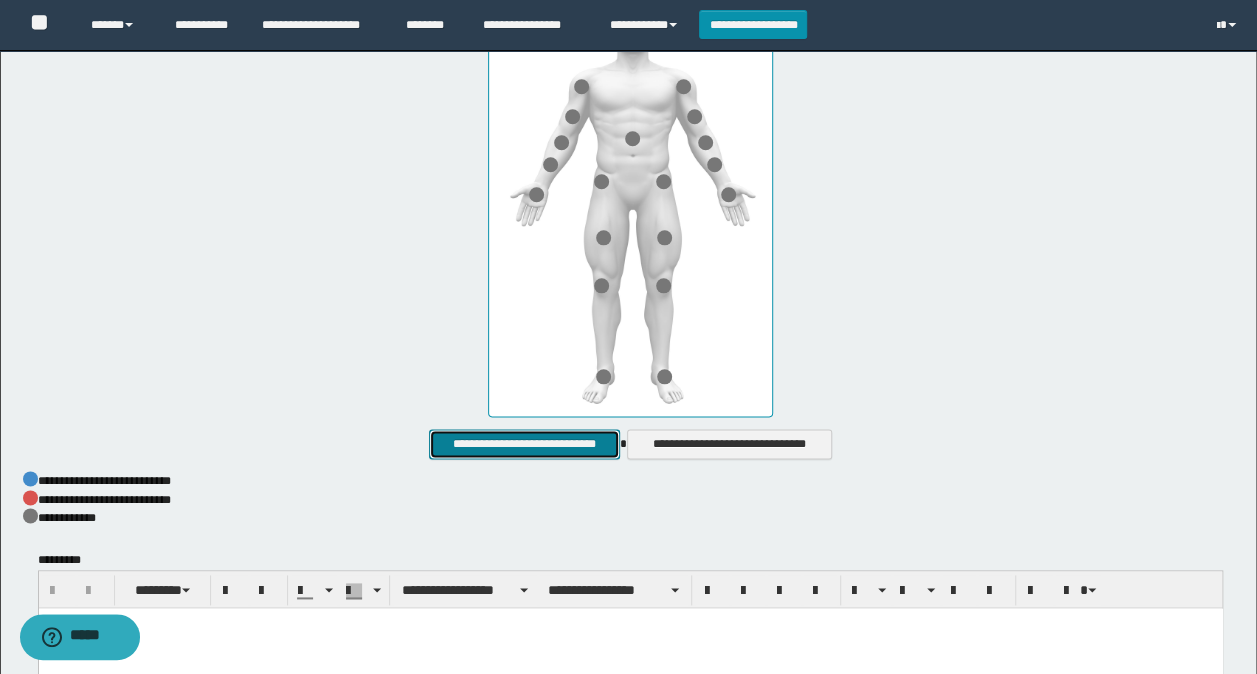 click on "**********" at bounding box center (524, 443) 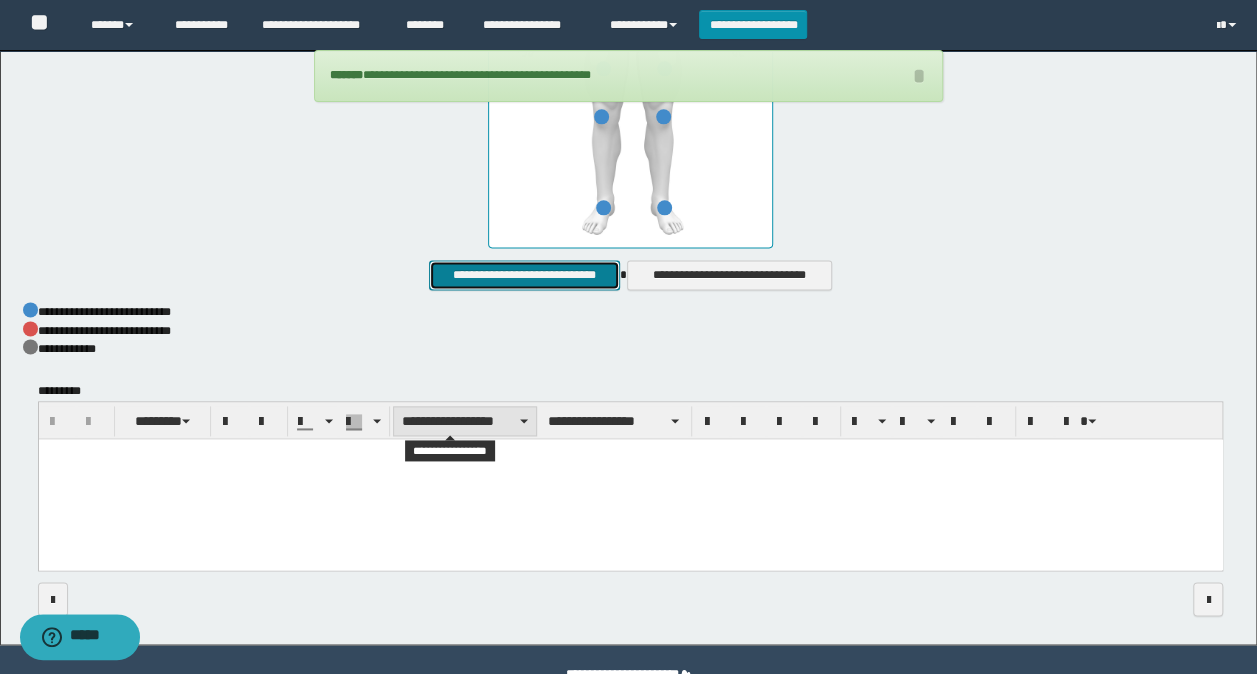 scroll, scrollTop: 1200, scrollLeft: 0, axis: vertical 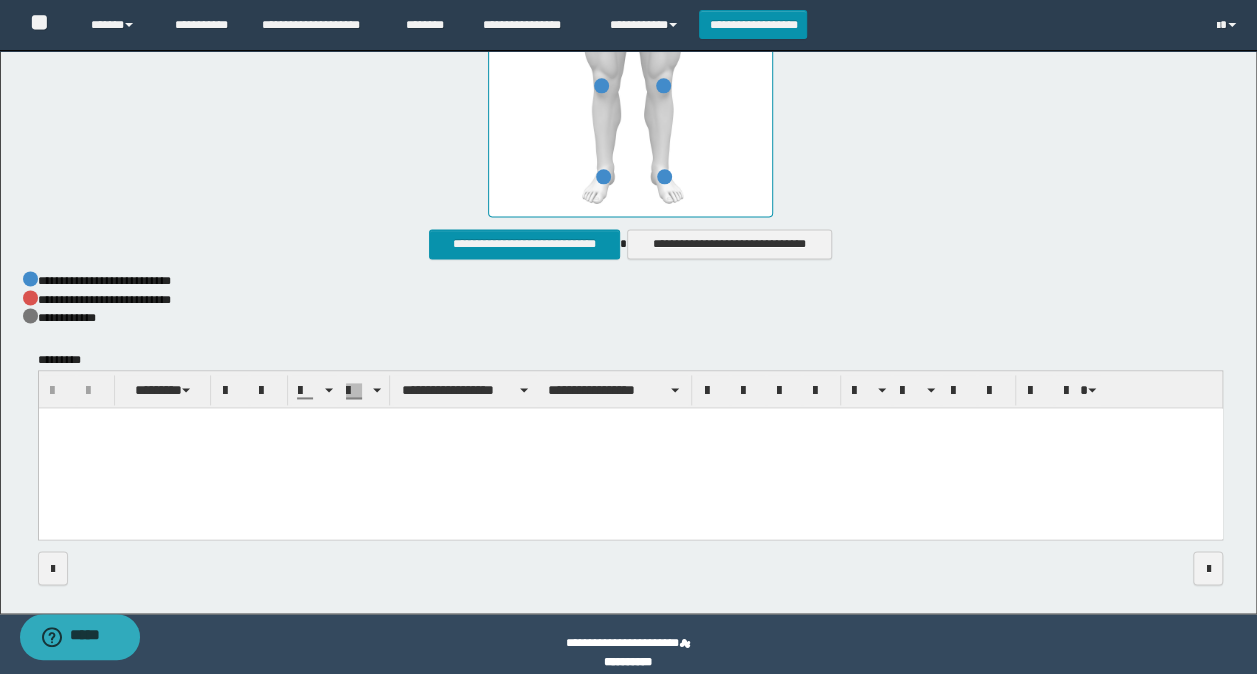 drag, startPoint x: 335, startPoint y: 460, endPoint x: 322, endPoint y: 460, distance: 13 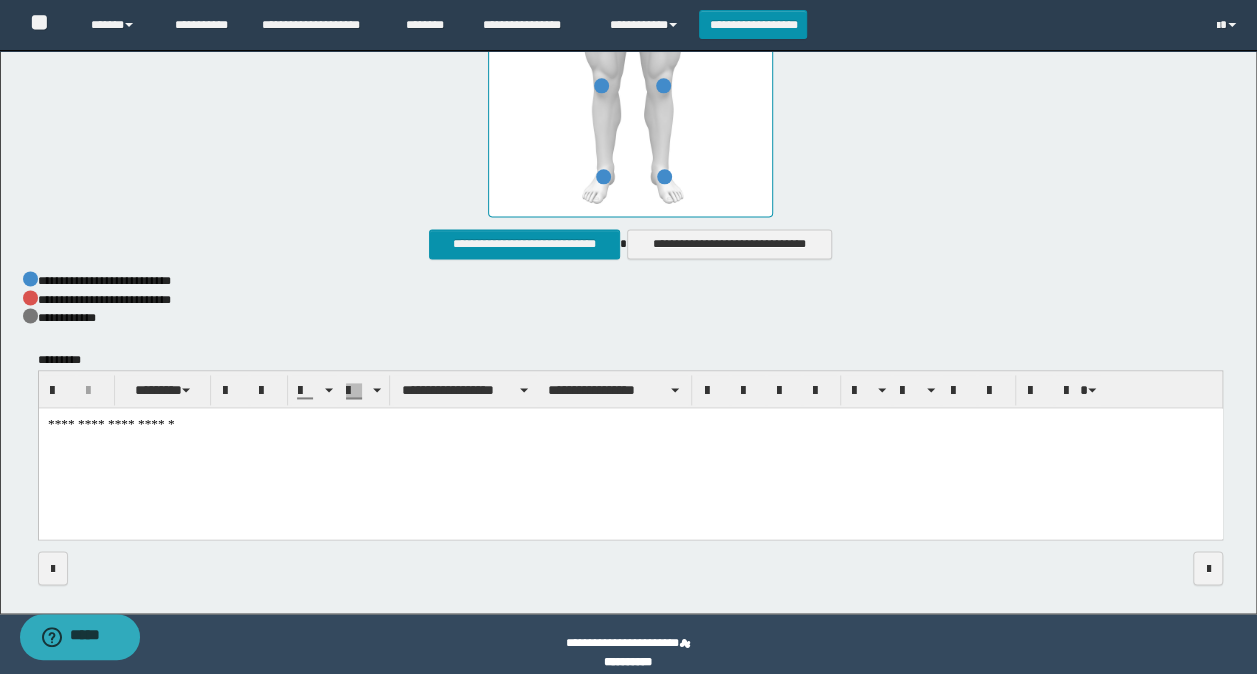 click on "**********" at bounding box center [630, 448] 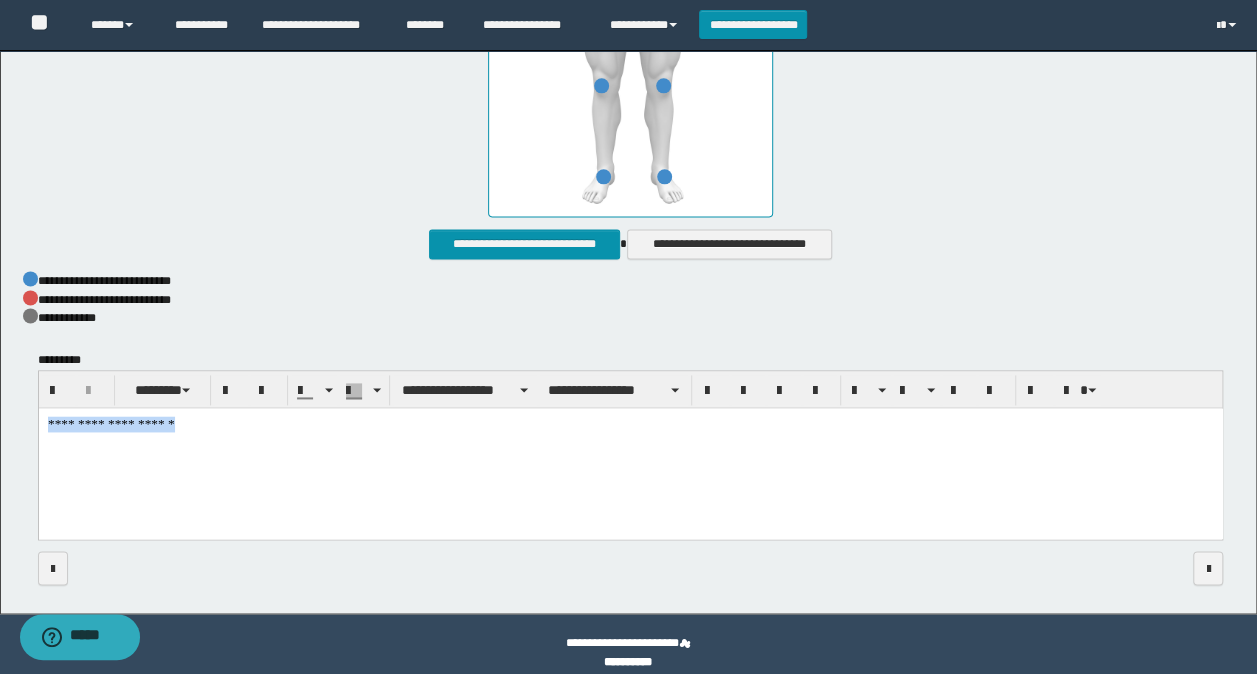 drag, startPoint x: 260, startPoint y: 434, endPoint x: -4, endPoint y: 423, distance: 264.22906 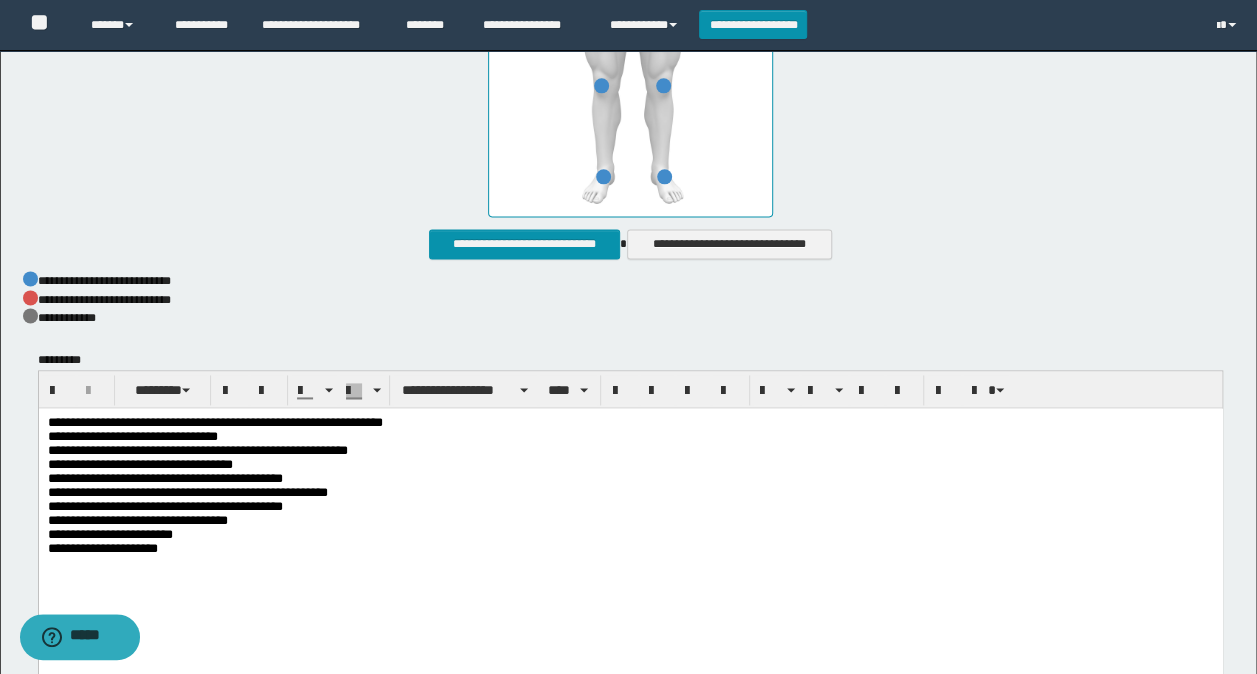 click on "**********" at bounding box center (630, 549) 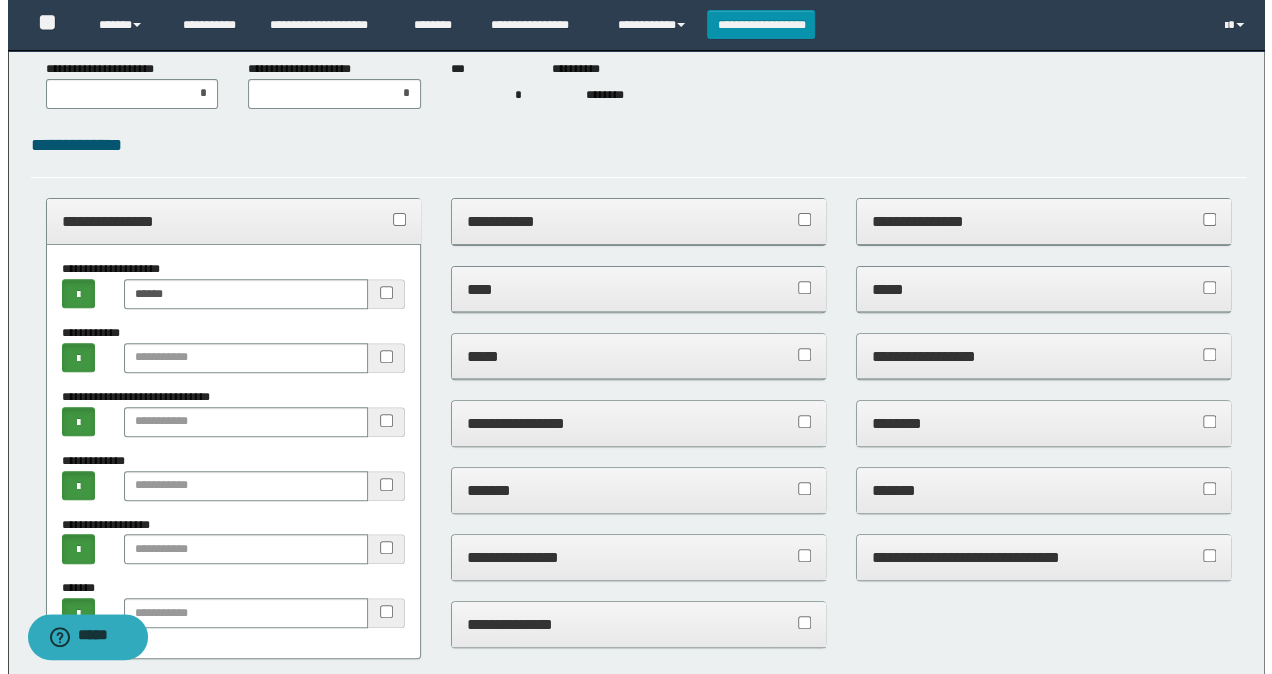scroll, scrollTop: 0, scrollLeft: 0, axis: both 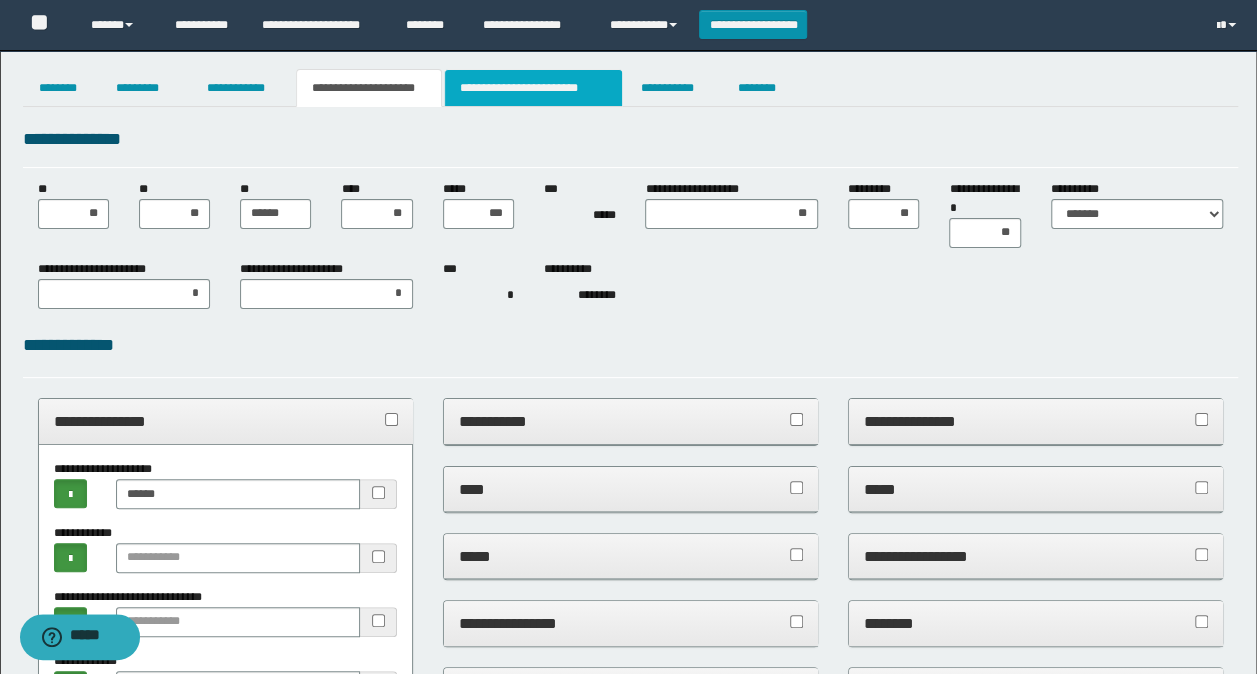 click on "**********" at bounding box center [533, 88] 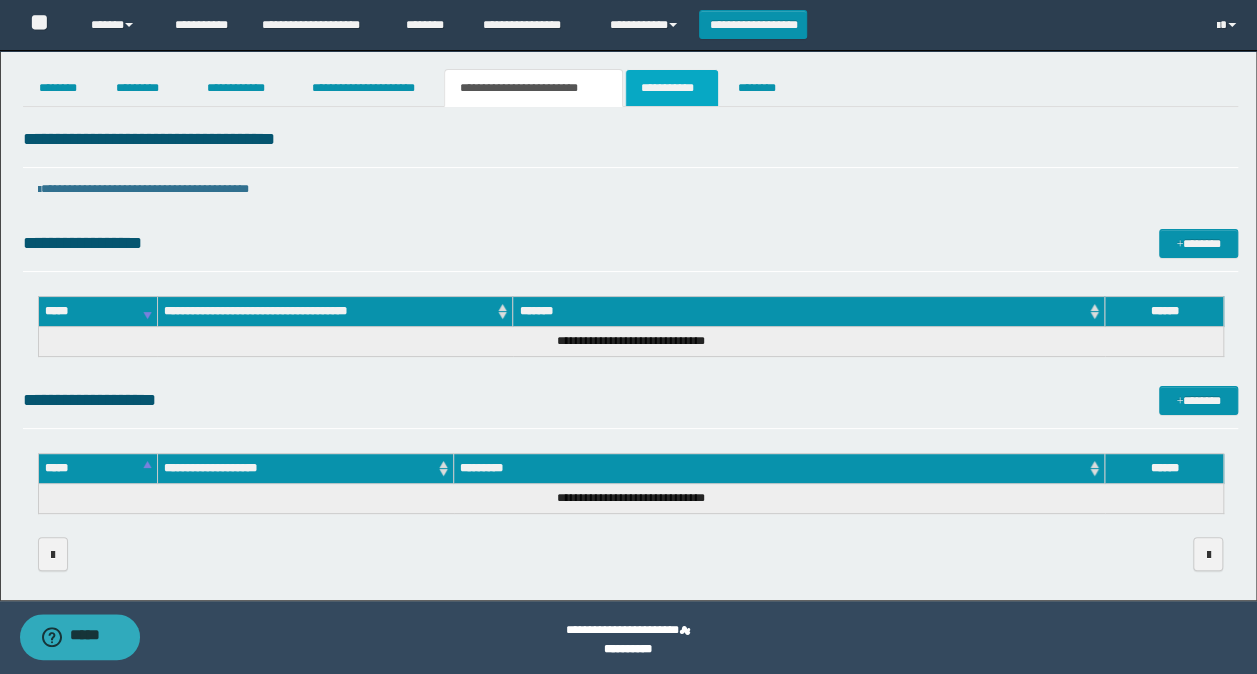 click on "**********" at bounding box center (672, 88) 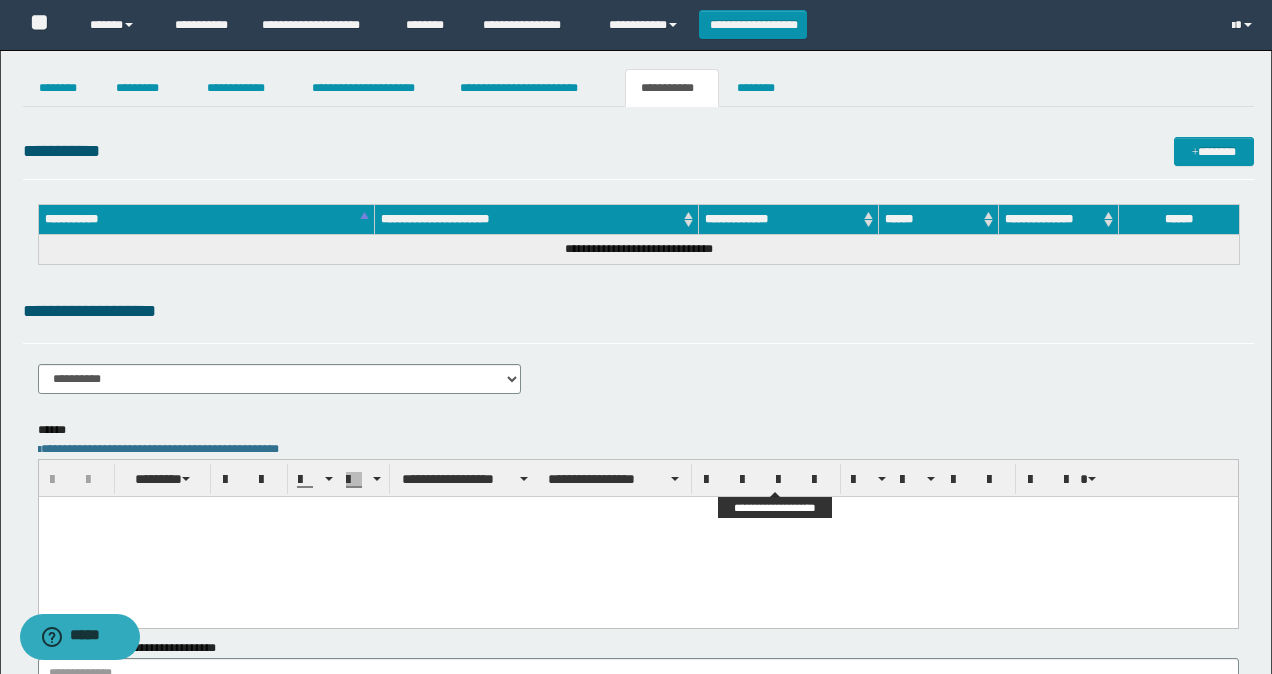 scroll, scrollTop: 0, scrollLeft: 0, axis: both 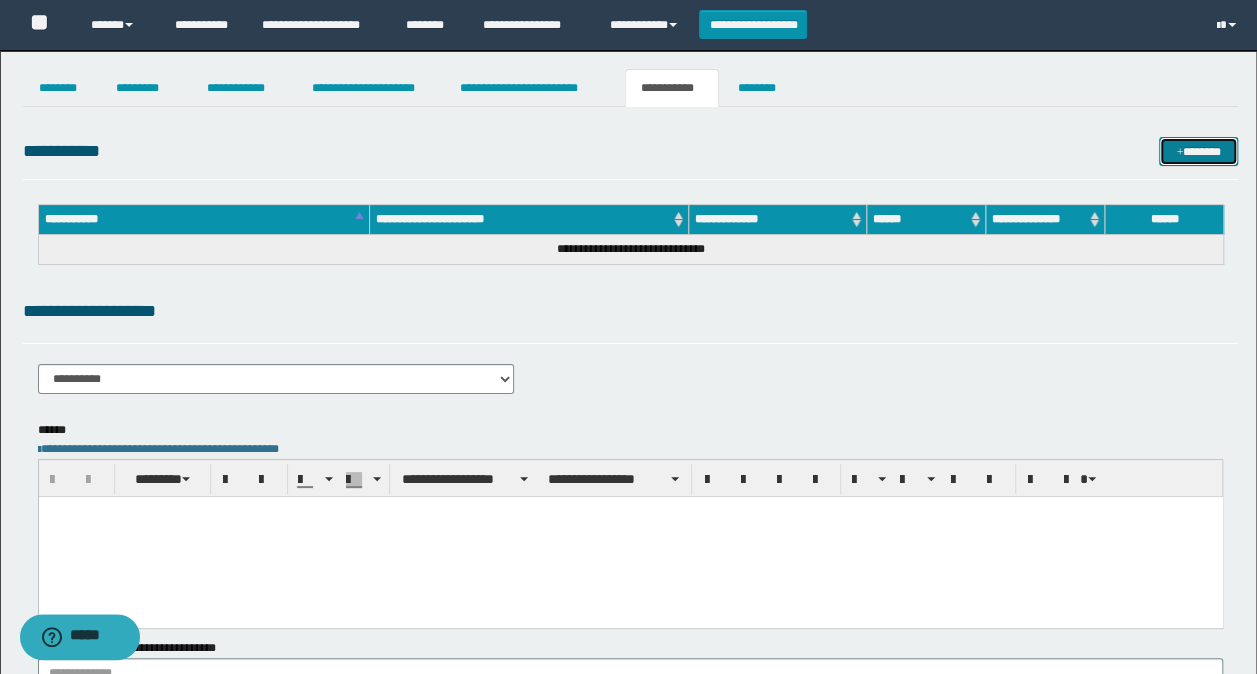 click at bounding box center [1179, 153] 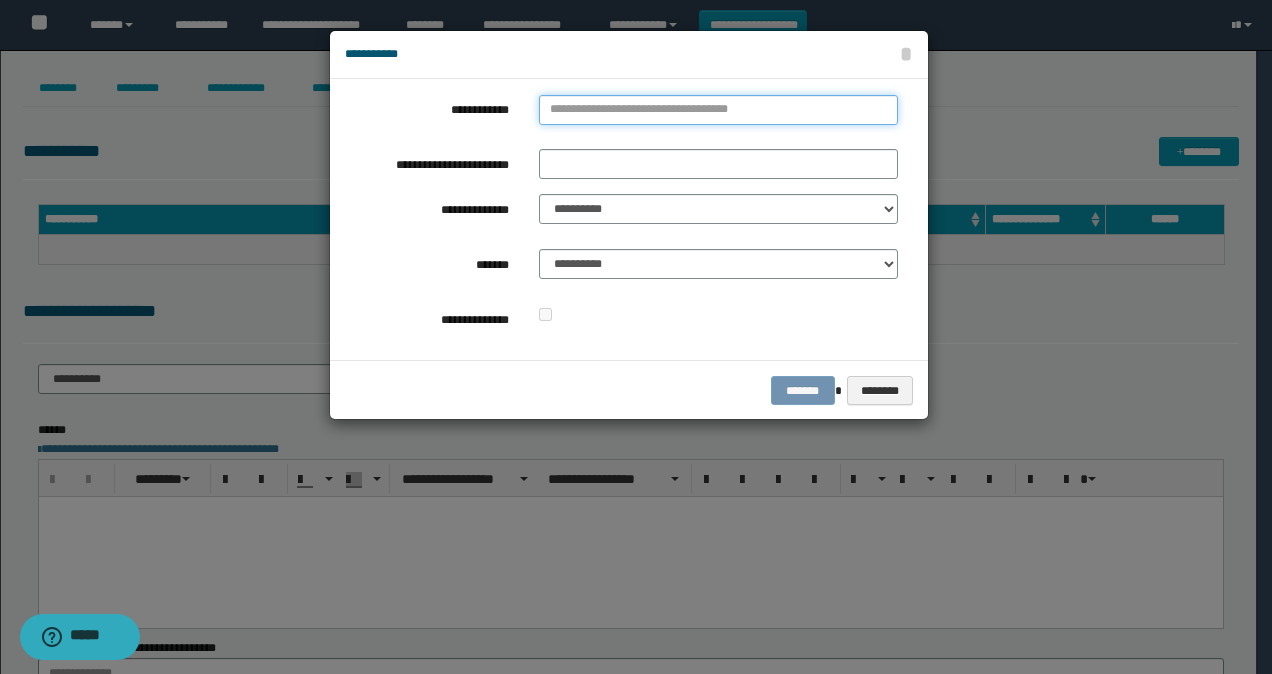 click on "**********" at bounding box center (718, 110) 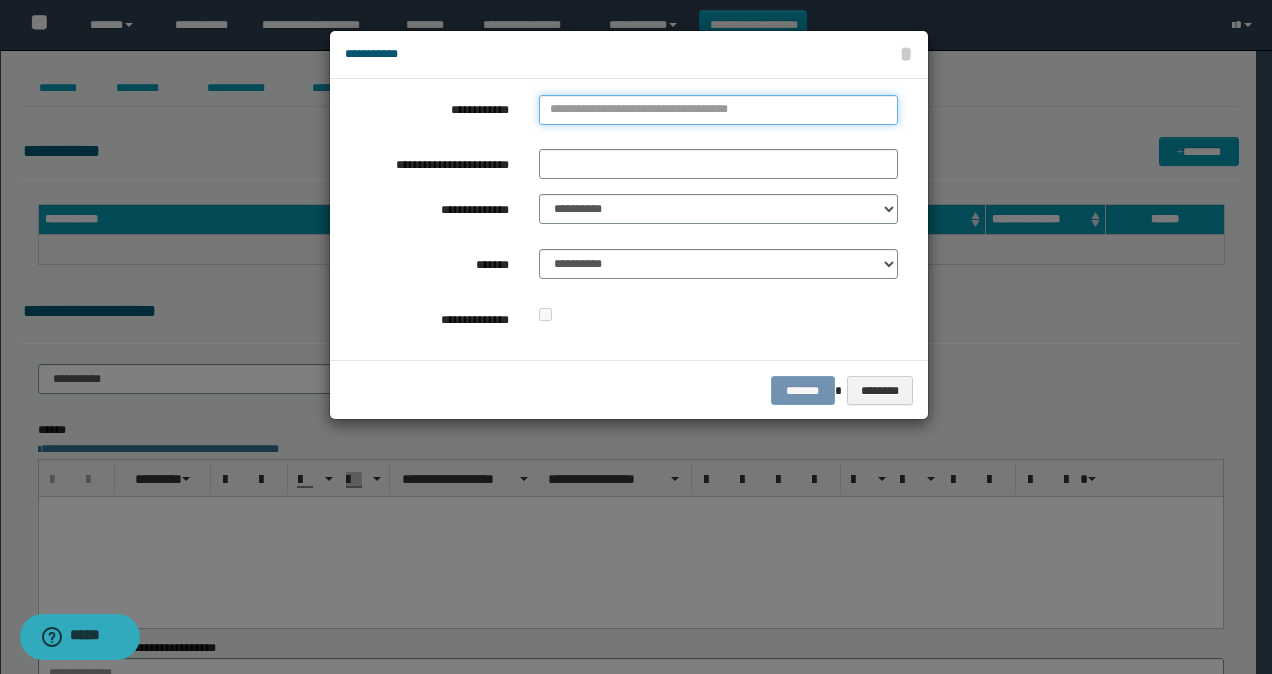 type on "*" 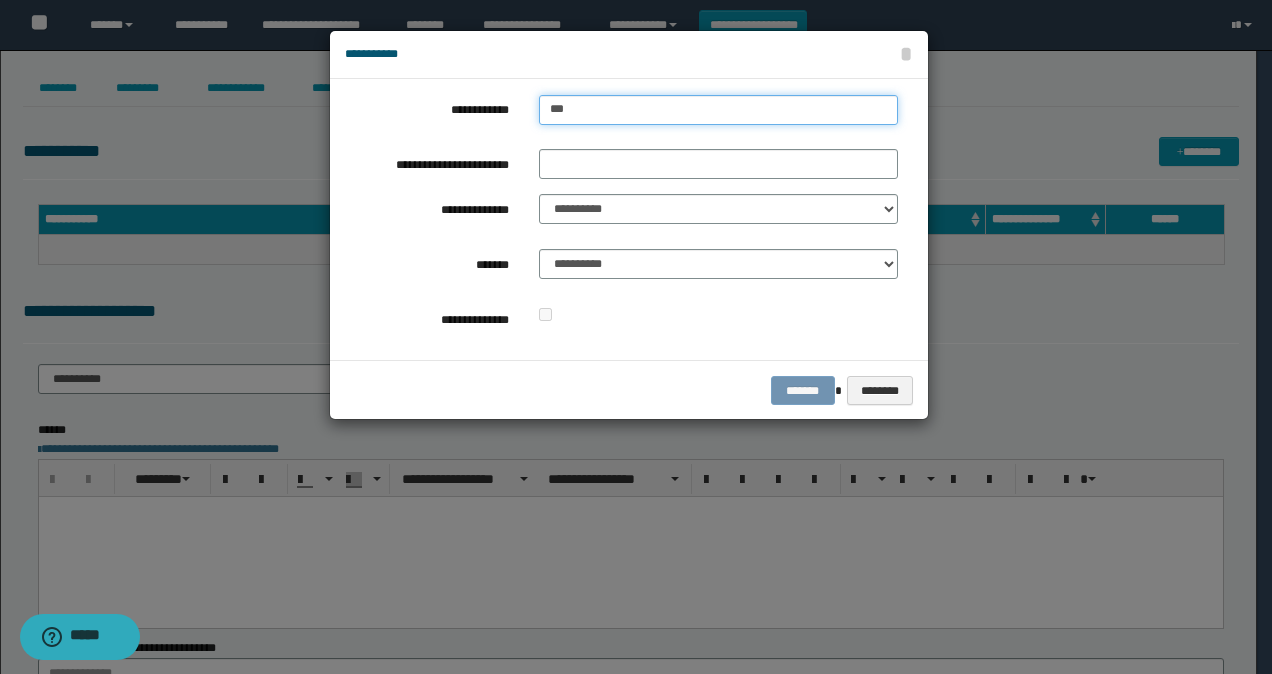 type on "****" 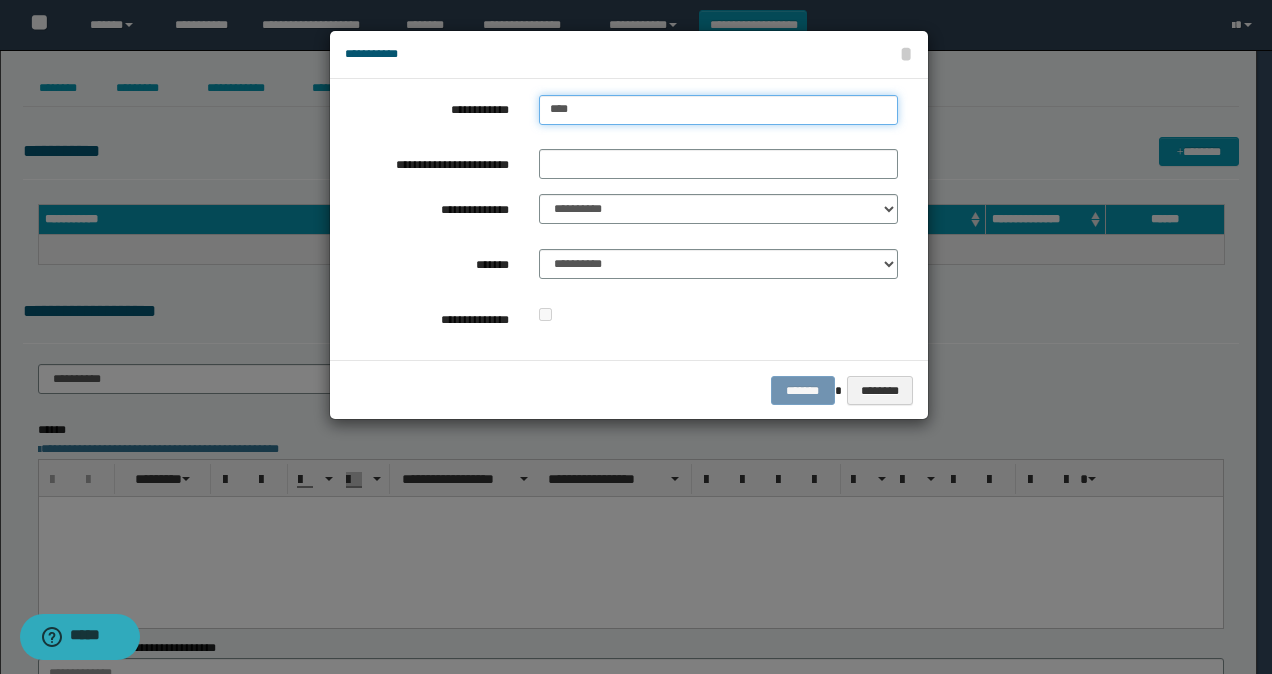 type on "****" 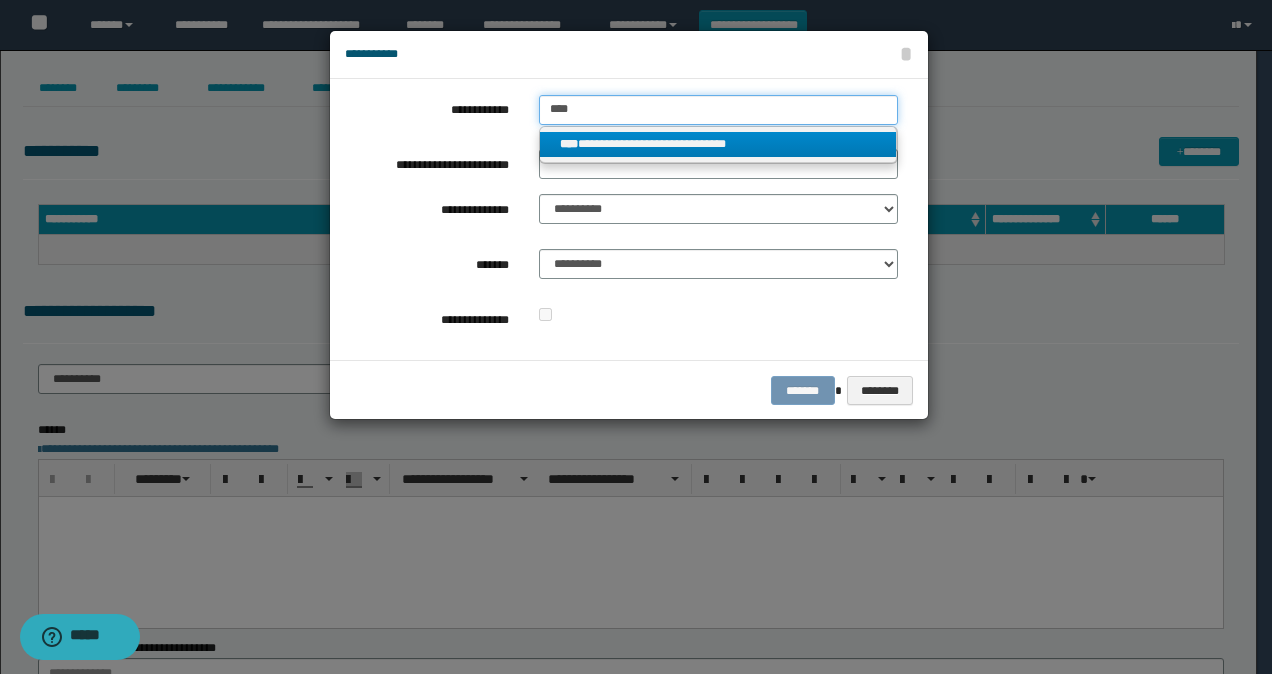 type on "****" 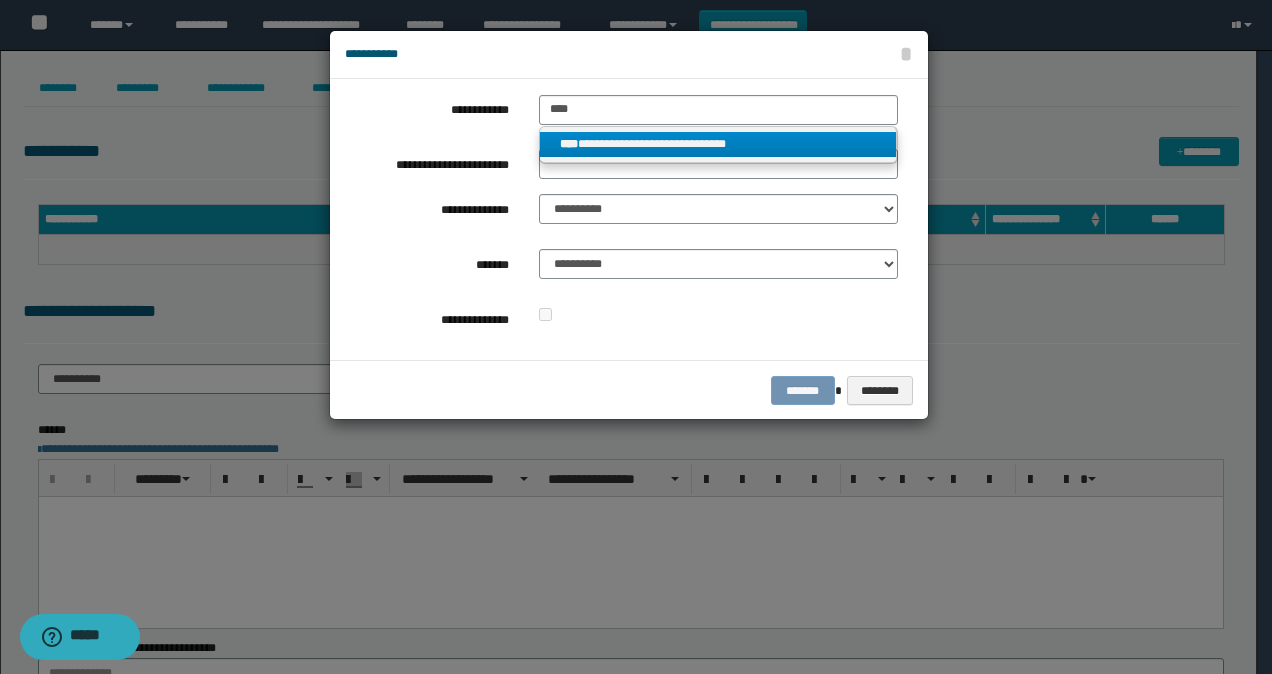 click on "**********" at bounding box center [718, 144] 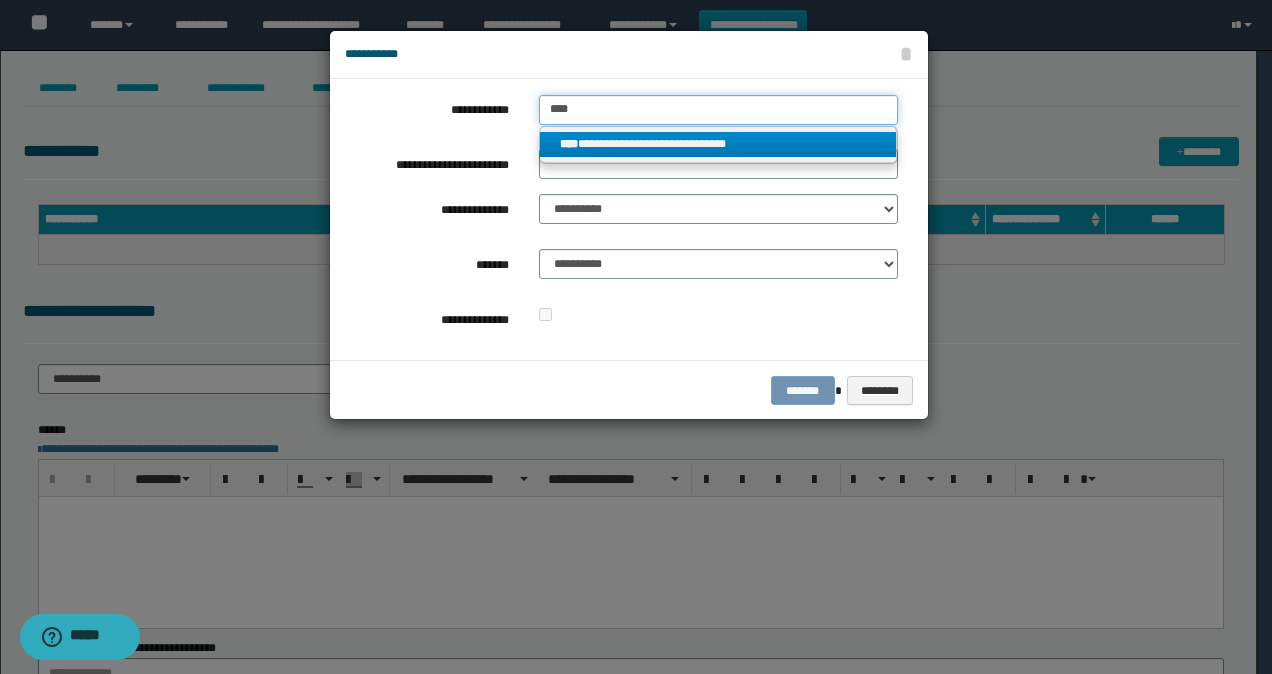 type 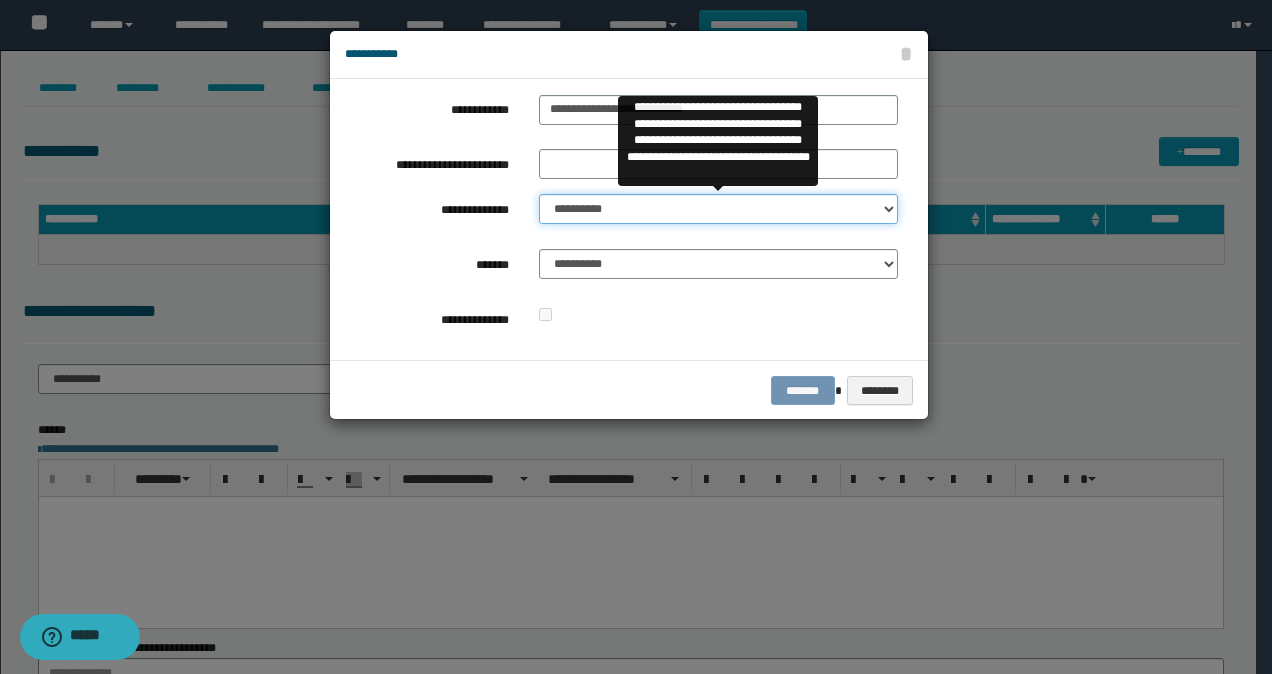 click on "**********" at bounding box center [718, 209] 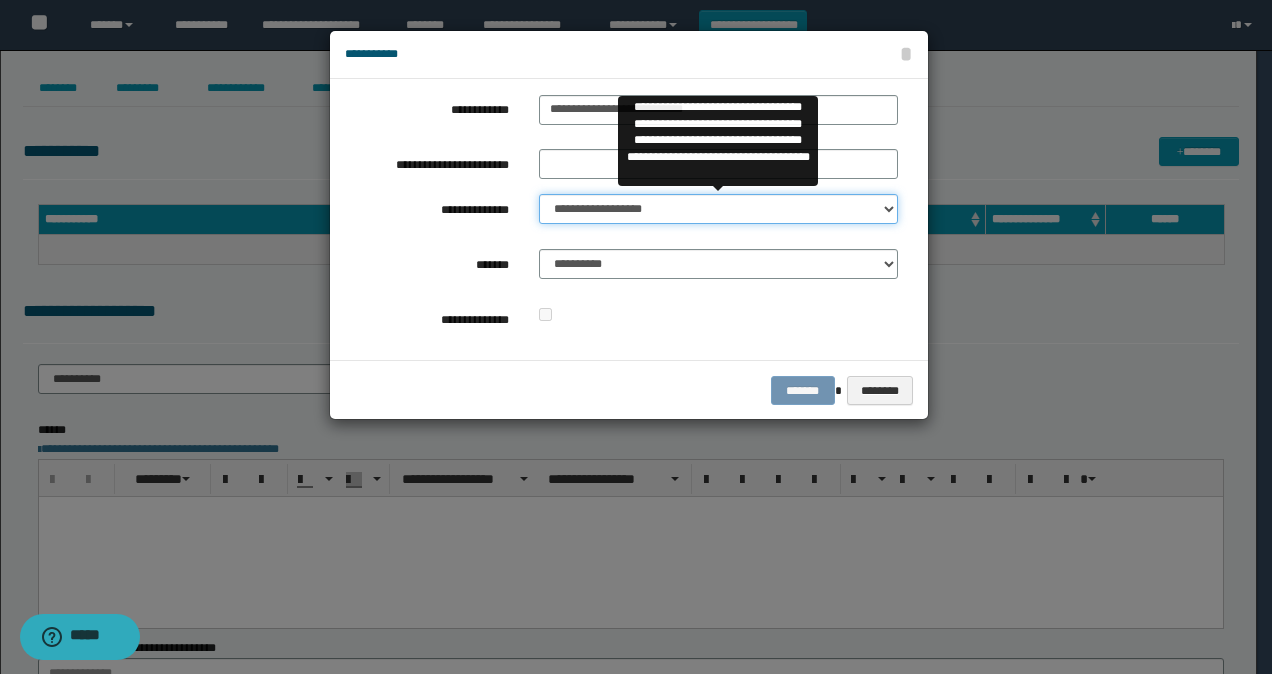 click on "**********" at bounding box center (718, 209) 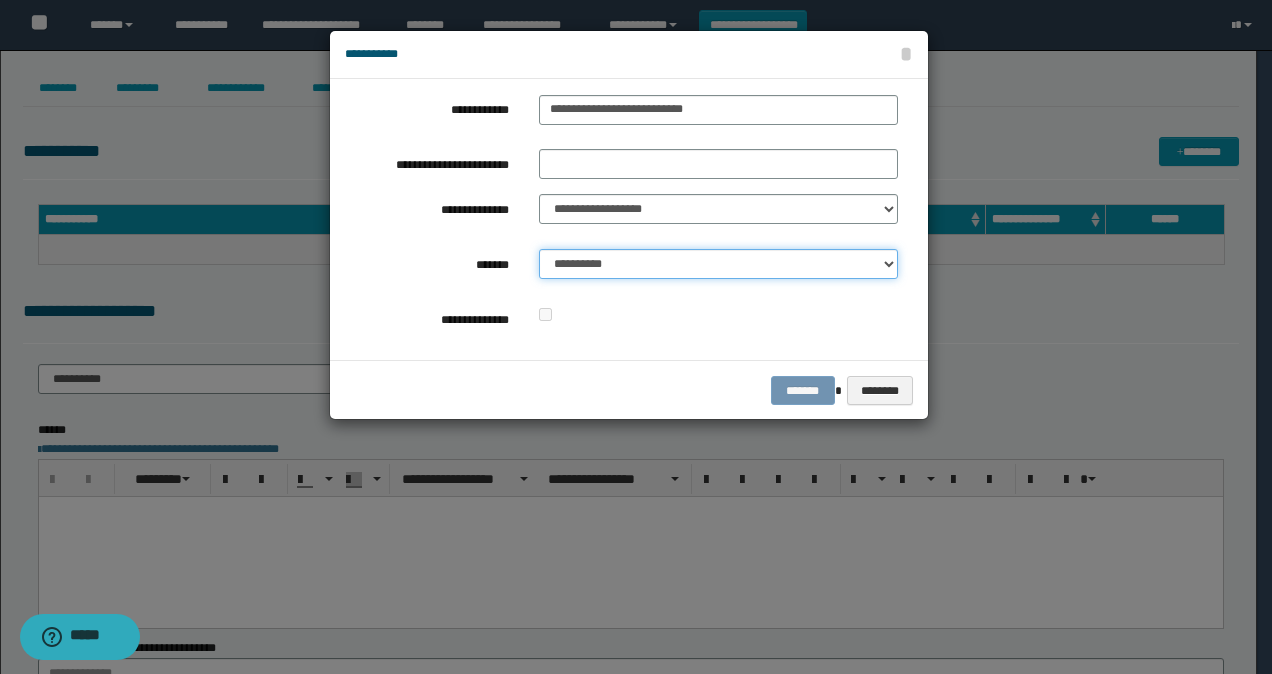 click on "**********" at bounding box center [718, 264] 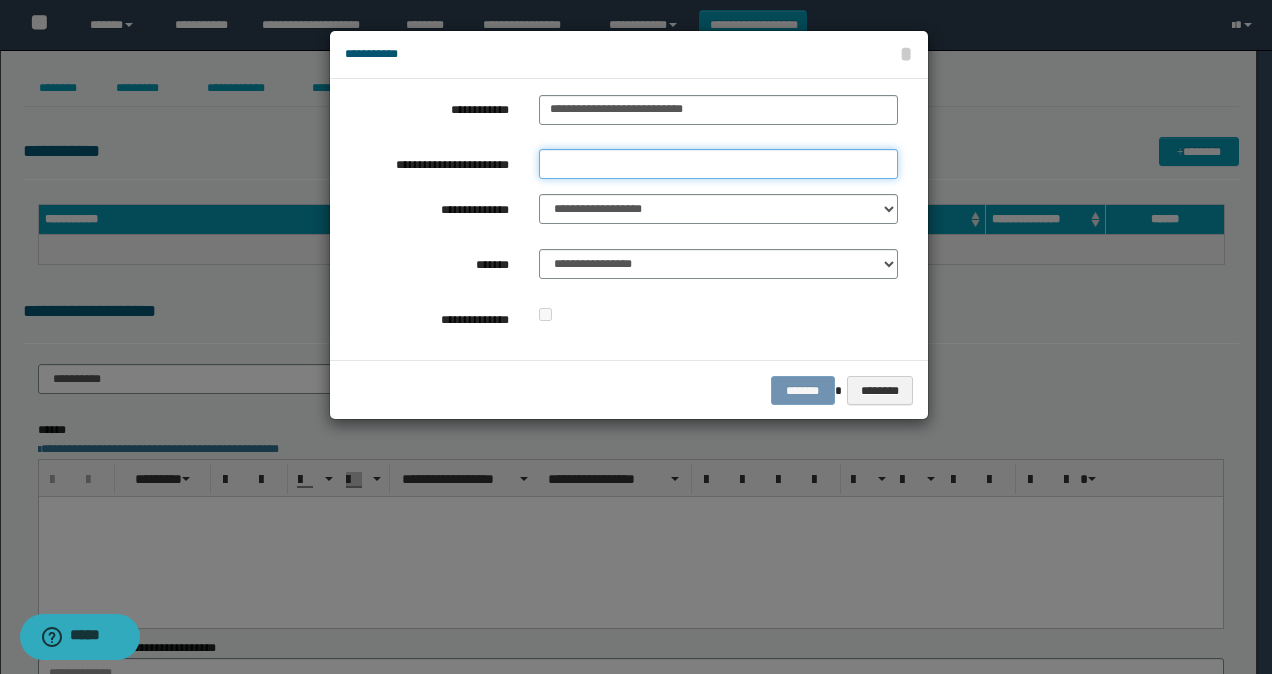 click on "**********" at bounding box center (718, 164) 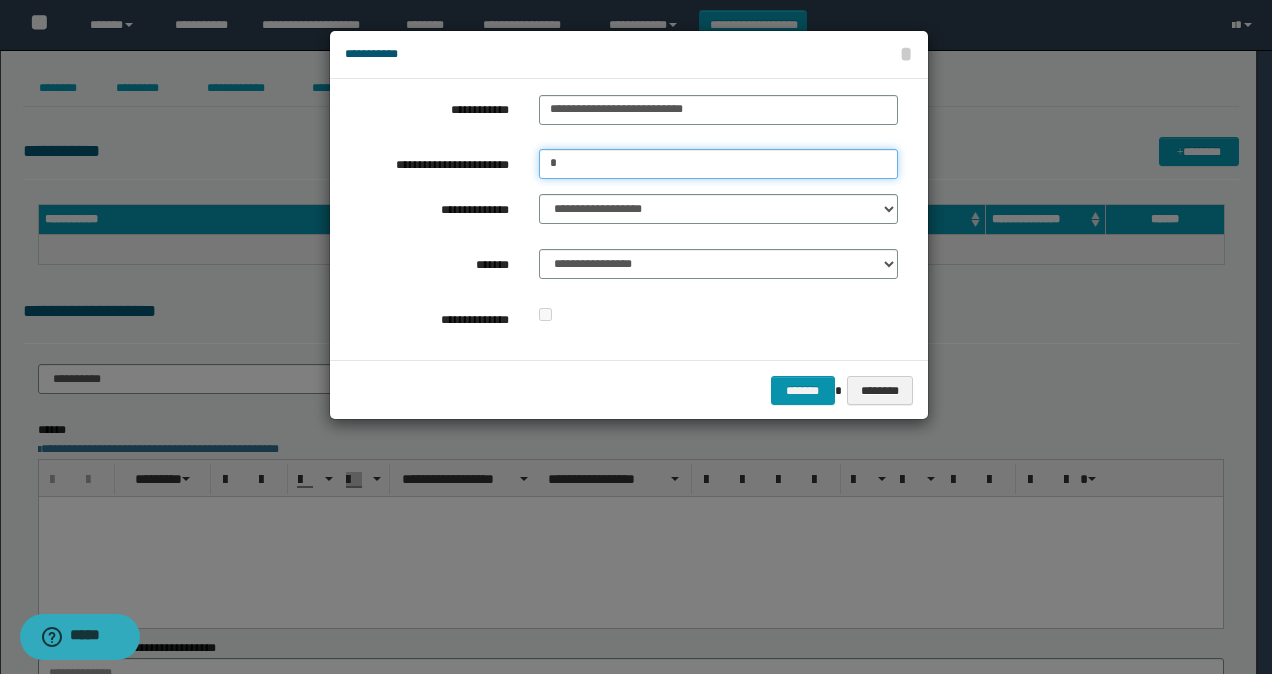 type on "*" 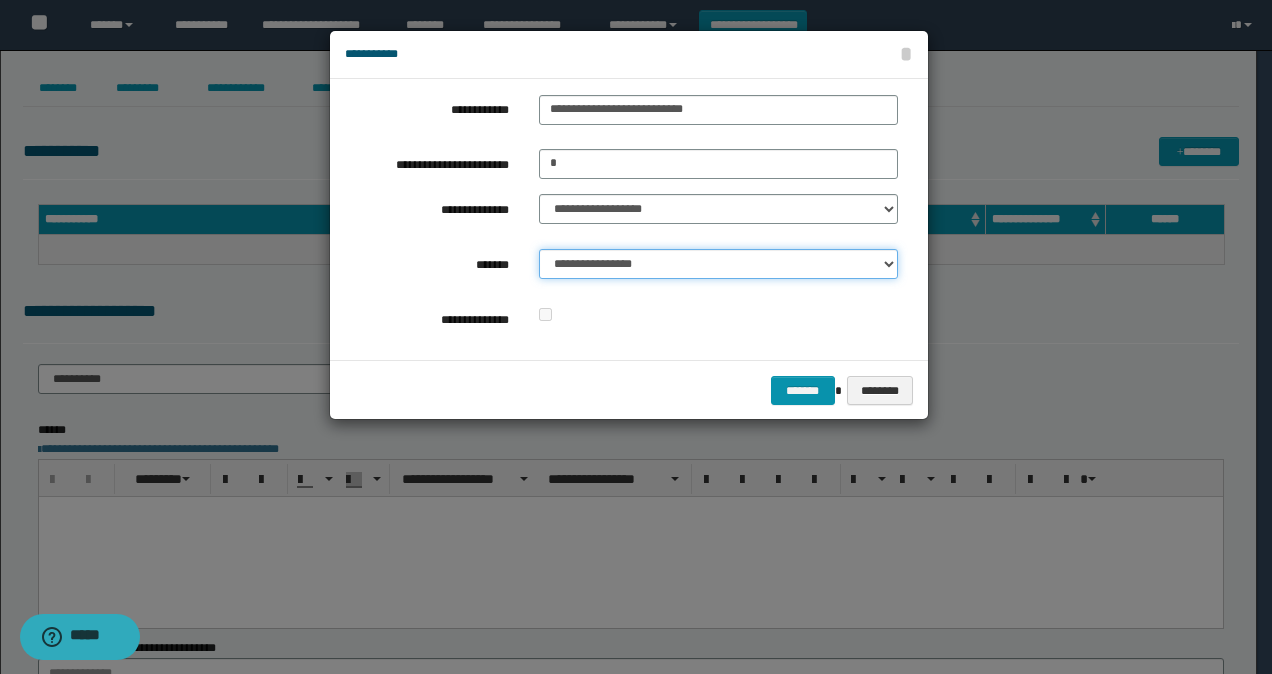 click on "**********" at bounding box center (718, 264) 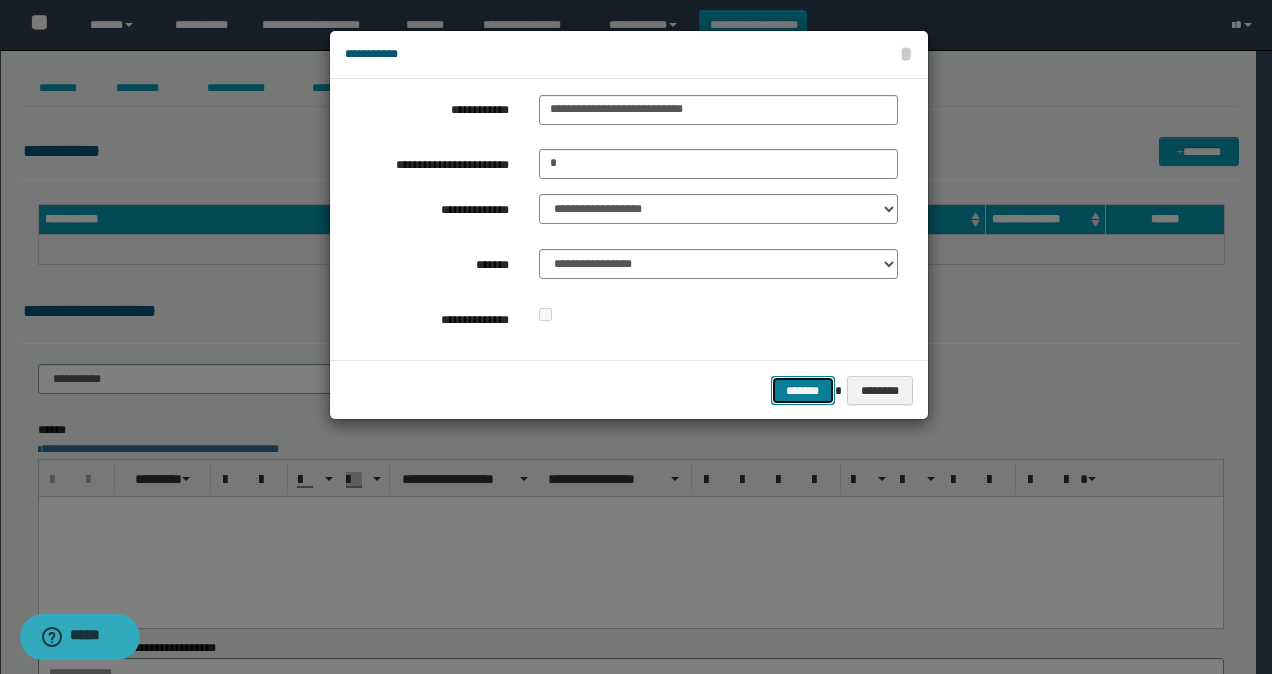 click on "*******" at bounding box center (803, 390) 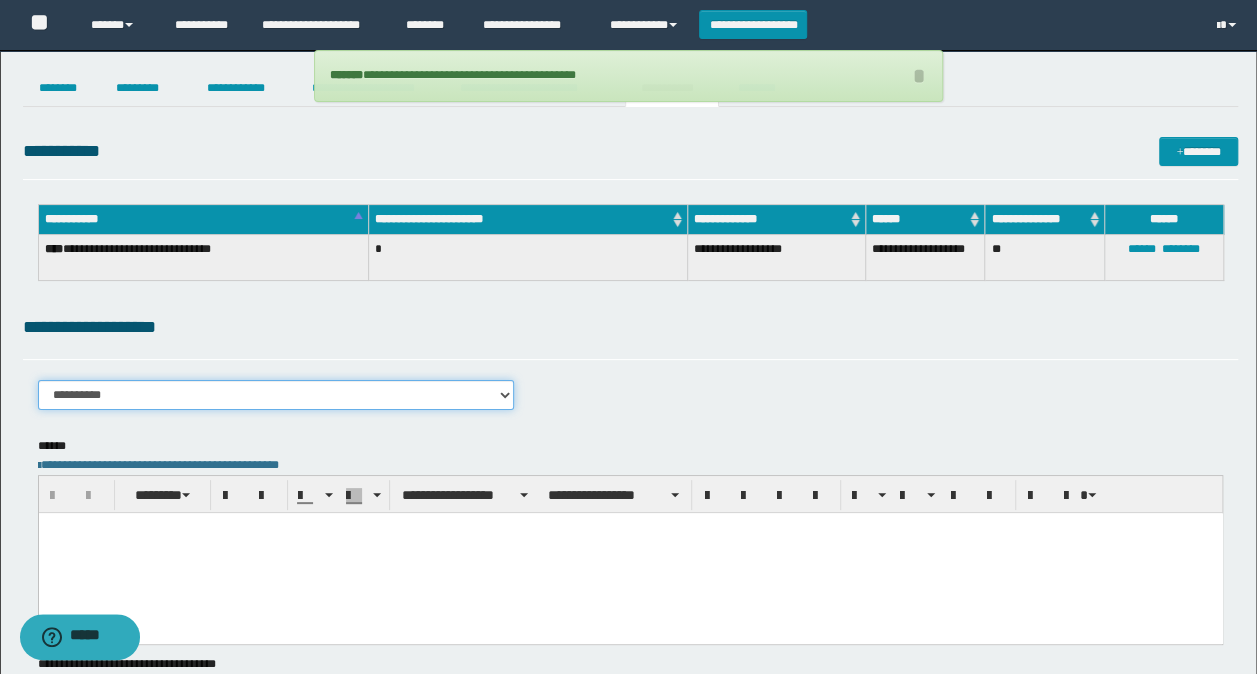 click on "**********" at bounding box center (276, 395) 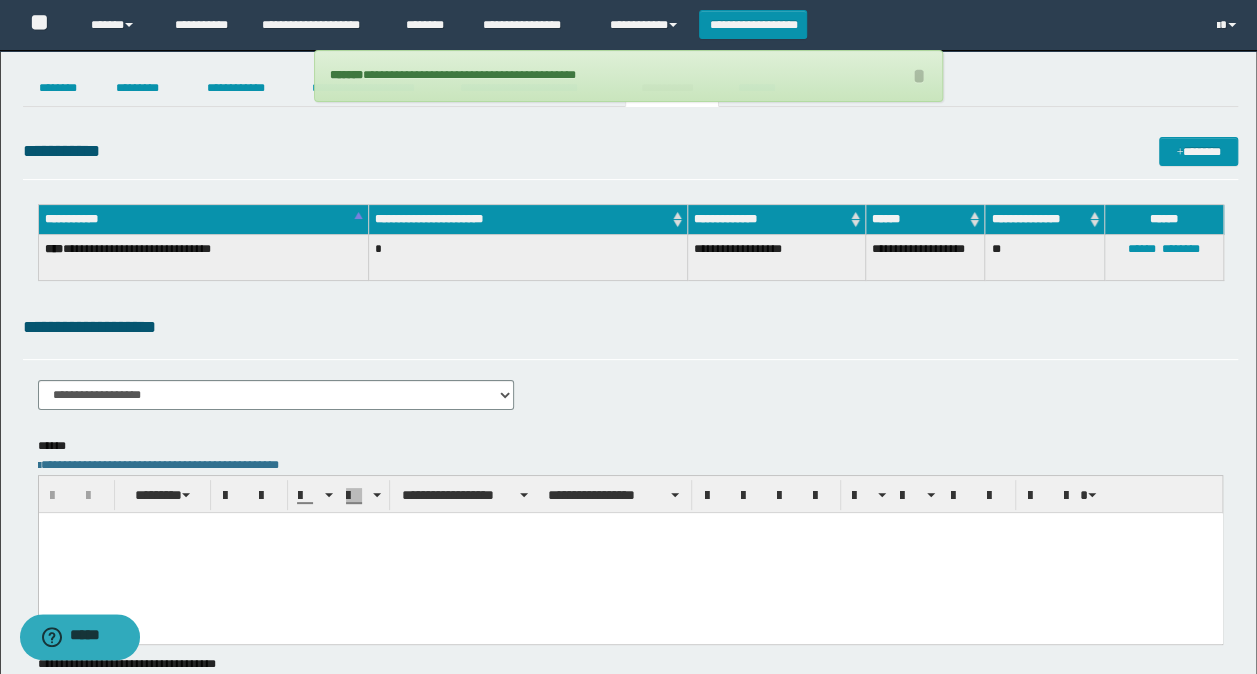click at bounding box center (630, 553) 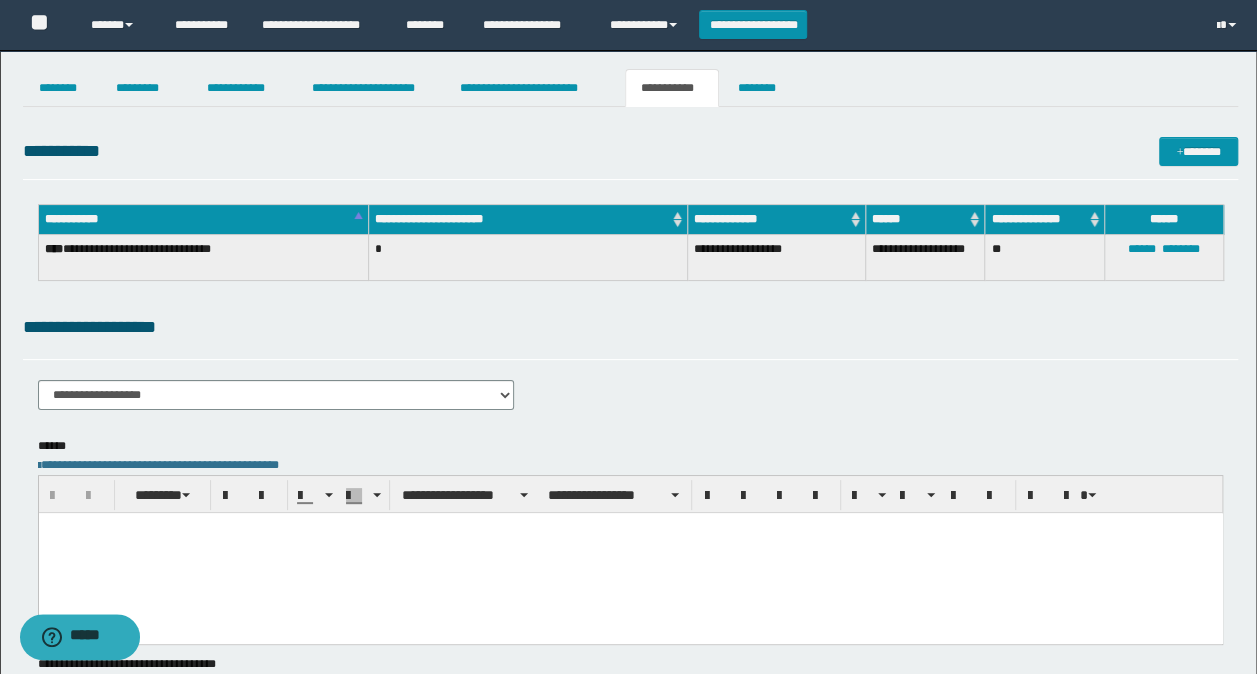 click at bounding box center [630, 553] 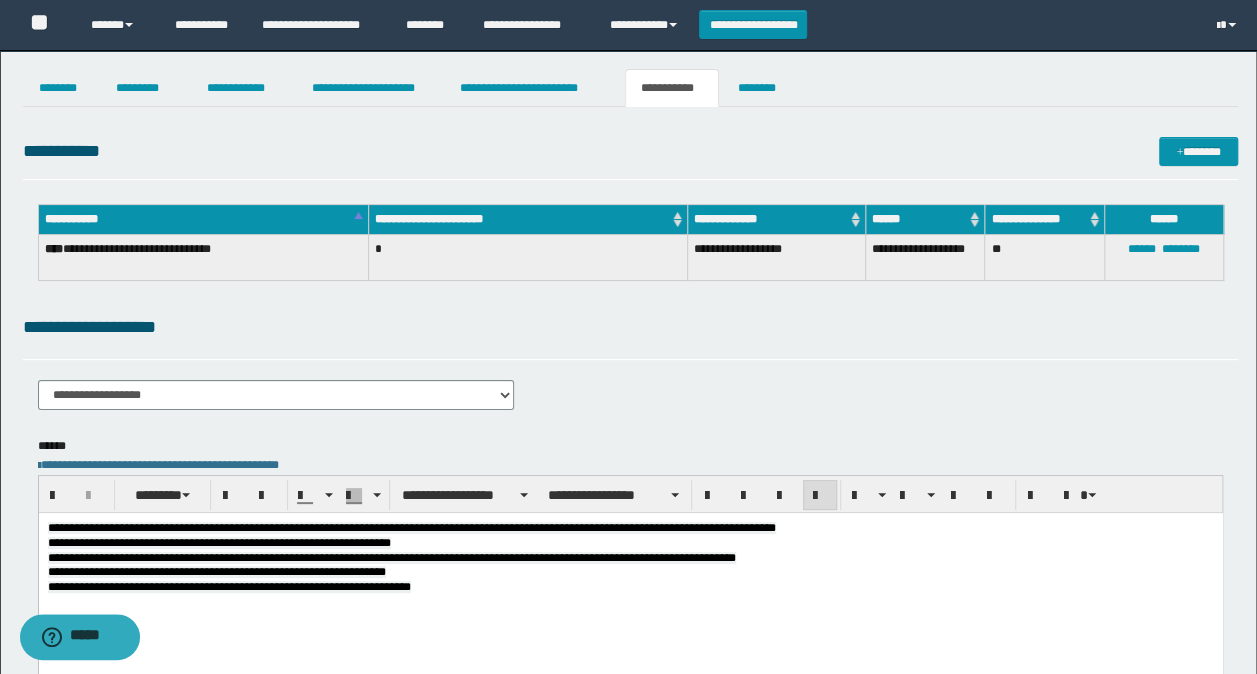 click on "**********" at bounding box center (411, 528) 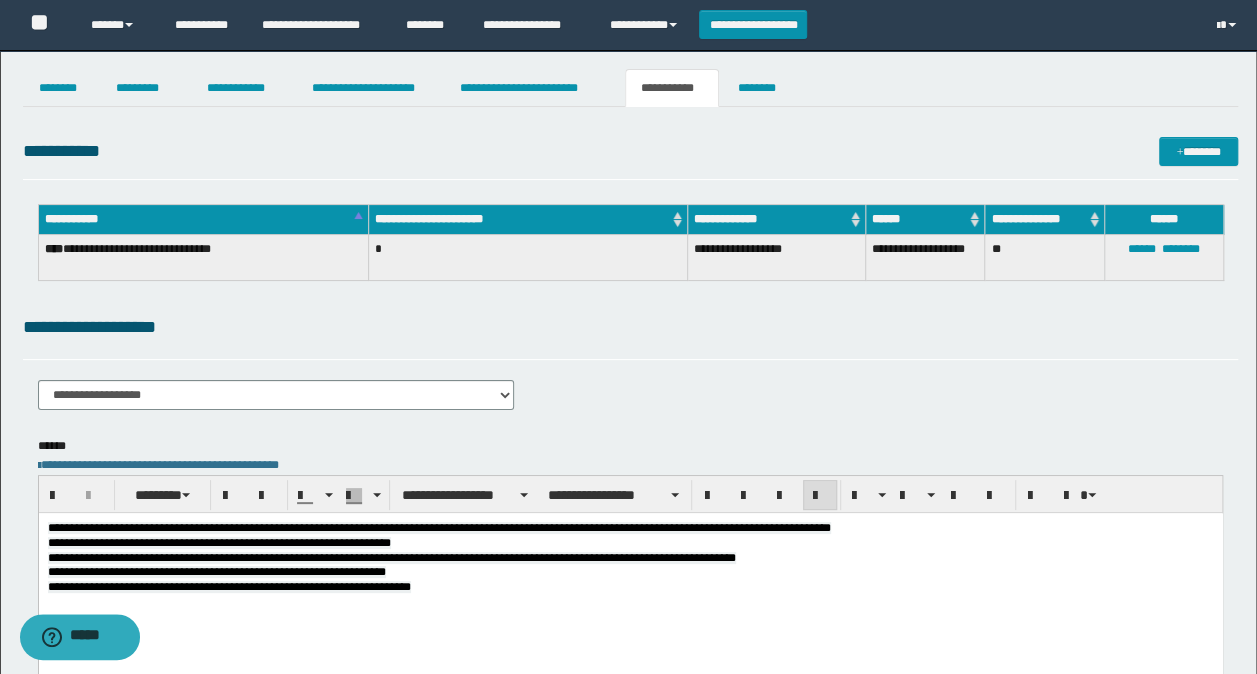 click on "**********" at bounding box center [630, 587] 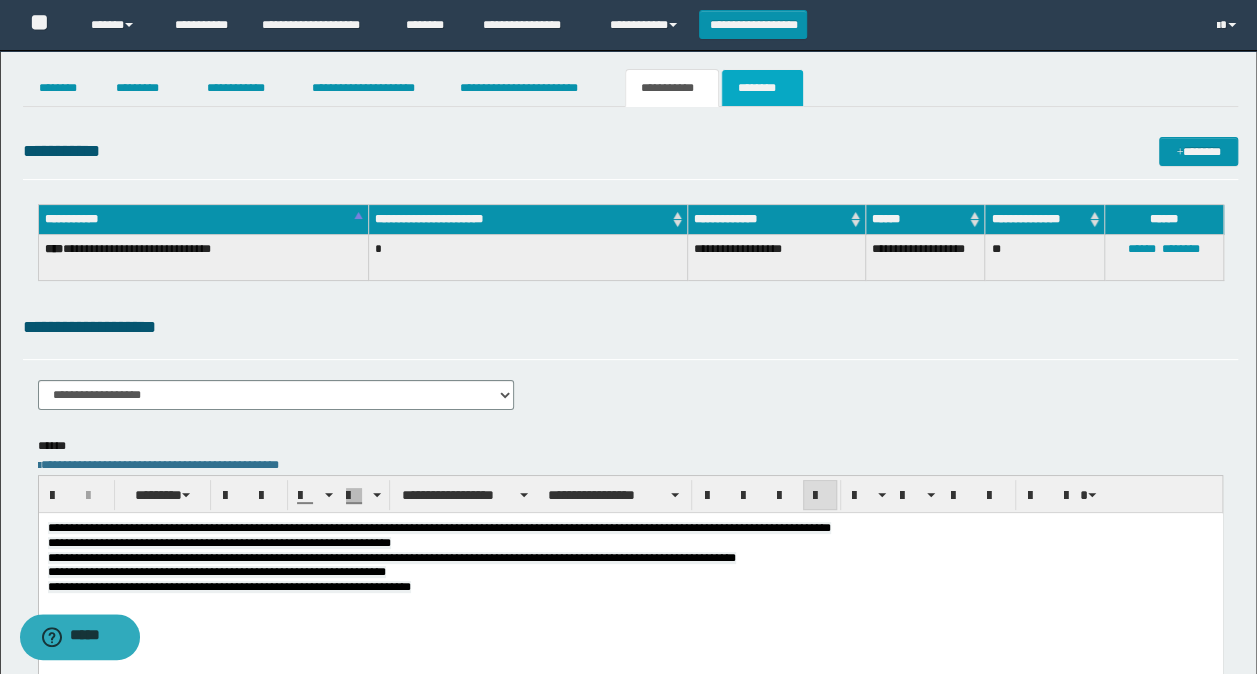 click on "********" at bounding box center (762, 88) 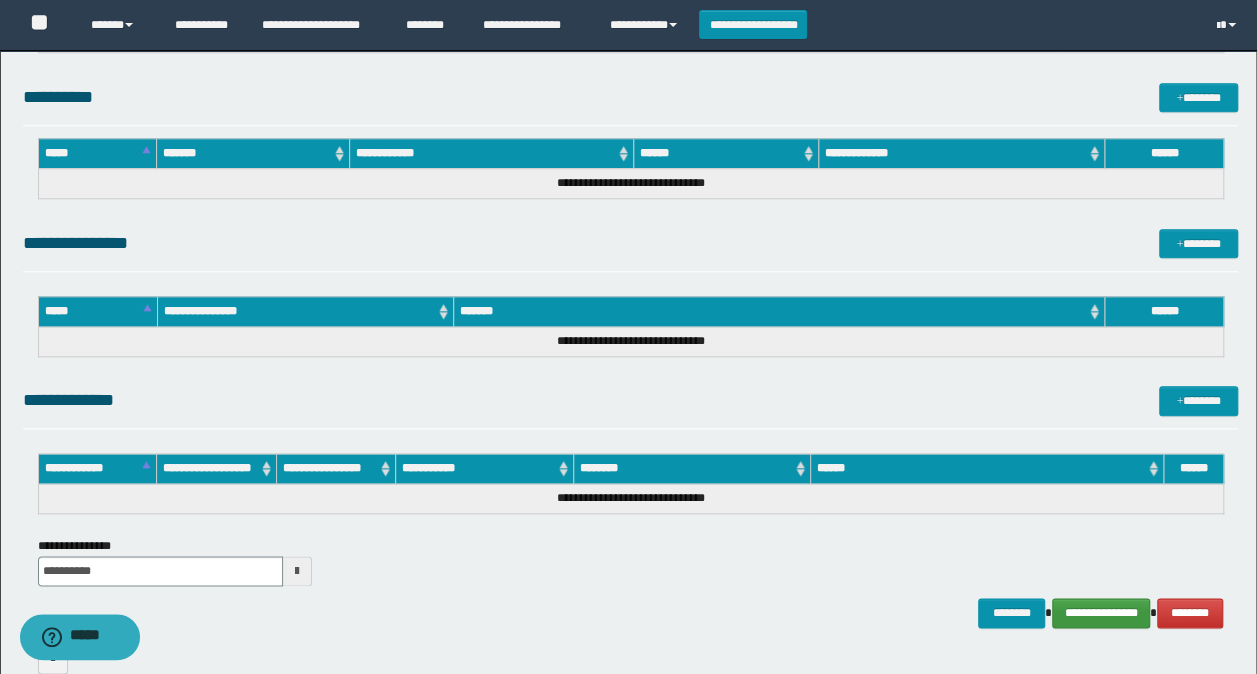 scroll, scrollTop: 1000, scrollLeft: 0, axis: vertical 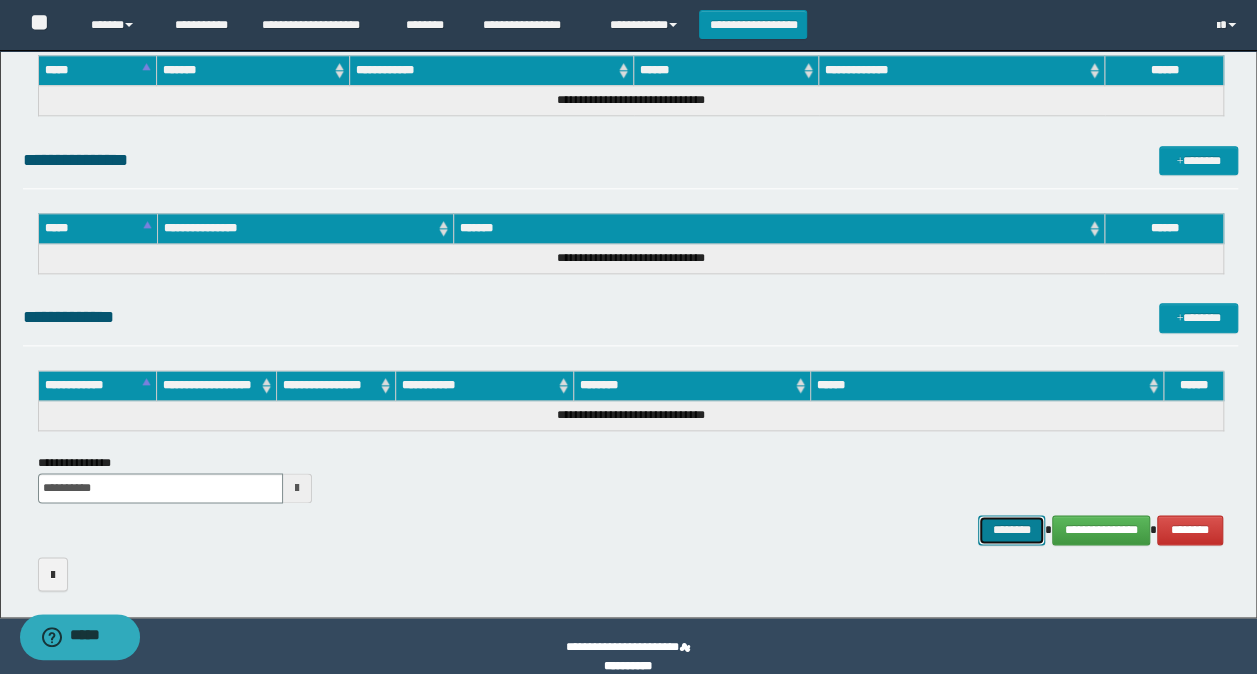 click on "********" at bounding box center (1011, 529) 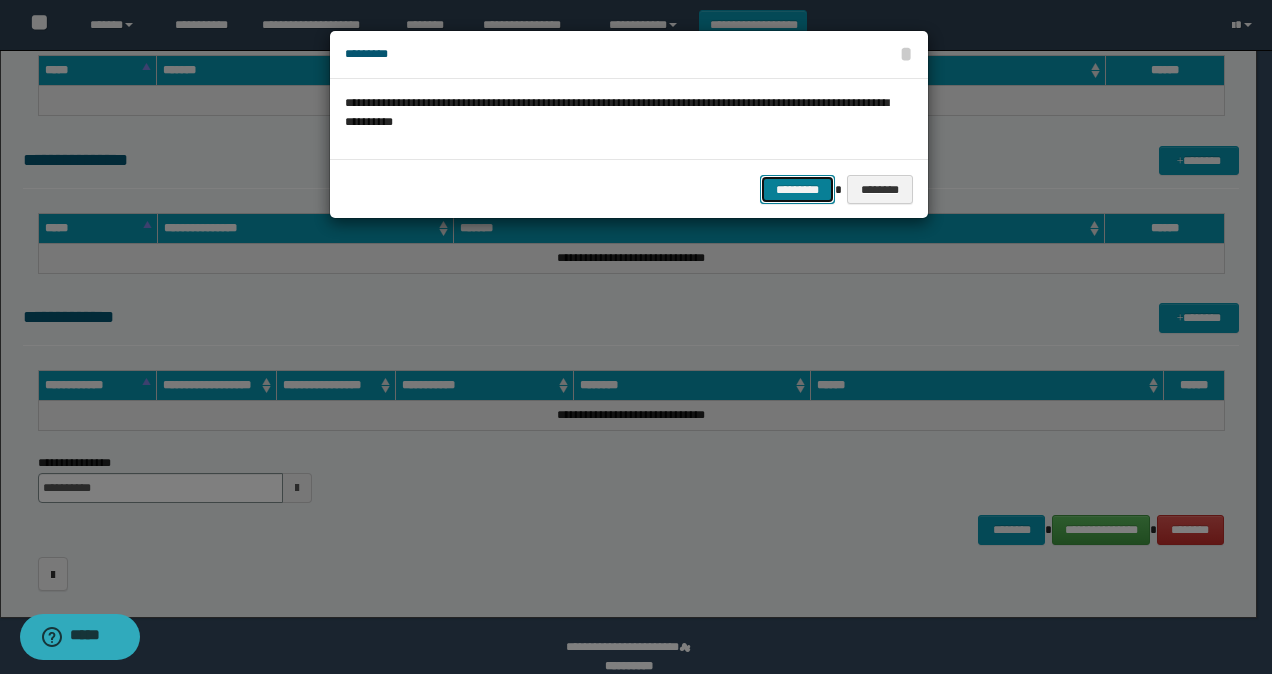 click on "*********" at bounding box center (797, 189) 